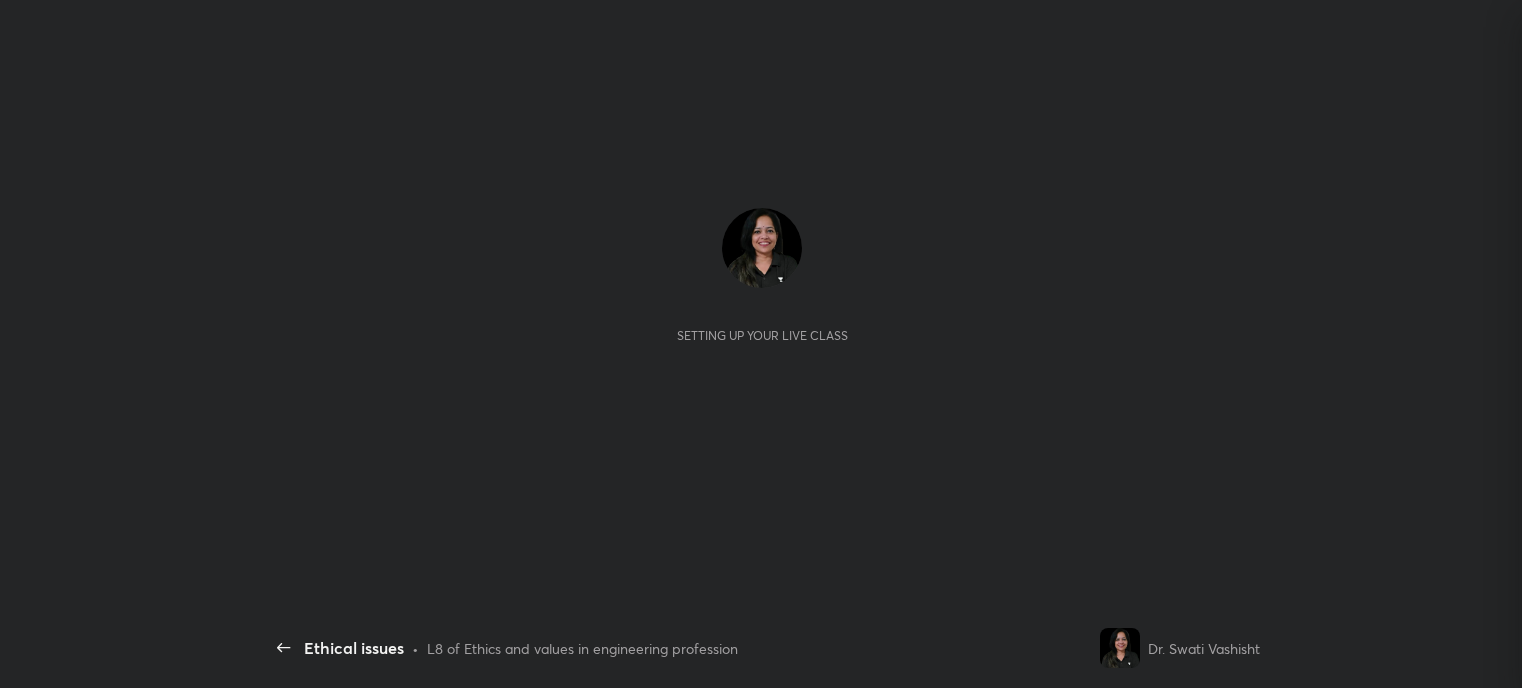 scroll, scrollTop: 0, scrollLeft: 0, axis: both 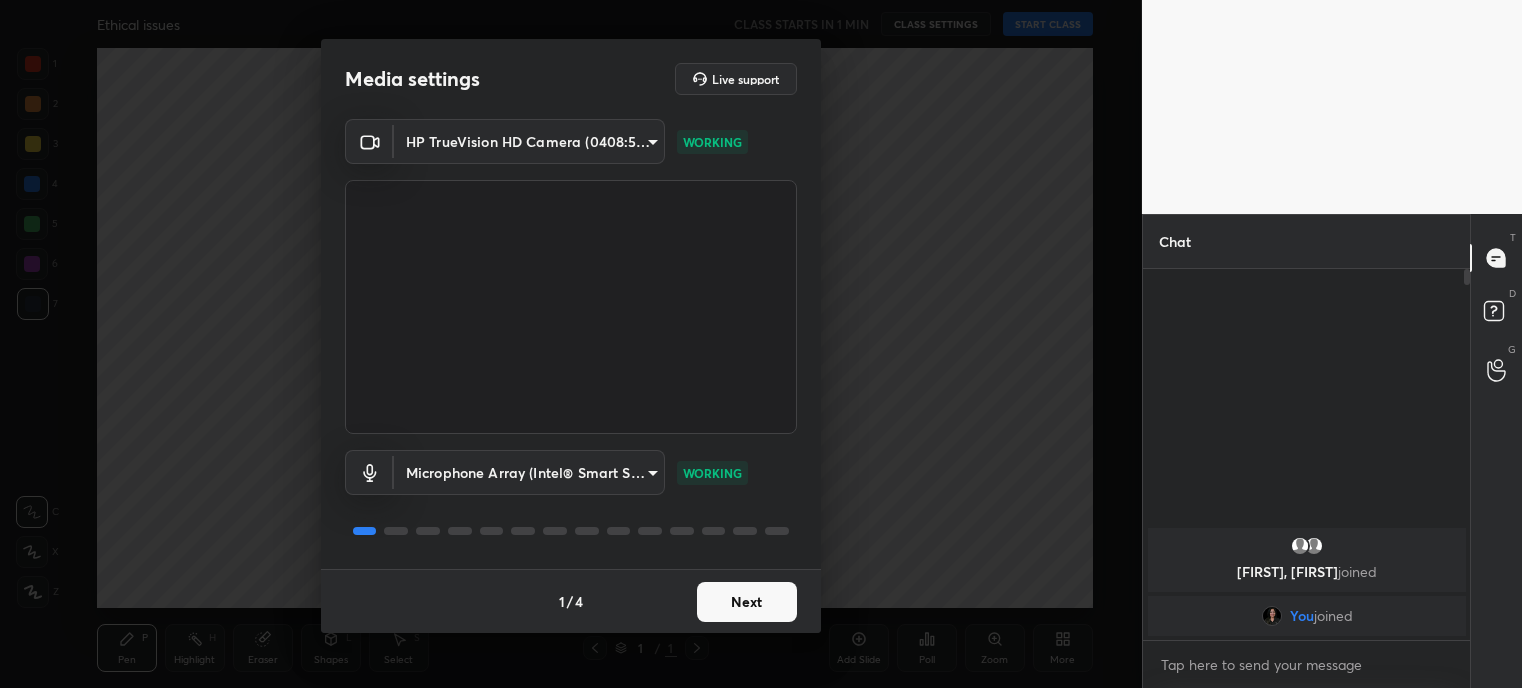 click on "Next" at bounding box center [747, 602] 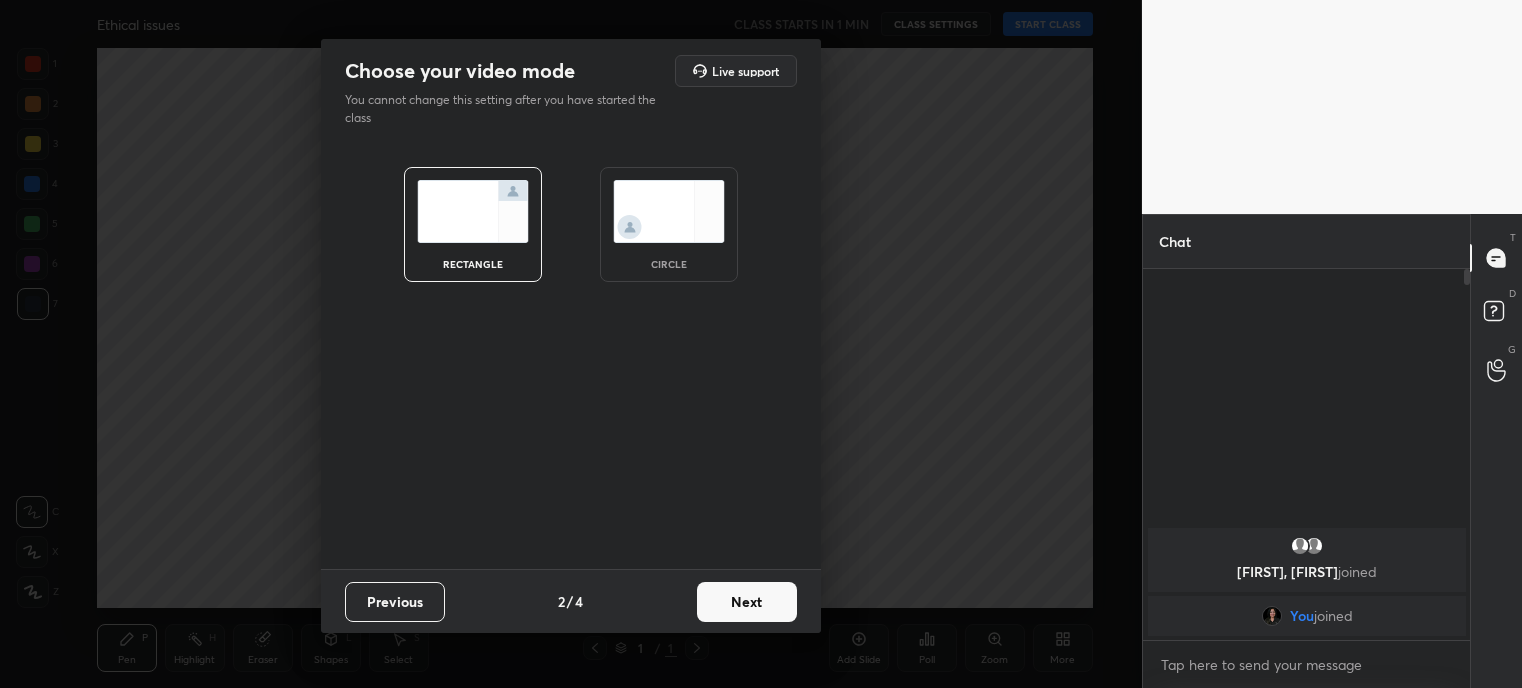 click on "Next" at bounding box center [747, 602] 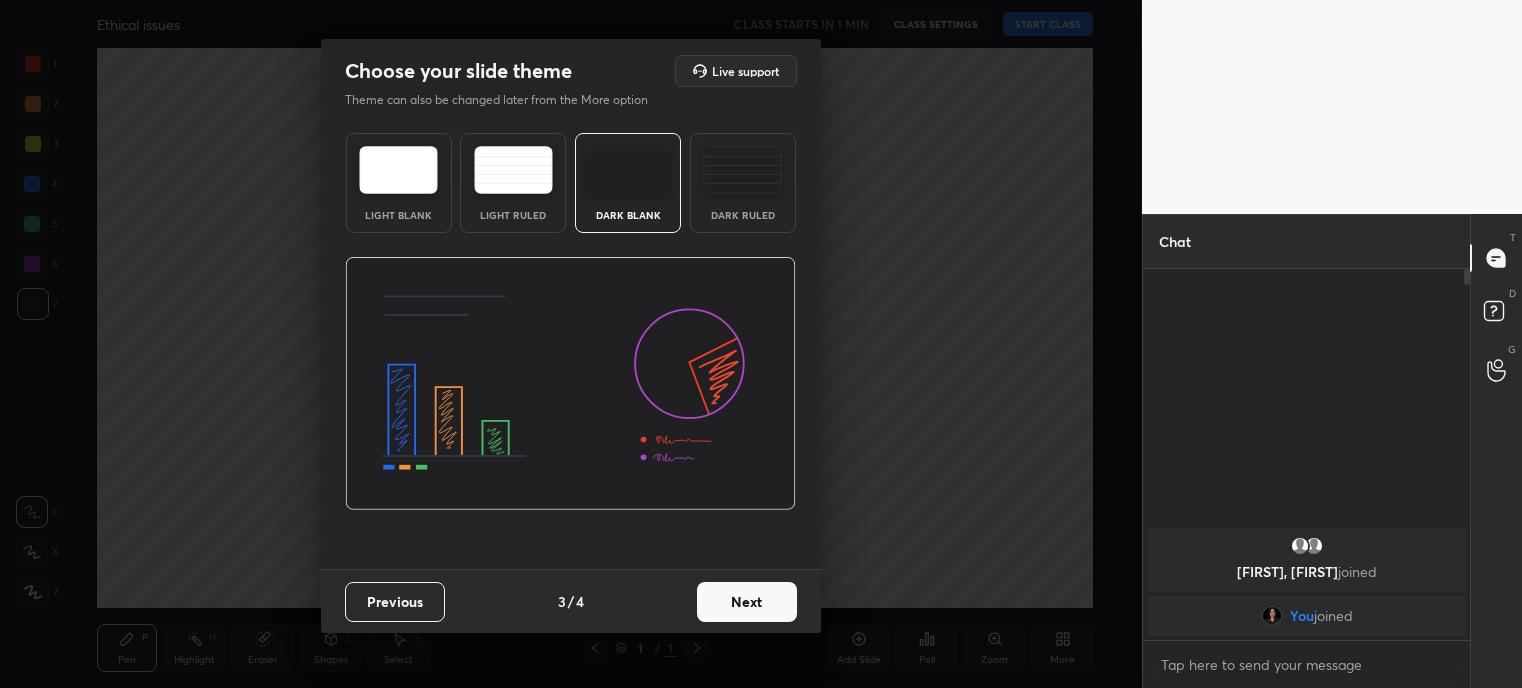 click on "Next" at bounding box center [747, 602] 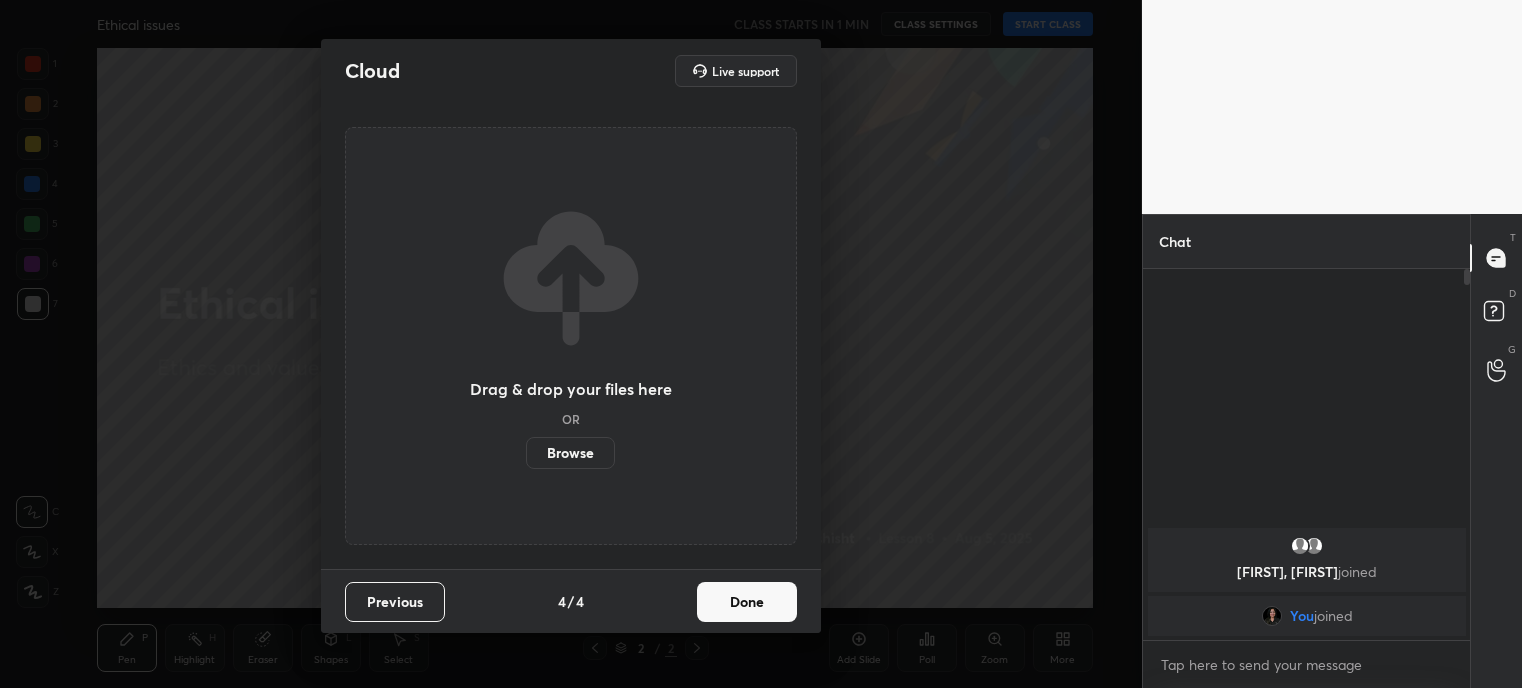 click on "Done" at bounding box center [747, 602] 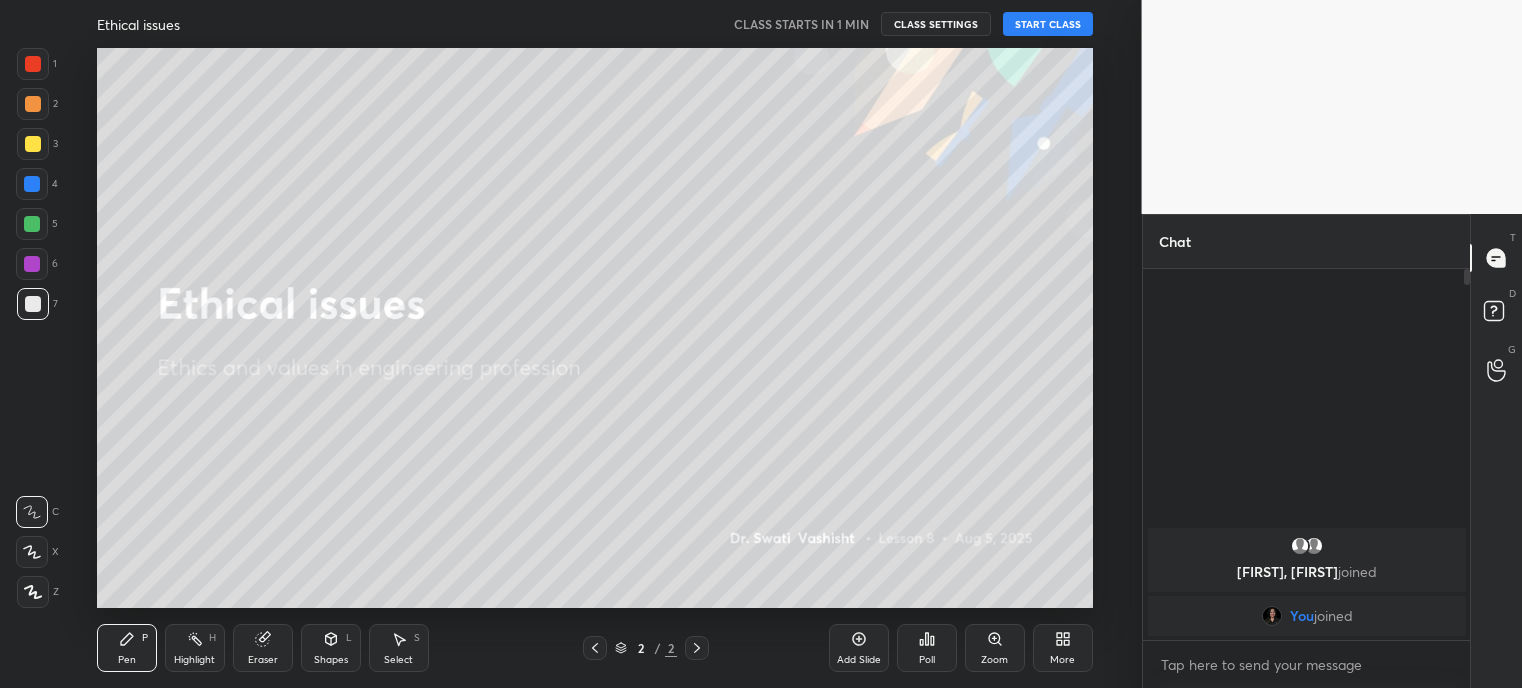 click on "START CLASS" at bounding box center (1048, 24) 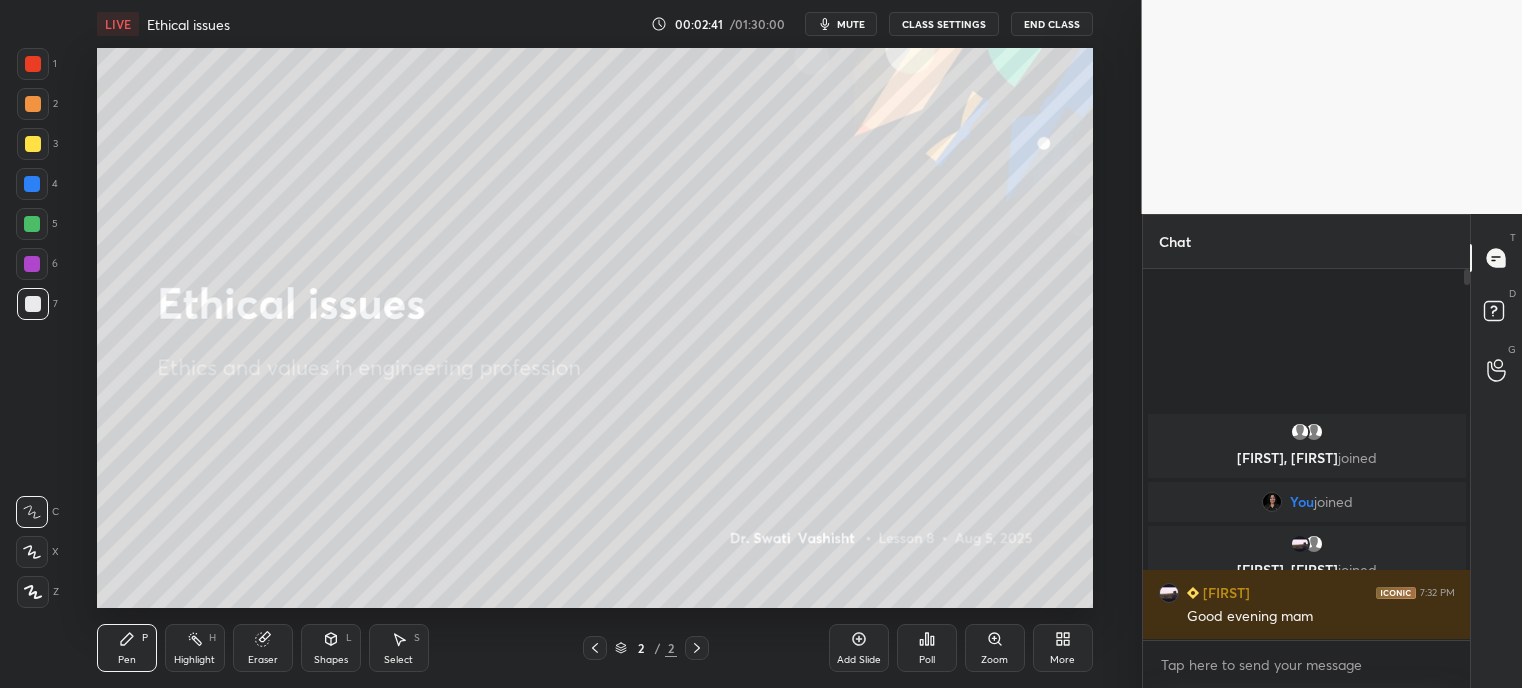 click 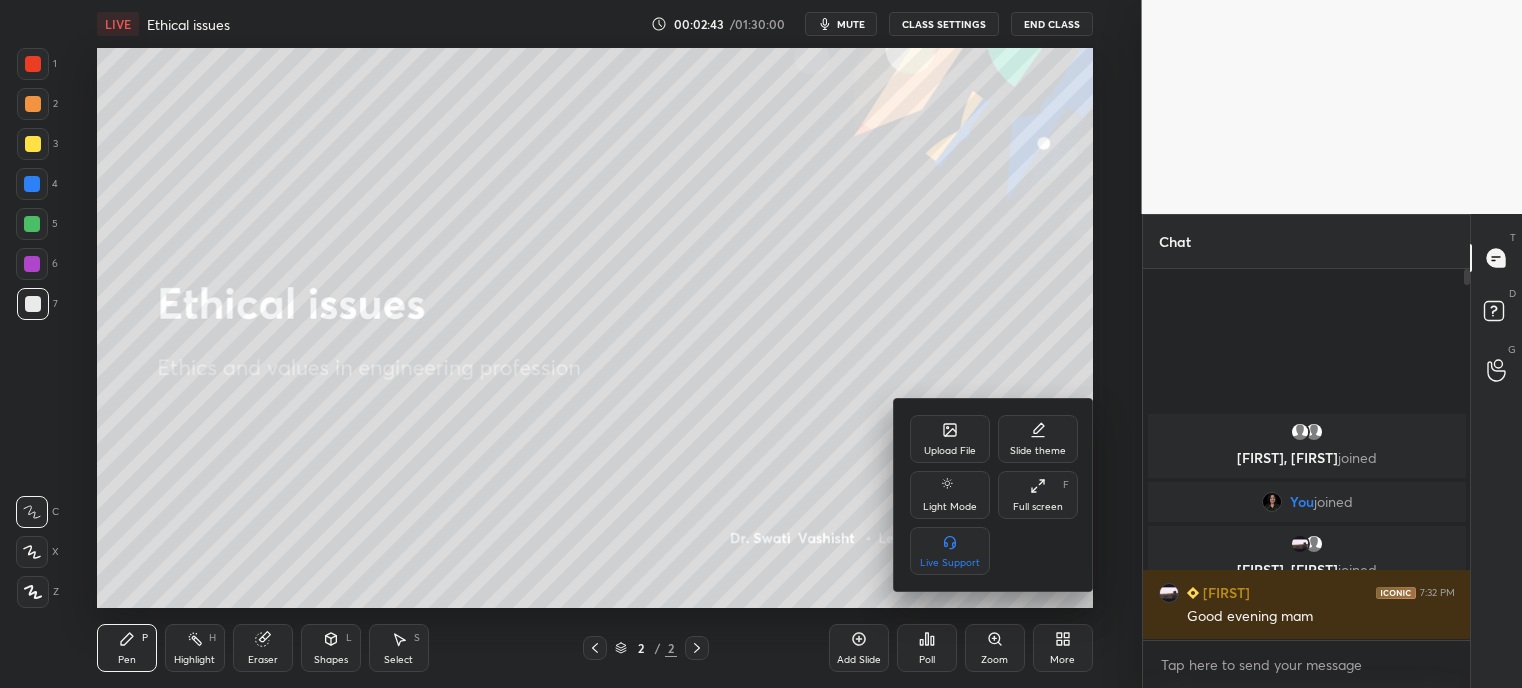 click on "Upload File" at bounding box center (950, 439) 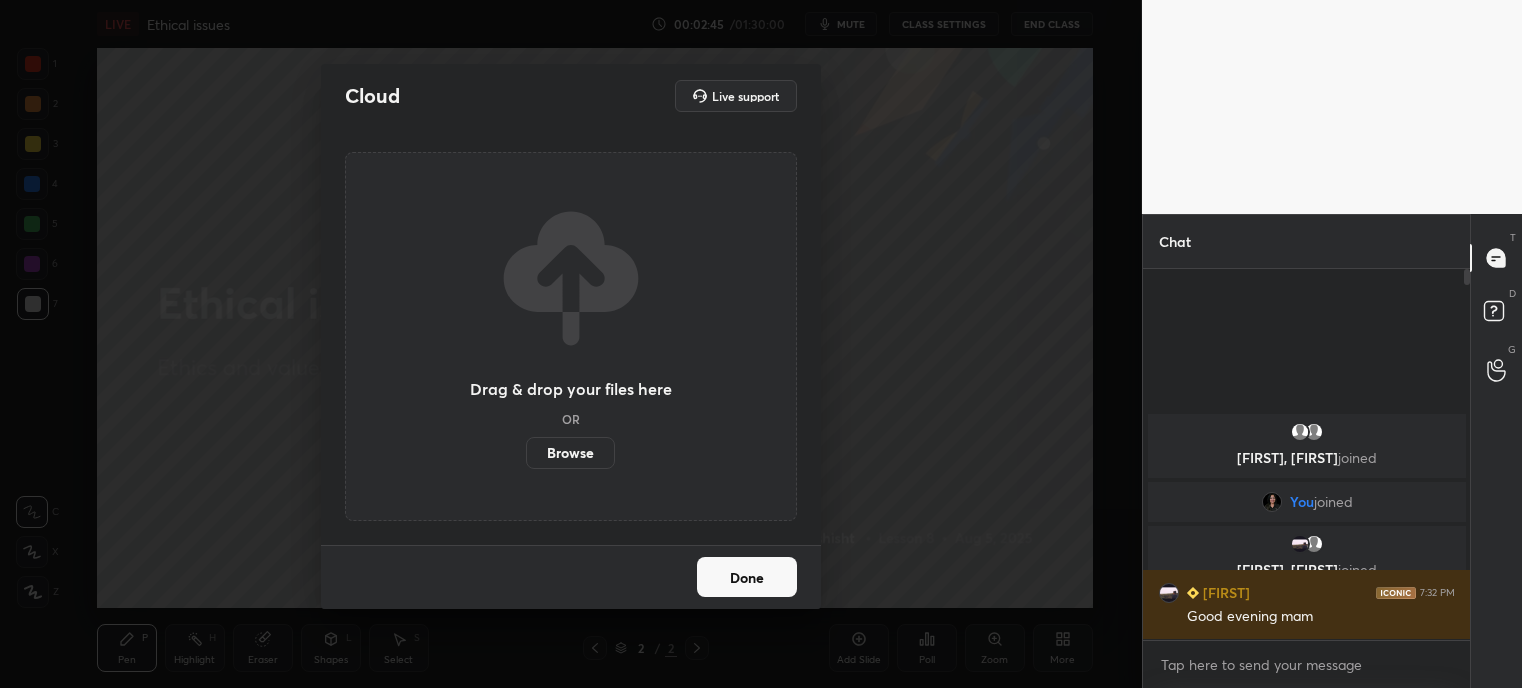 click on "Browse" at bounding box center (570, 453) 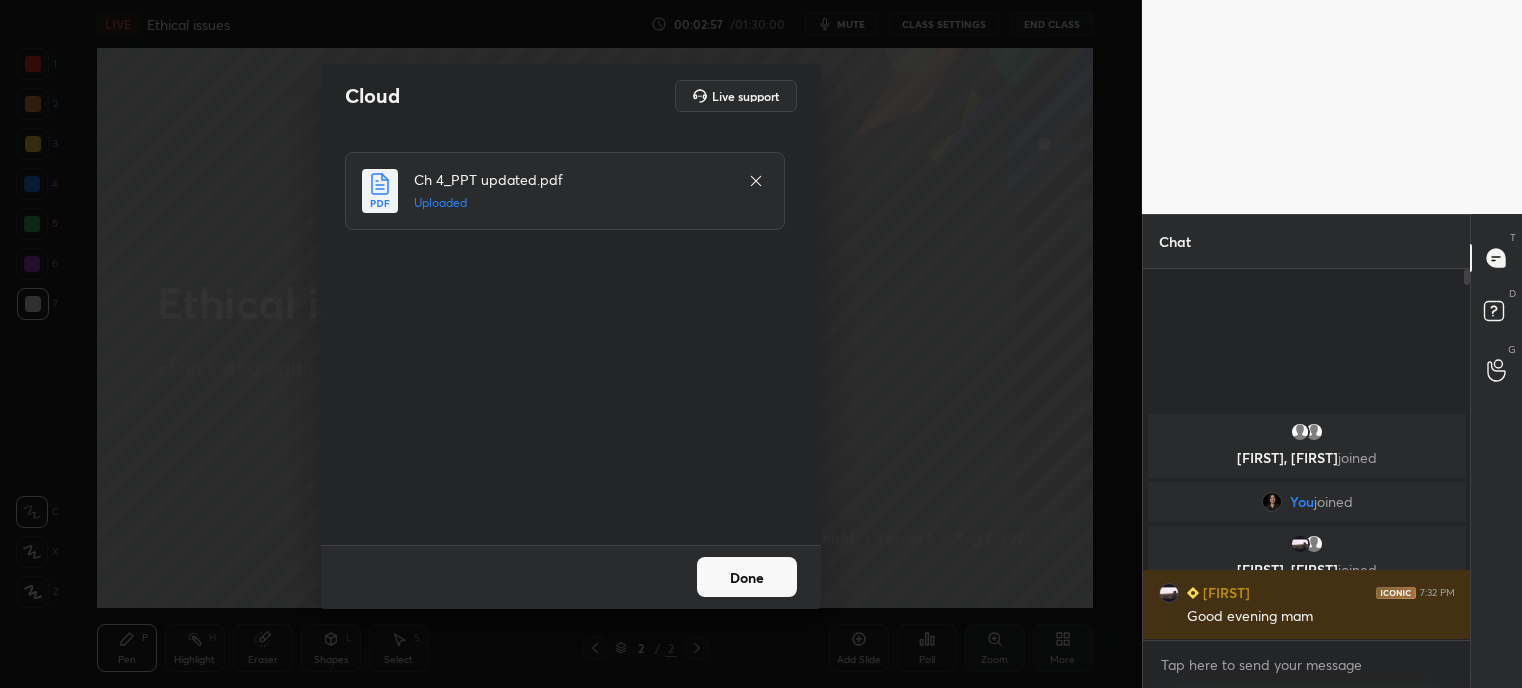 click on "Done" at bounding box center (747, 577) 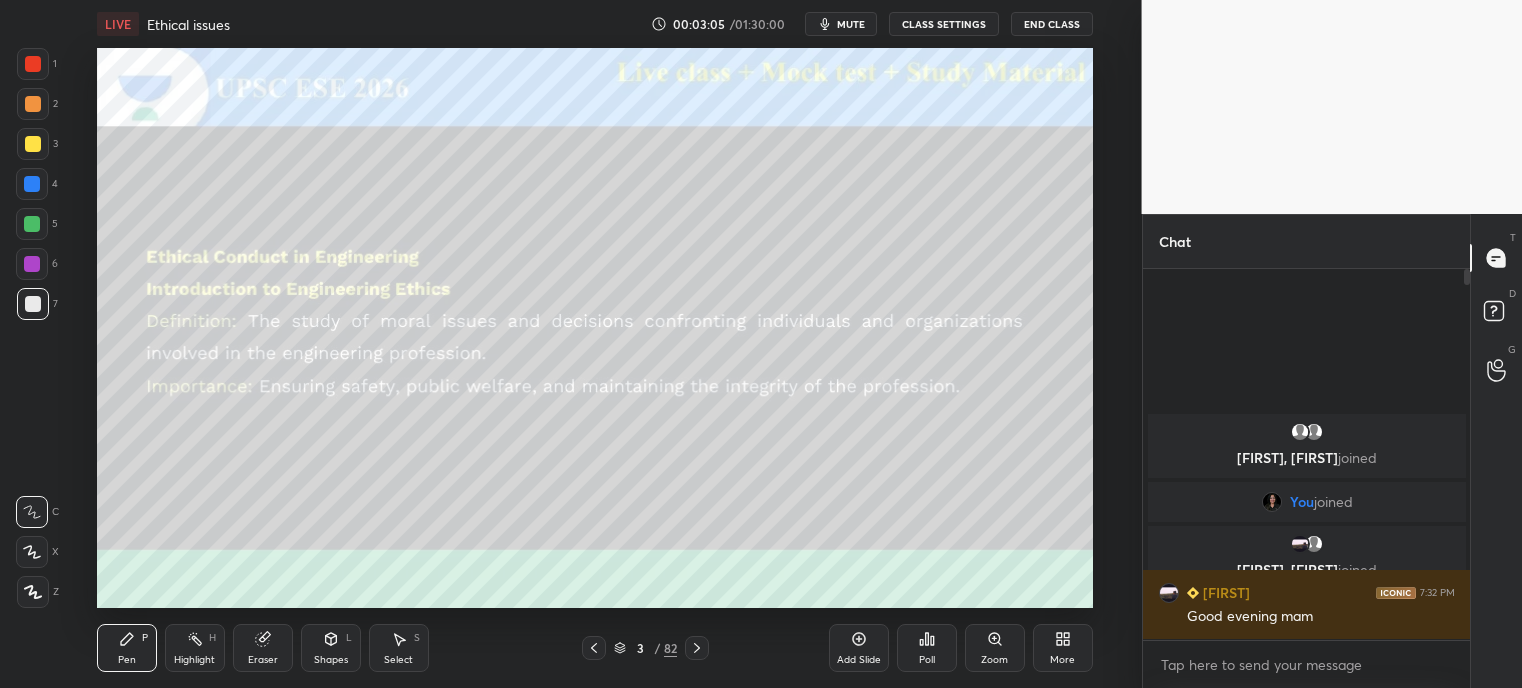 click 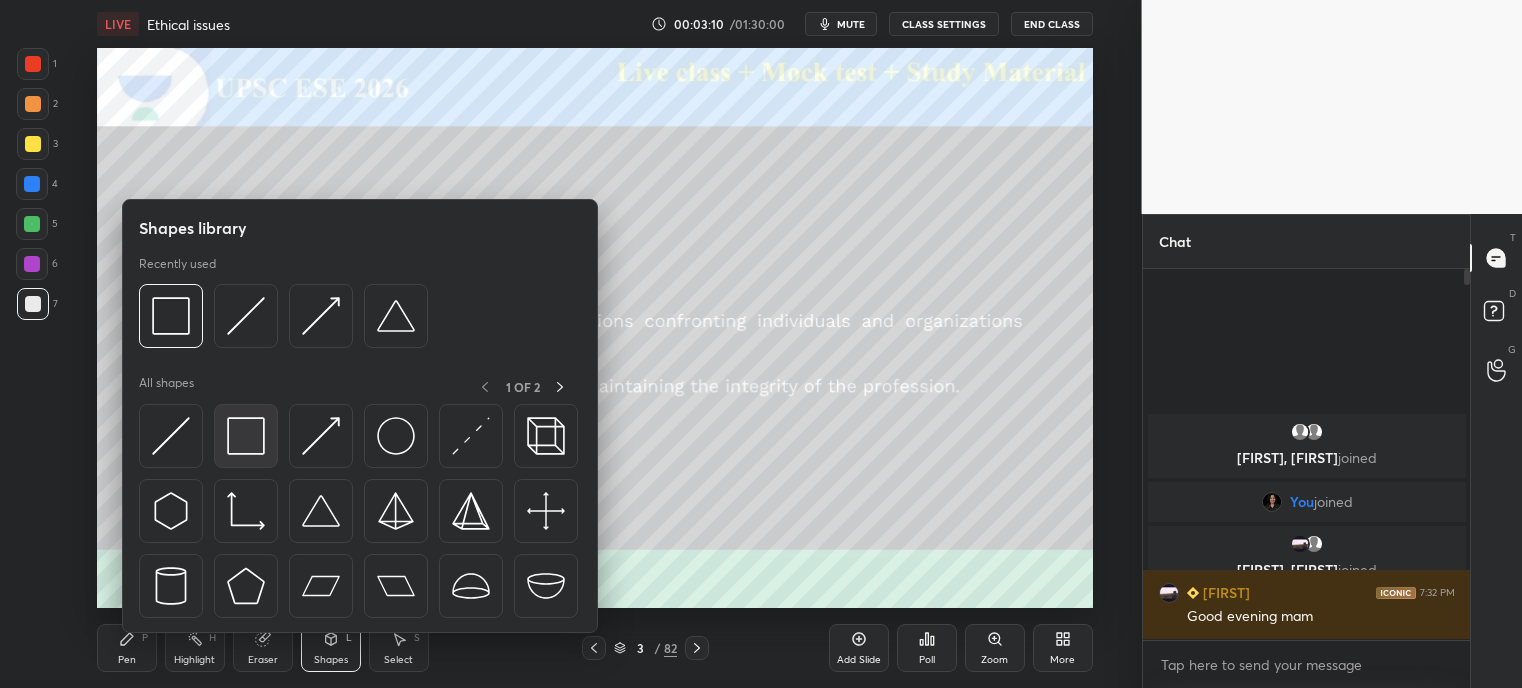 click at bounding box center (246, 436) 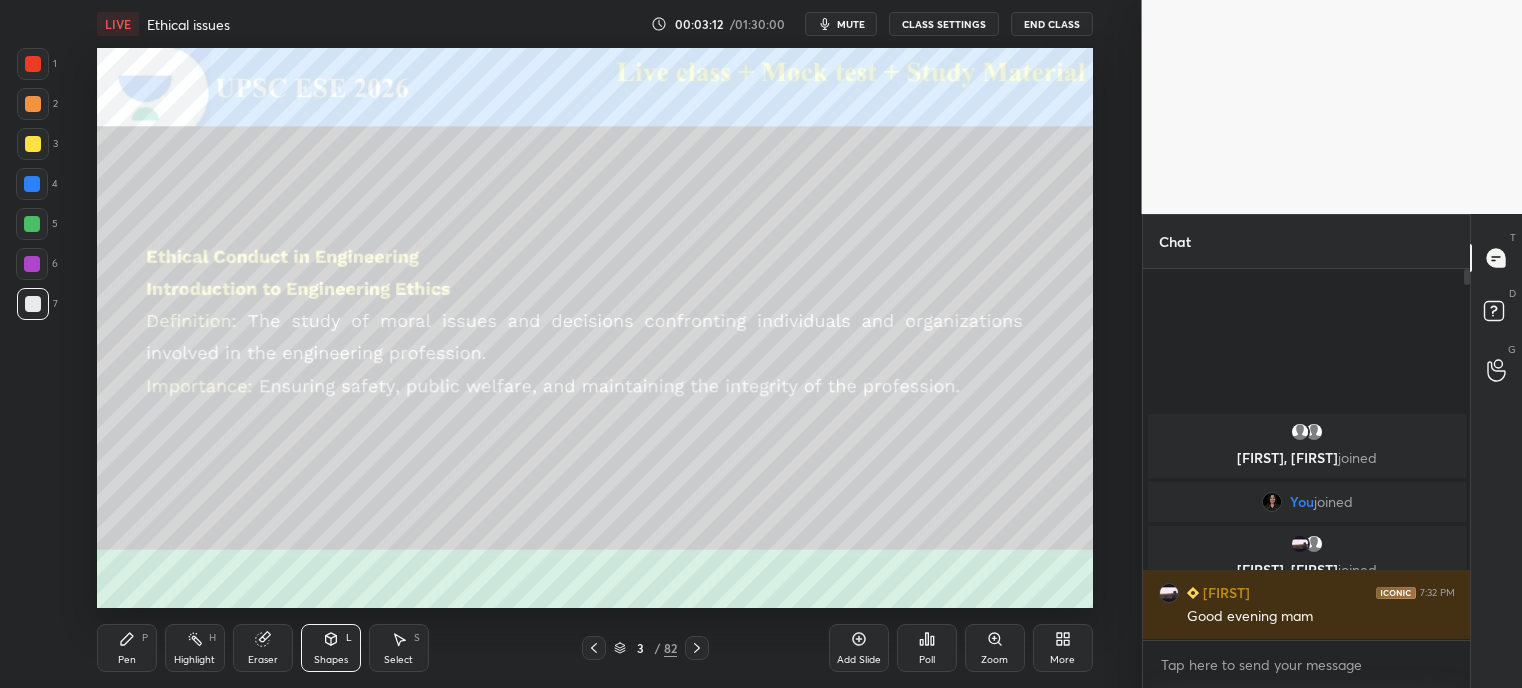 click at bounding box center [32, 224] 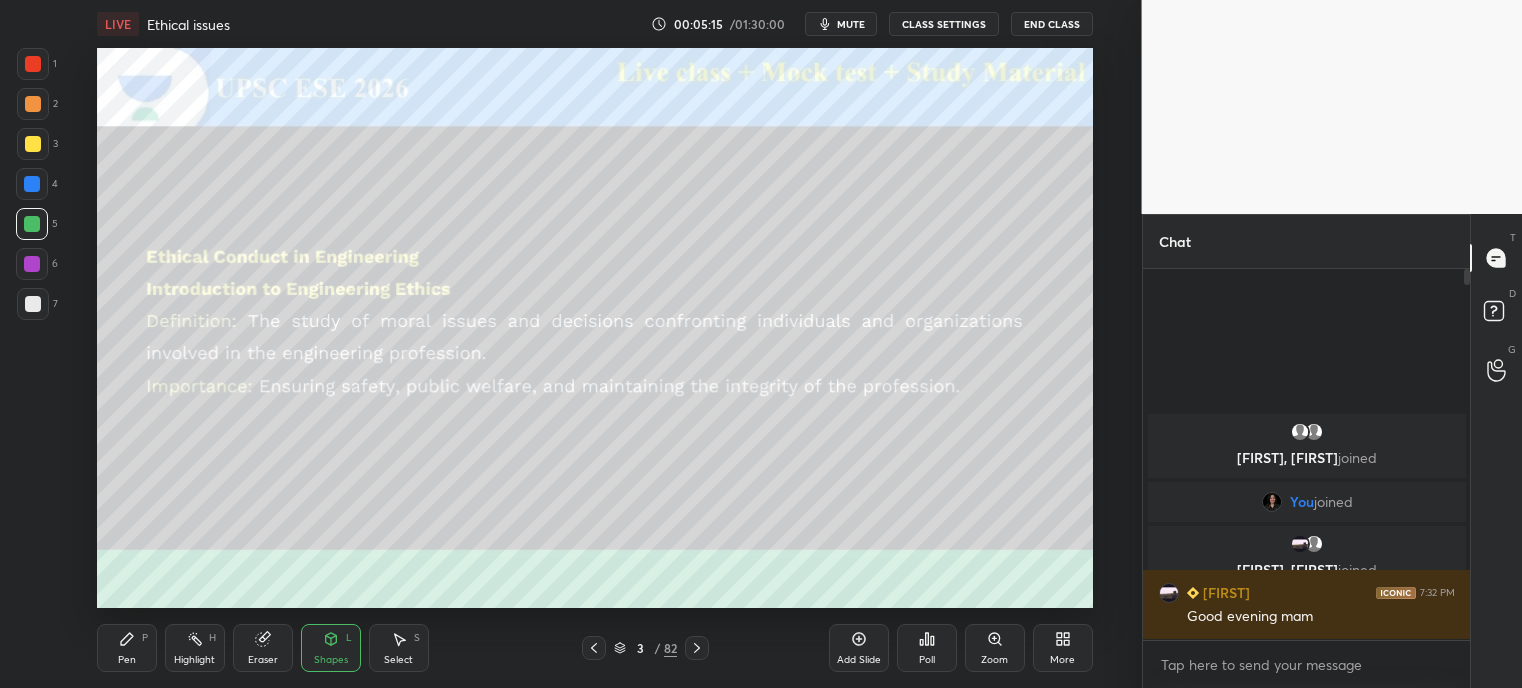click 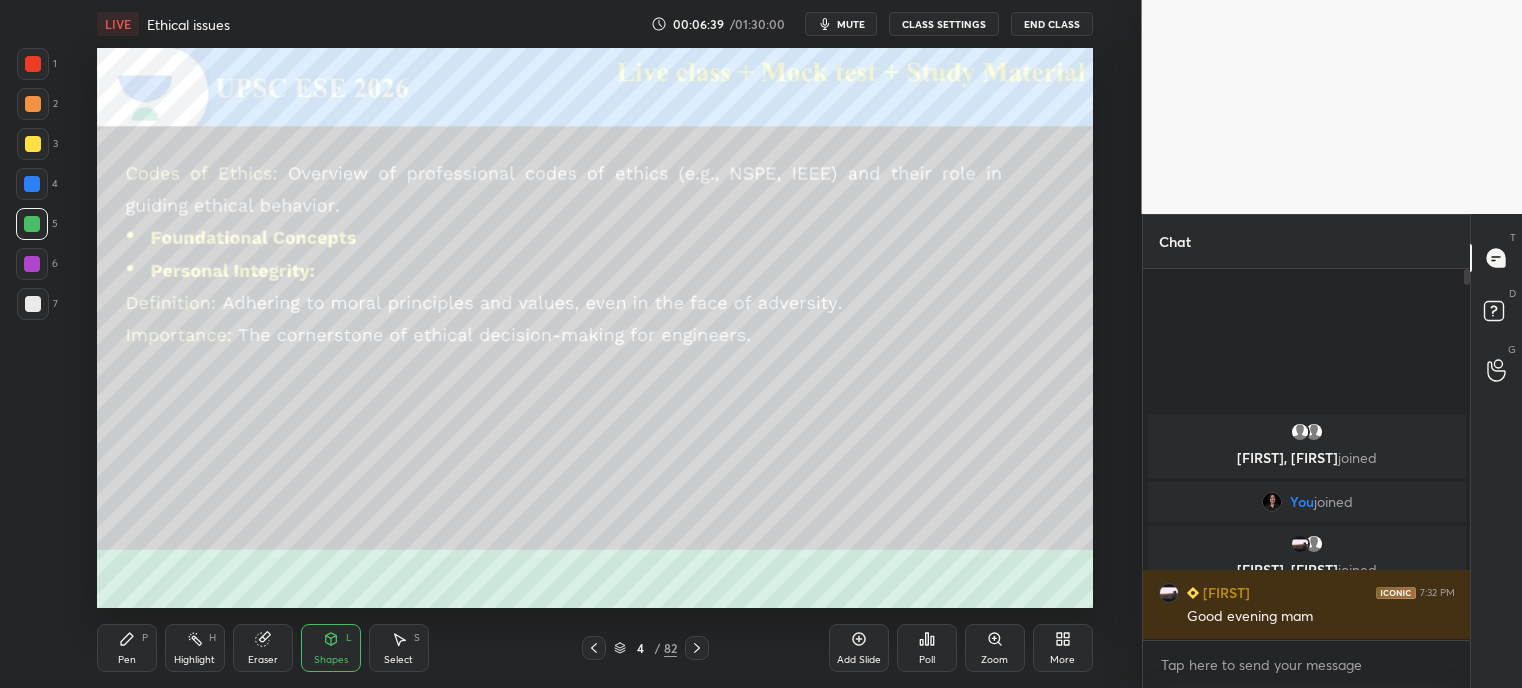 click 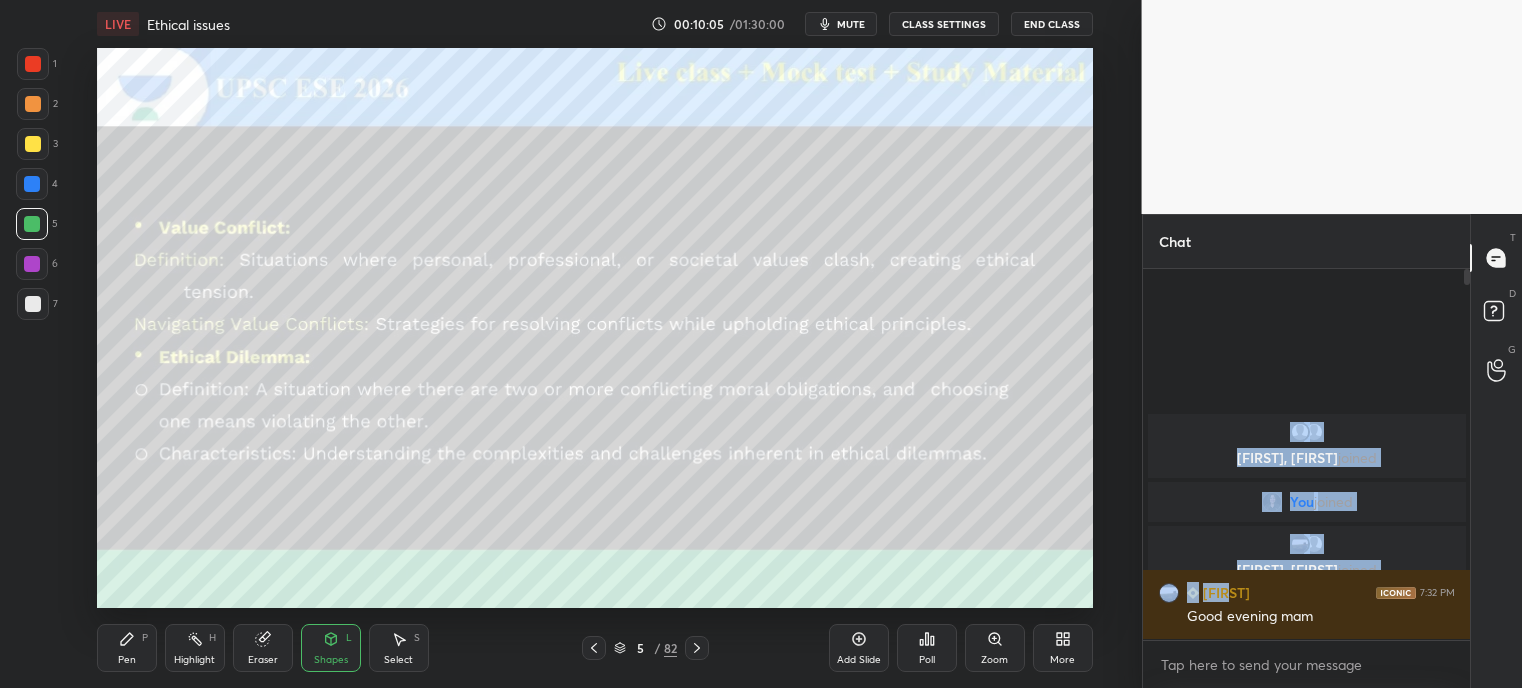 drag, startPoint x: 1424, startPoint y: 415, endPoint x: 1326, endPoint y: 458, distance: 107.01869 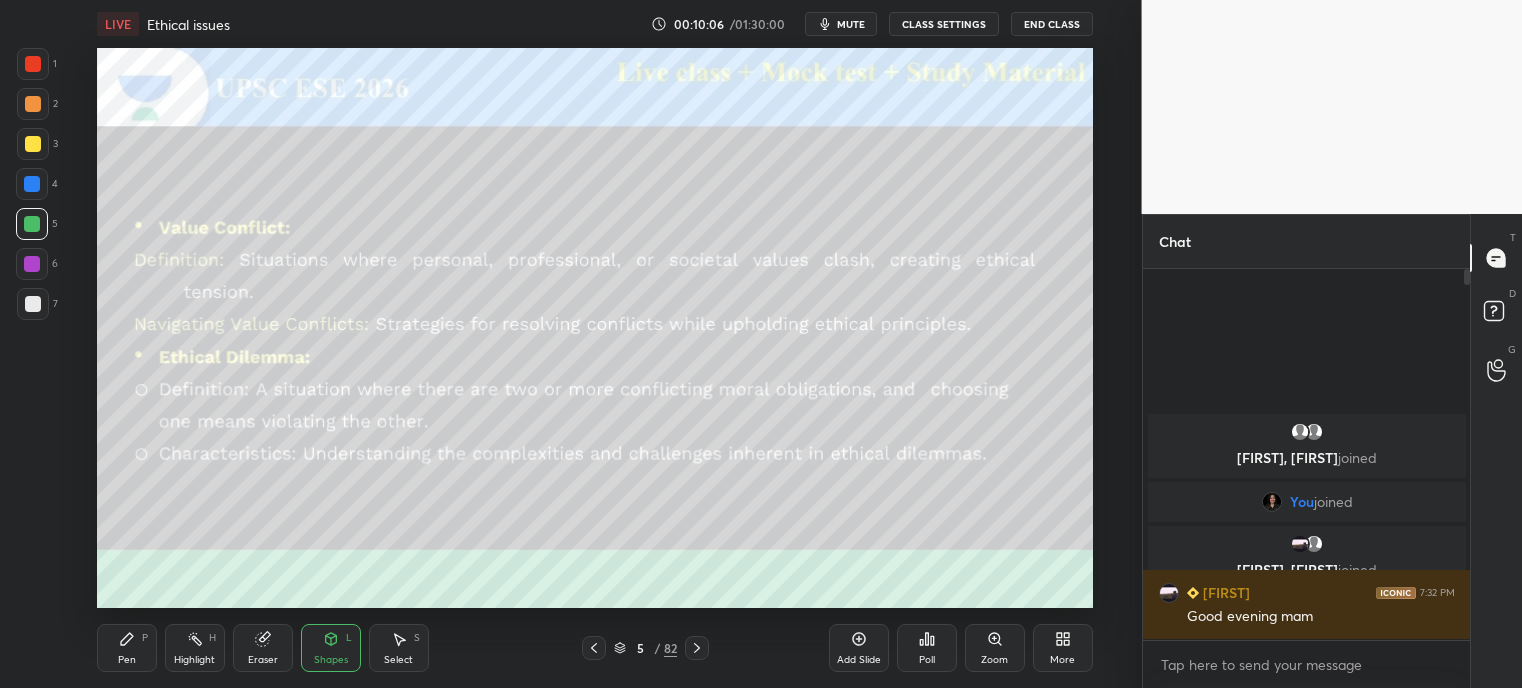 click on "Akanksha, Atul  joined You  joined Nipun, Isha  joined Nipun 7:32 PM Good evening mam" at bounding box center (1307, 454) 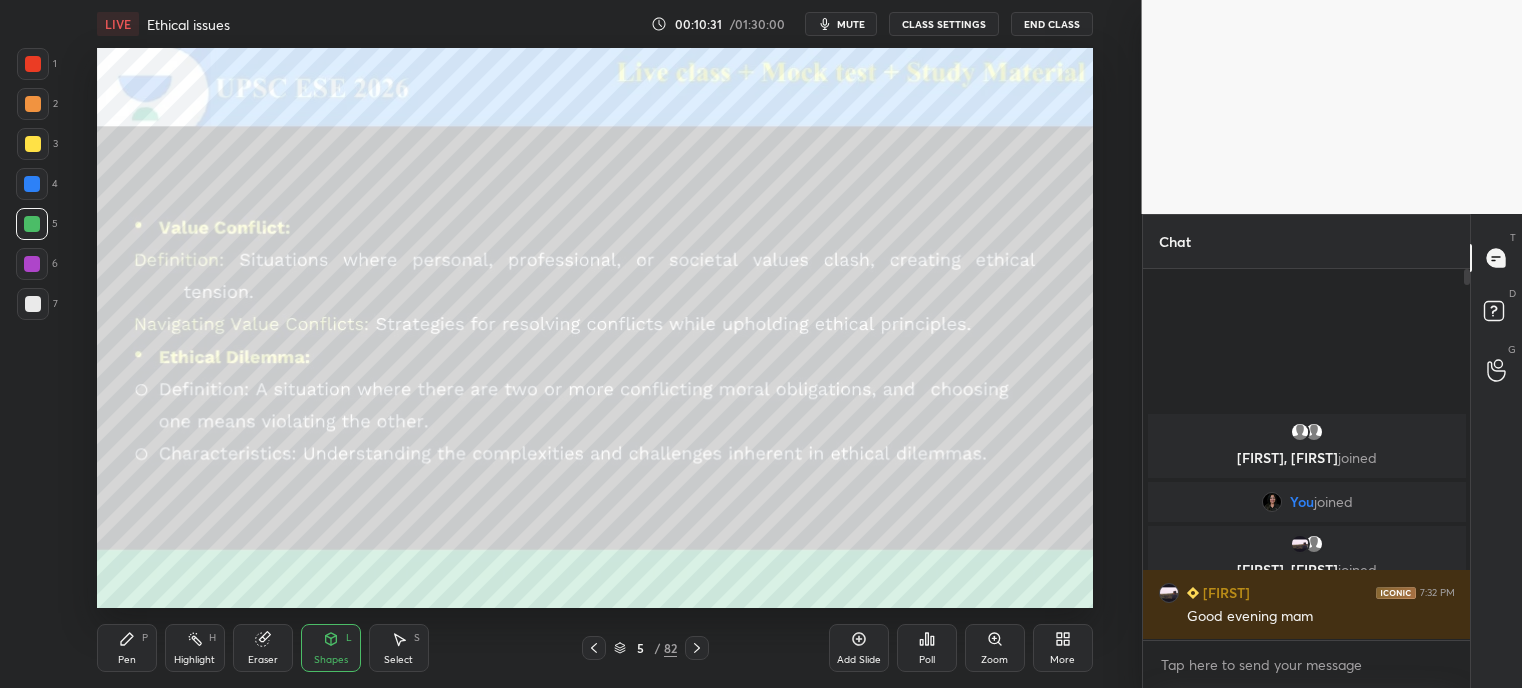 click 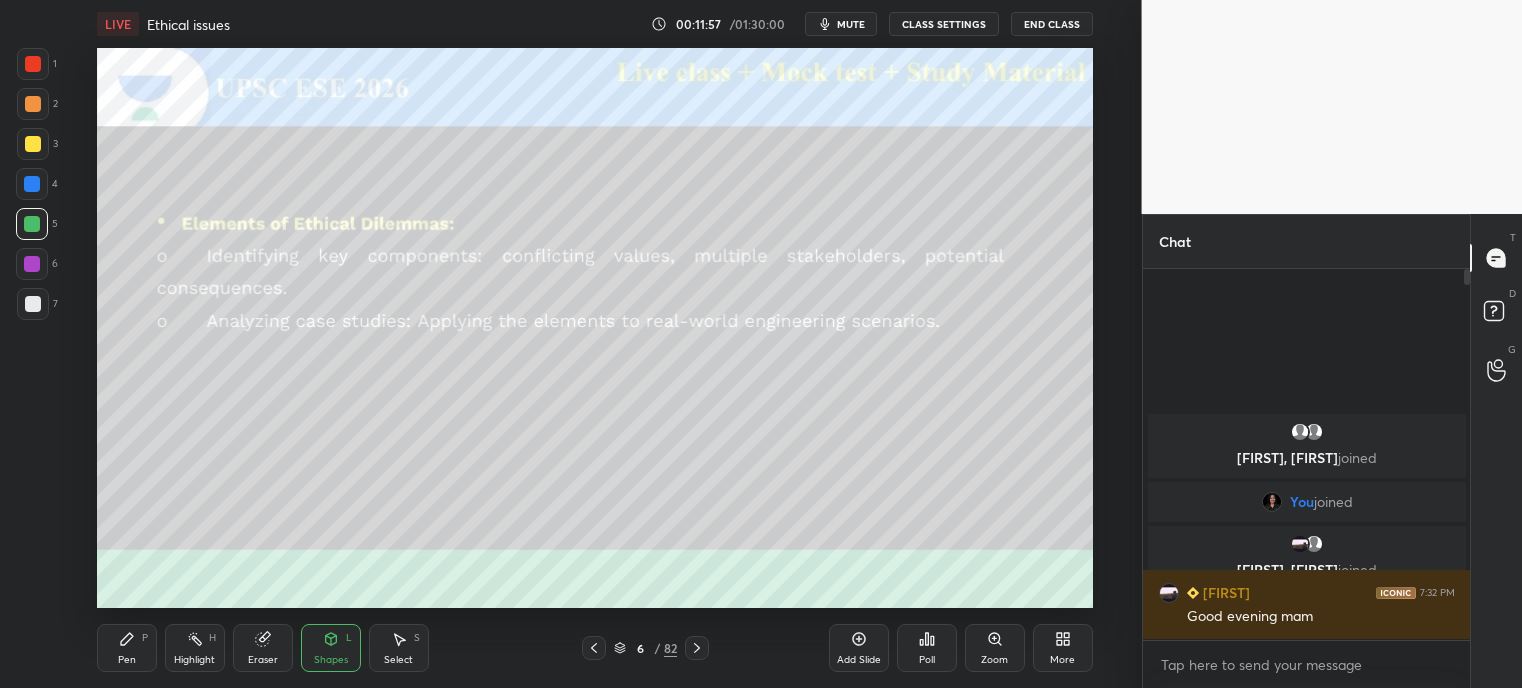 click 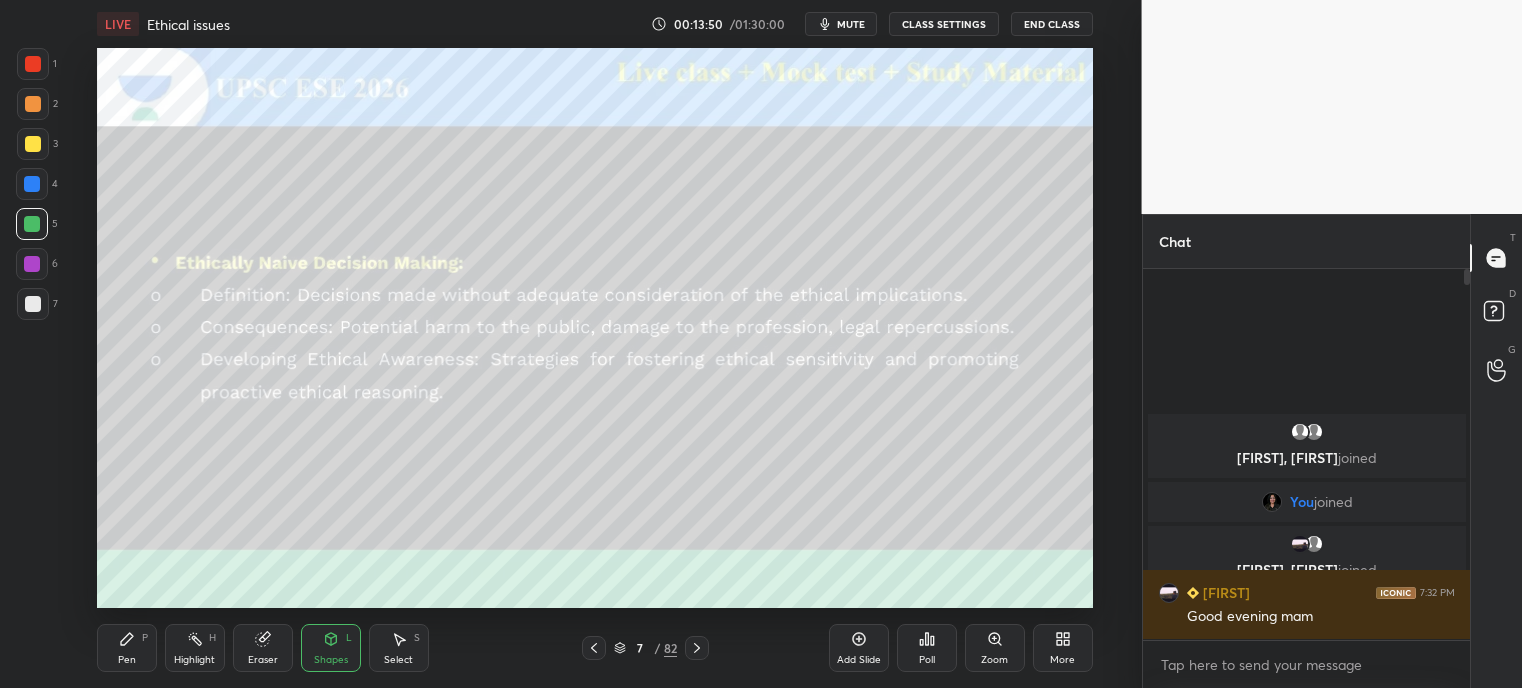 click 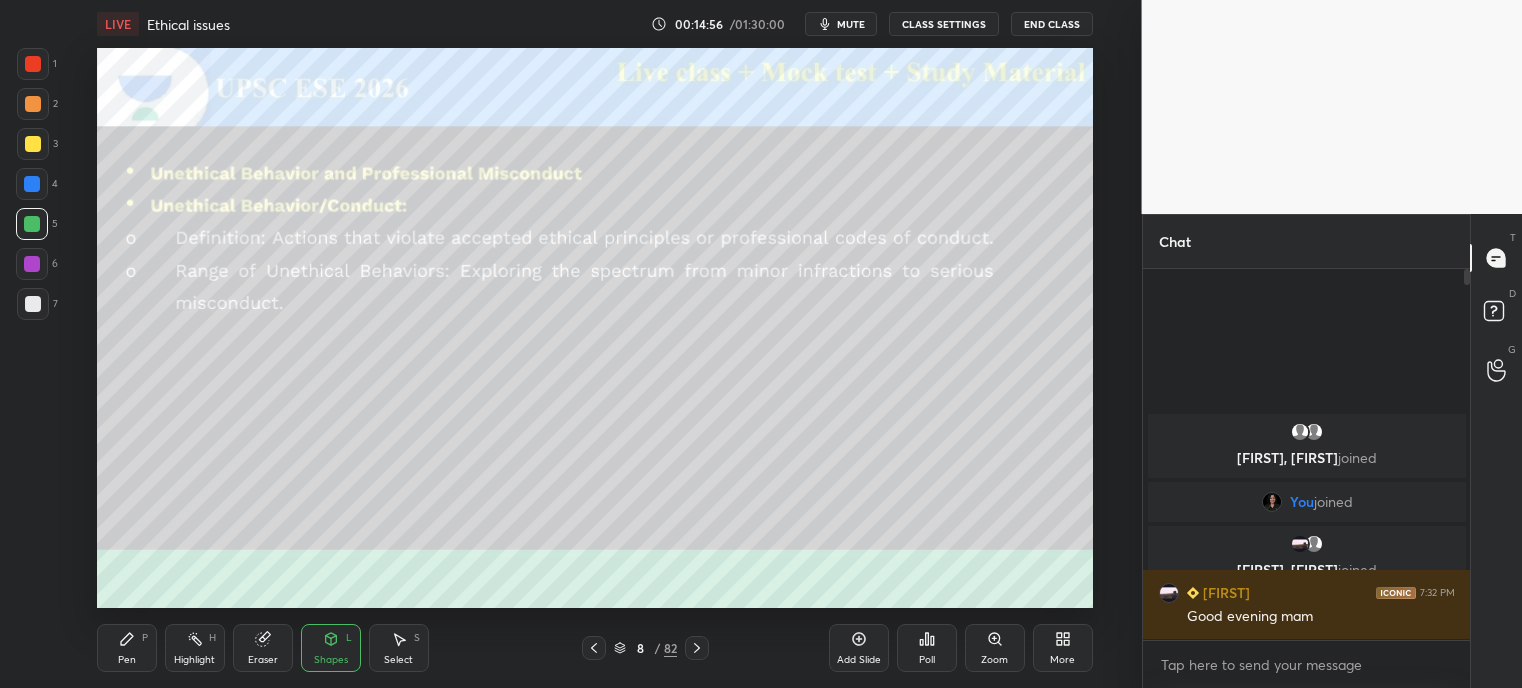 click 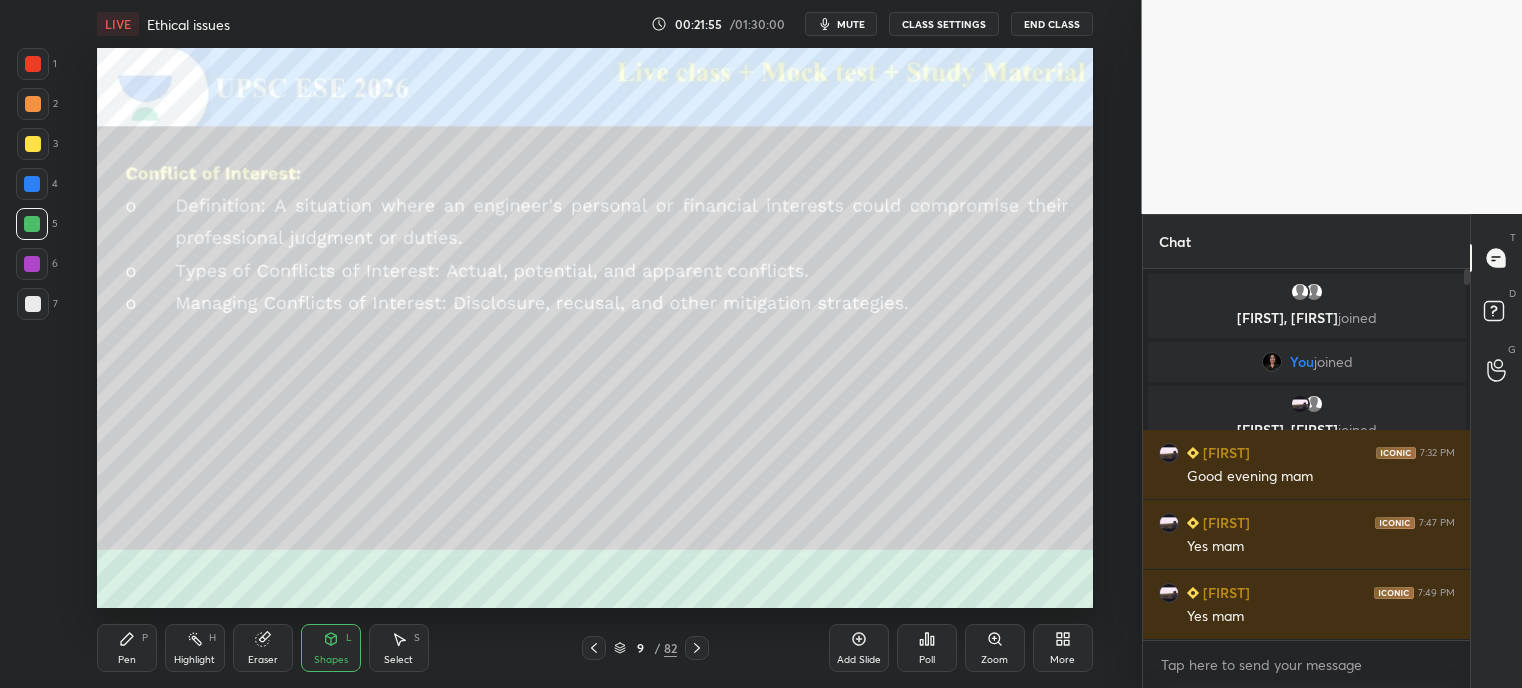 click 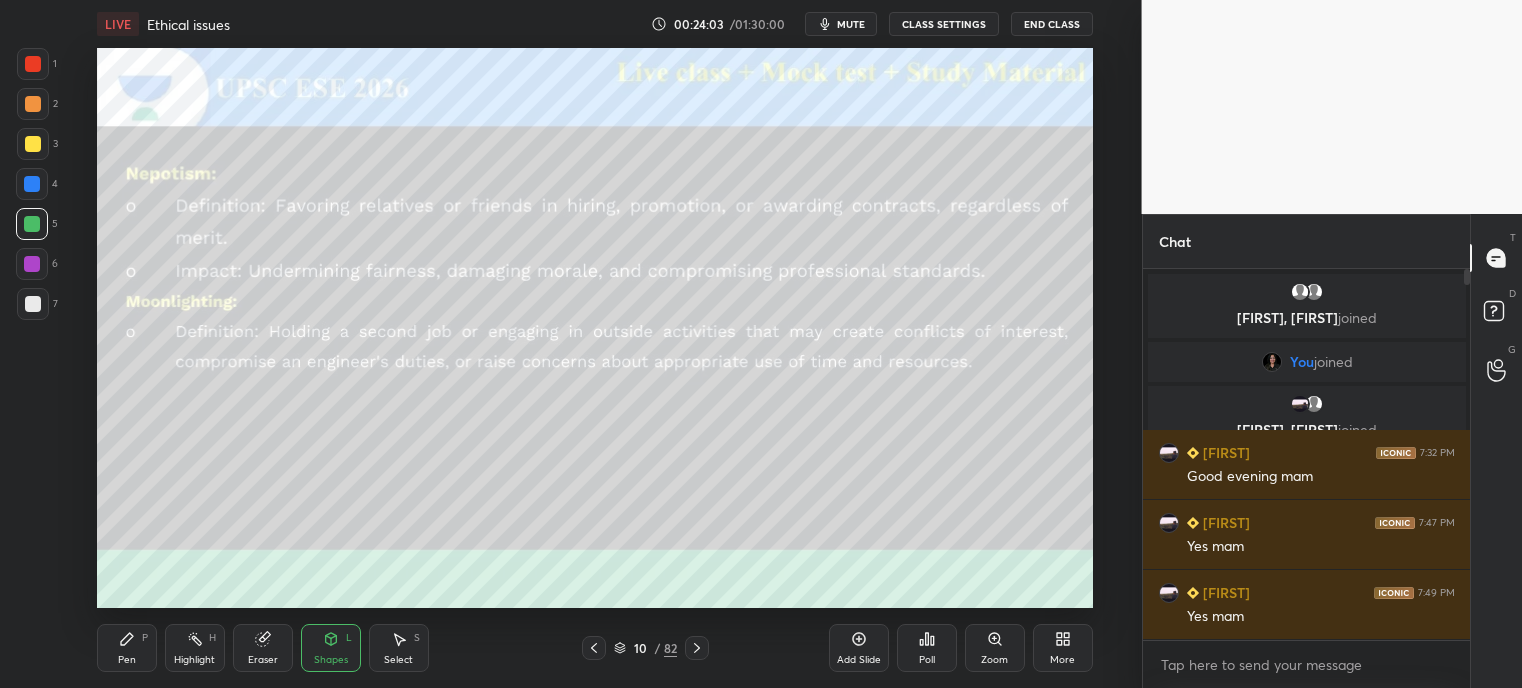 click 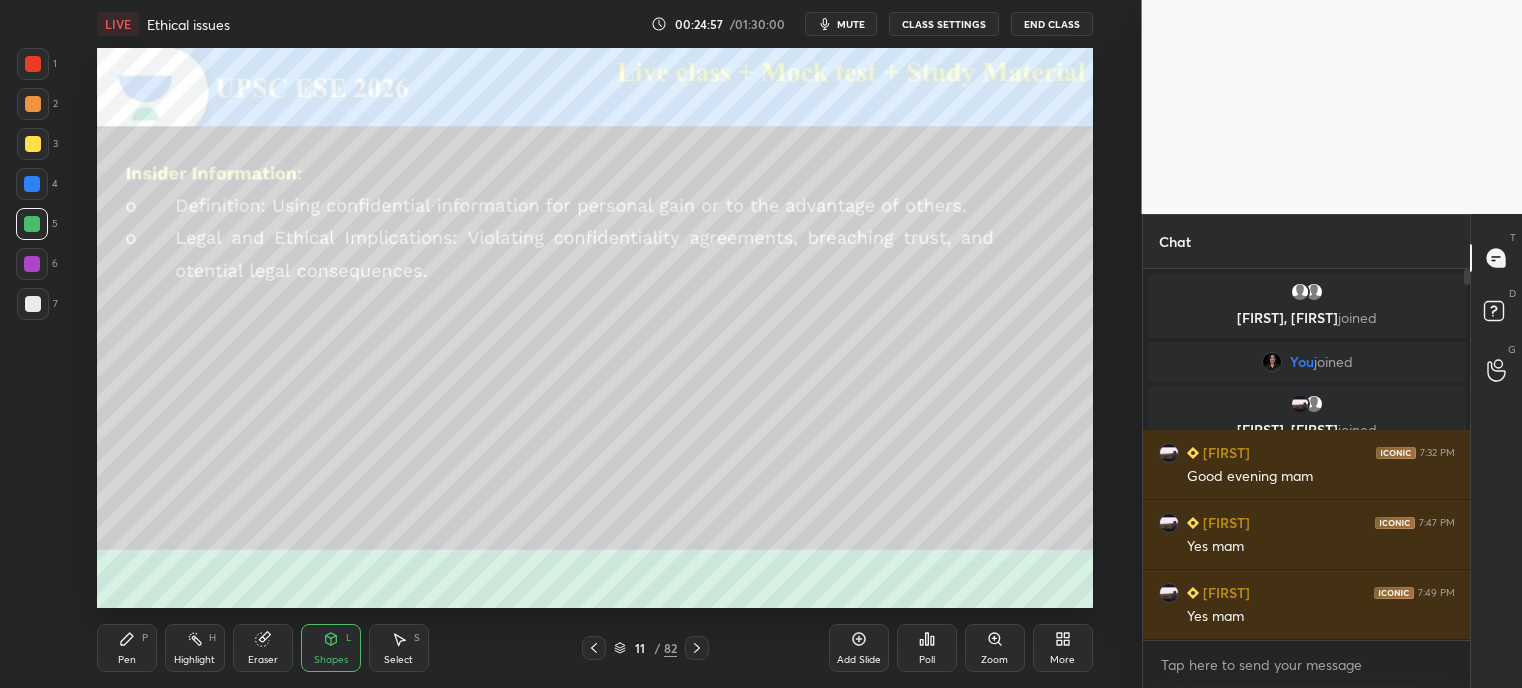 click on "Pen P" at bounding box center [127, 648] 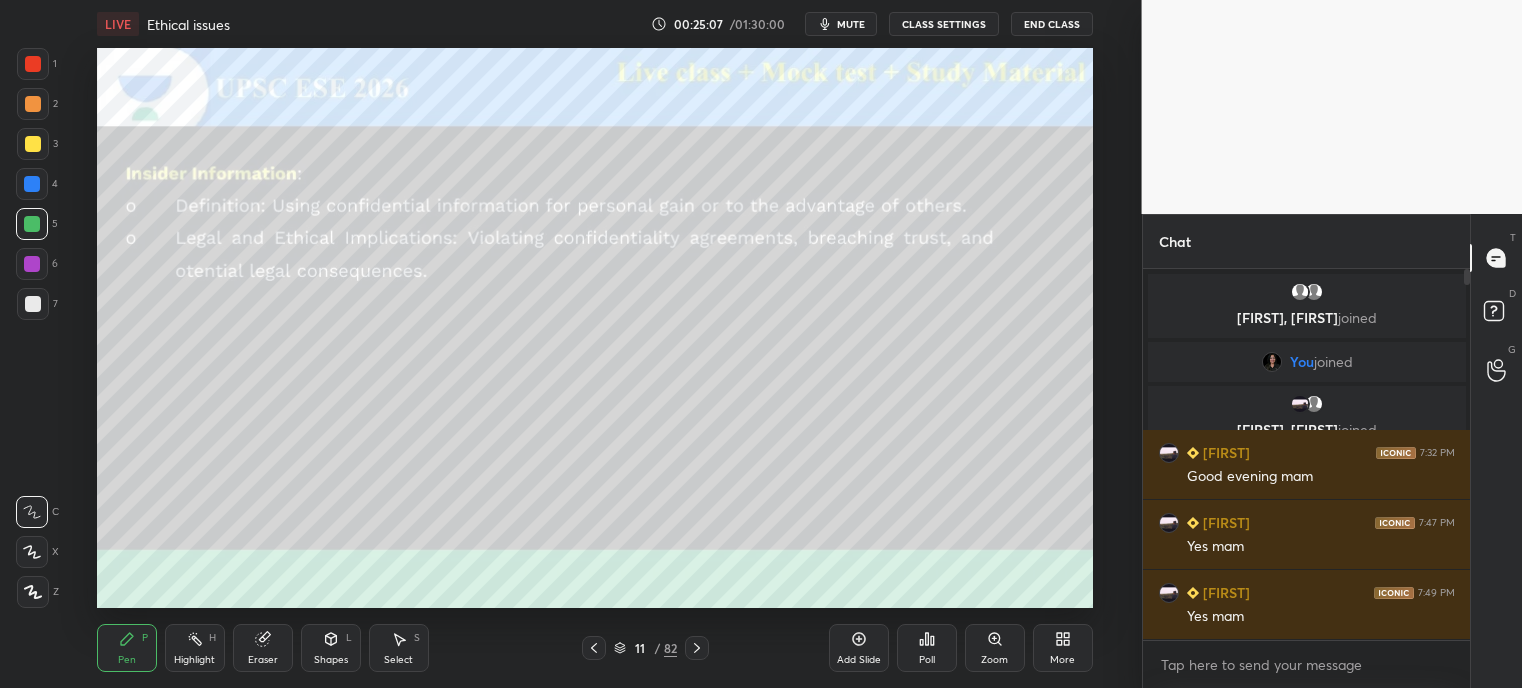 click 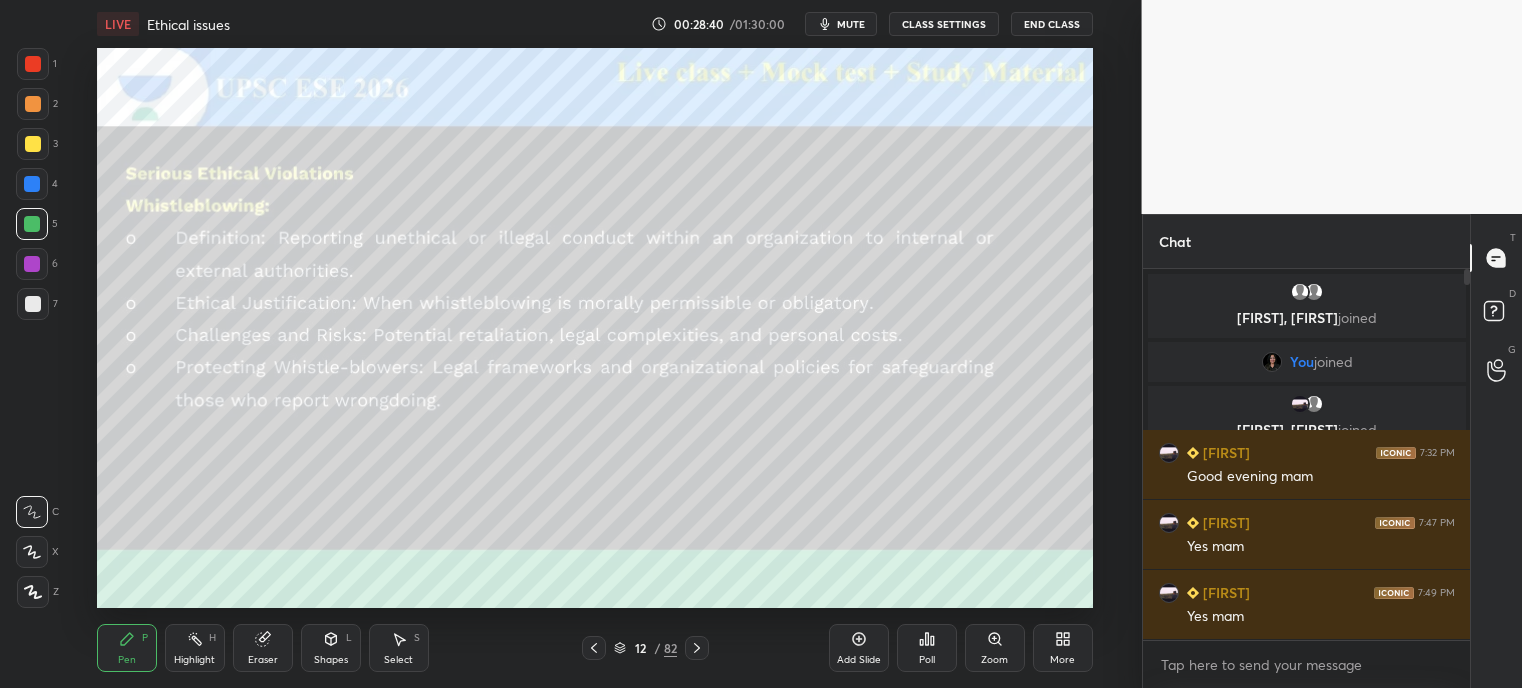 click 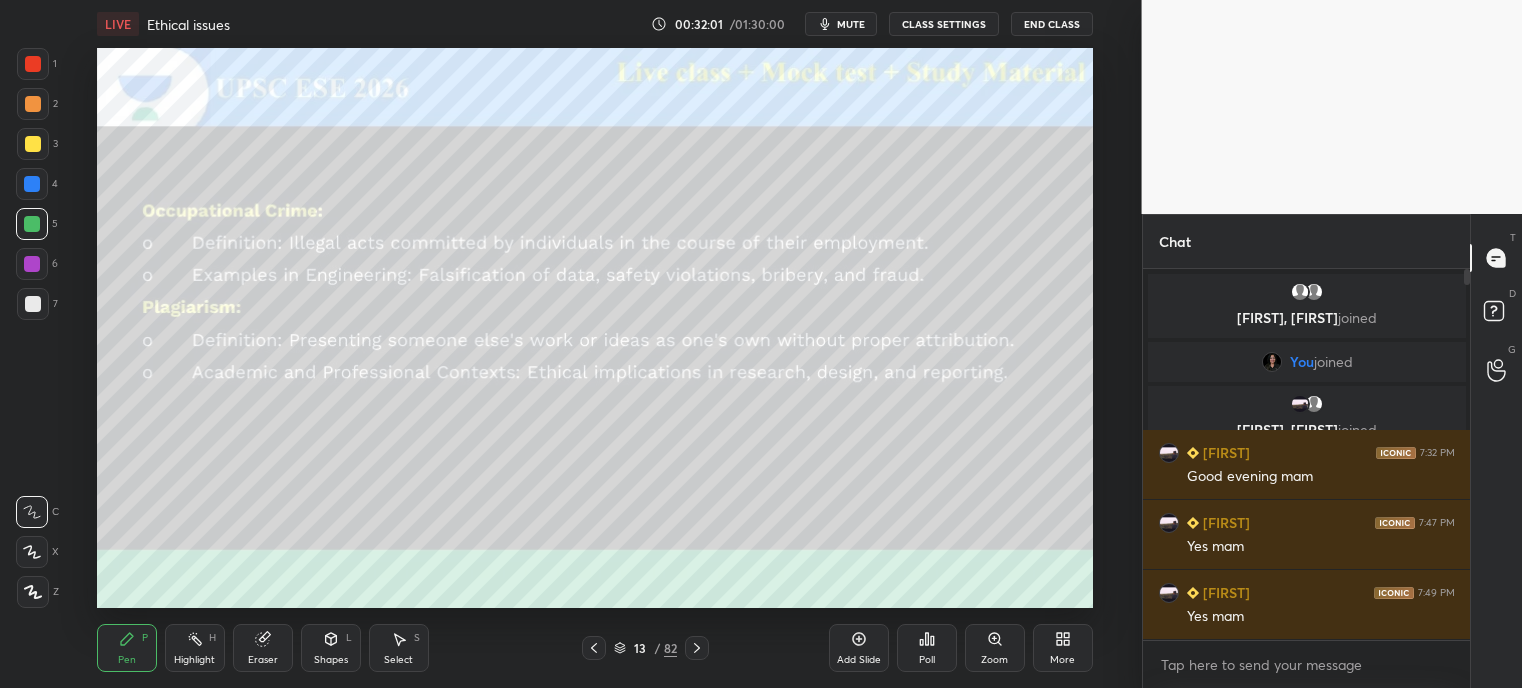 click 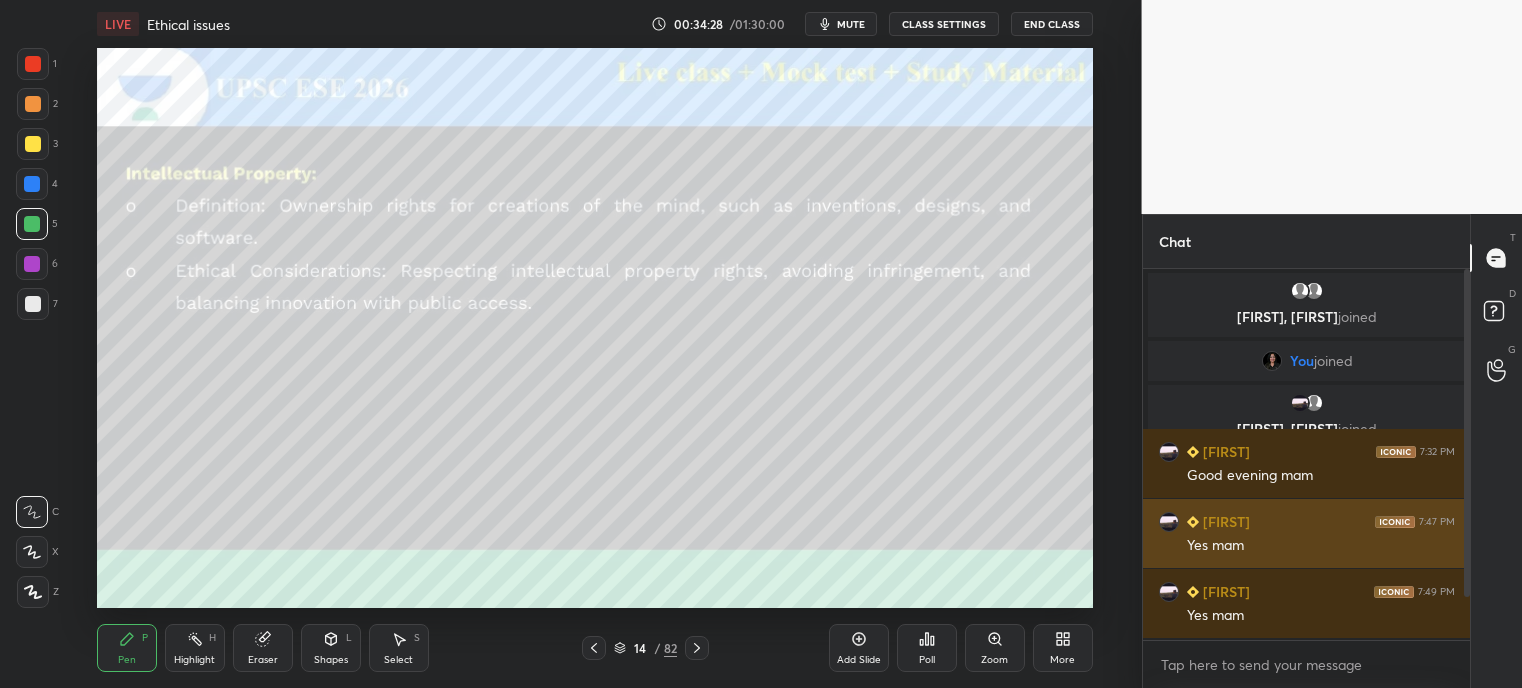 scroll, scrollTop: 47, scrollLeft: 0, axis: vertical 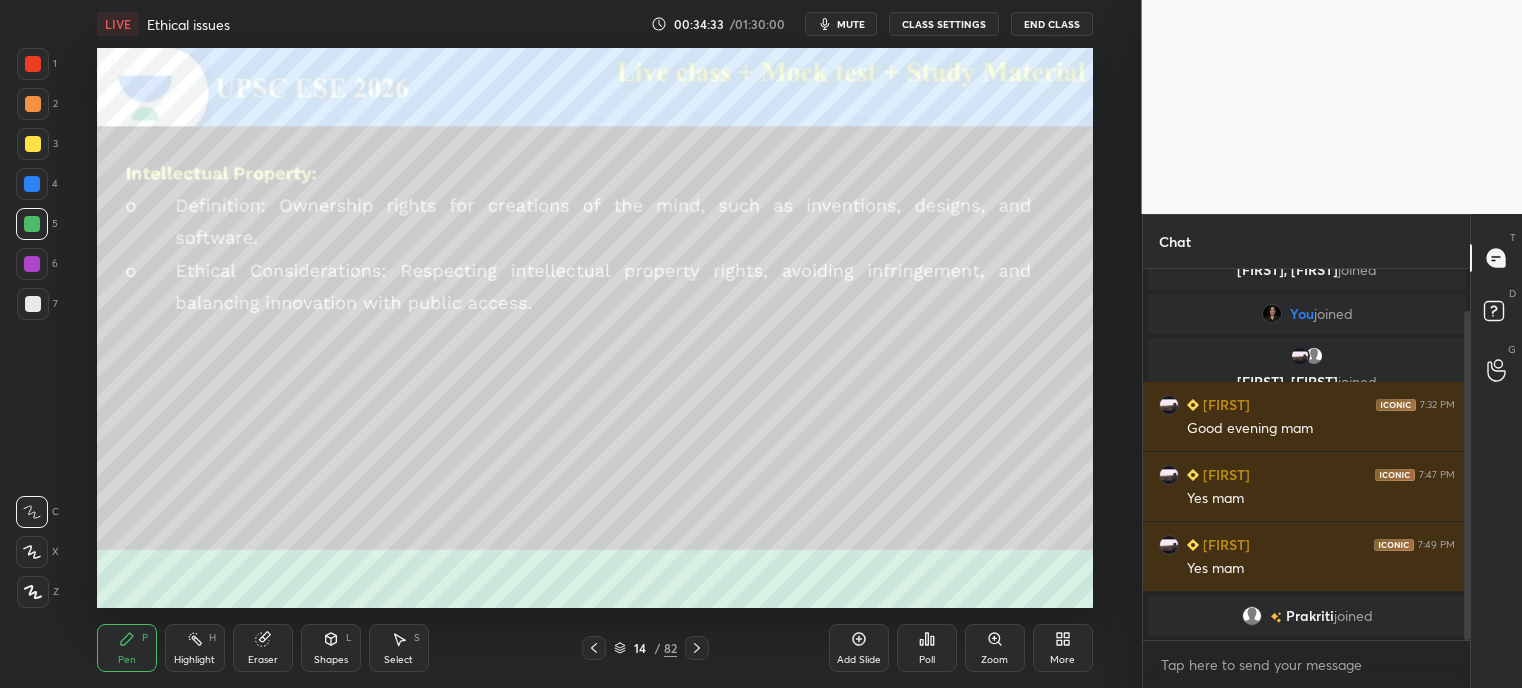 click 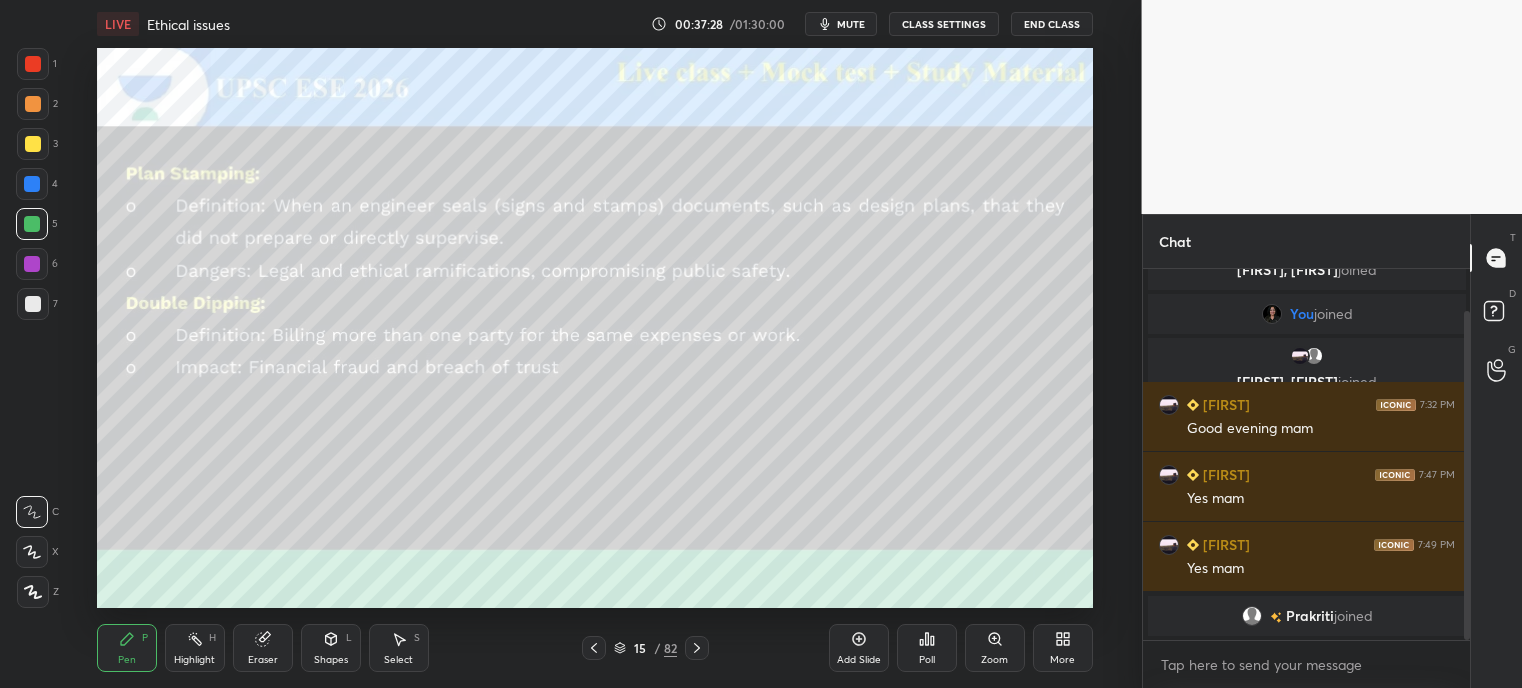 click 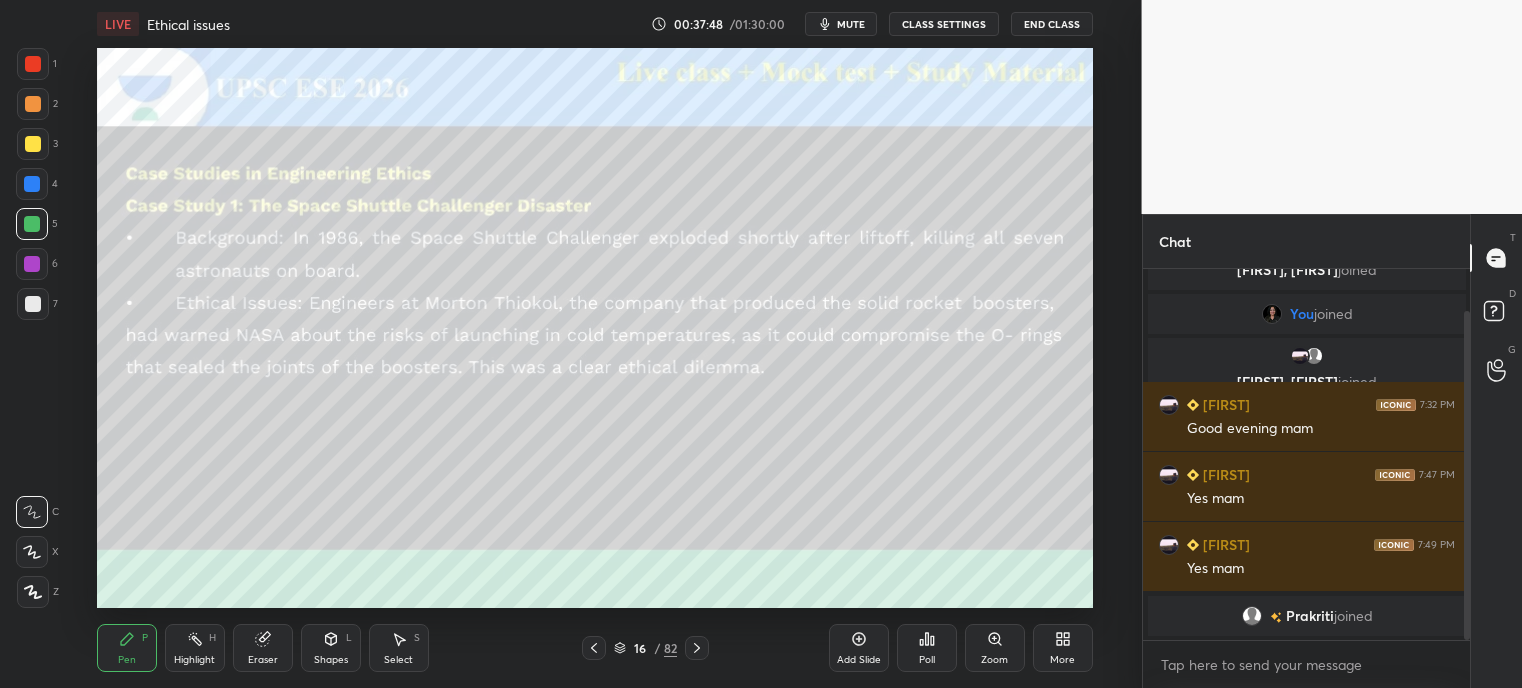 drag, startPoint x: 328, startPoint y: 659, endPoint x: 314, endPoint y: 640, distance: 23.600847 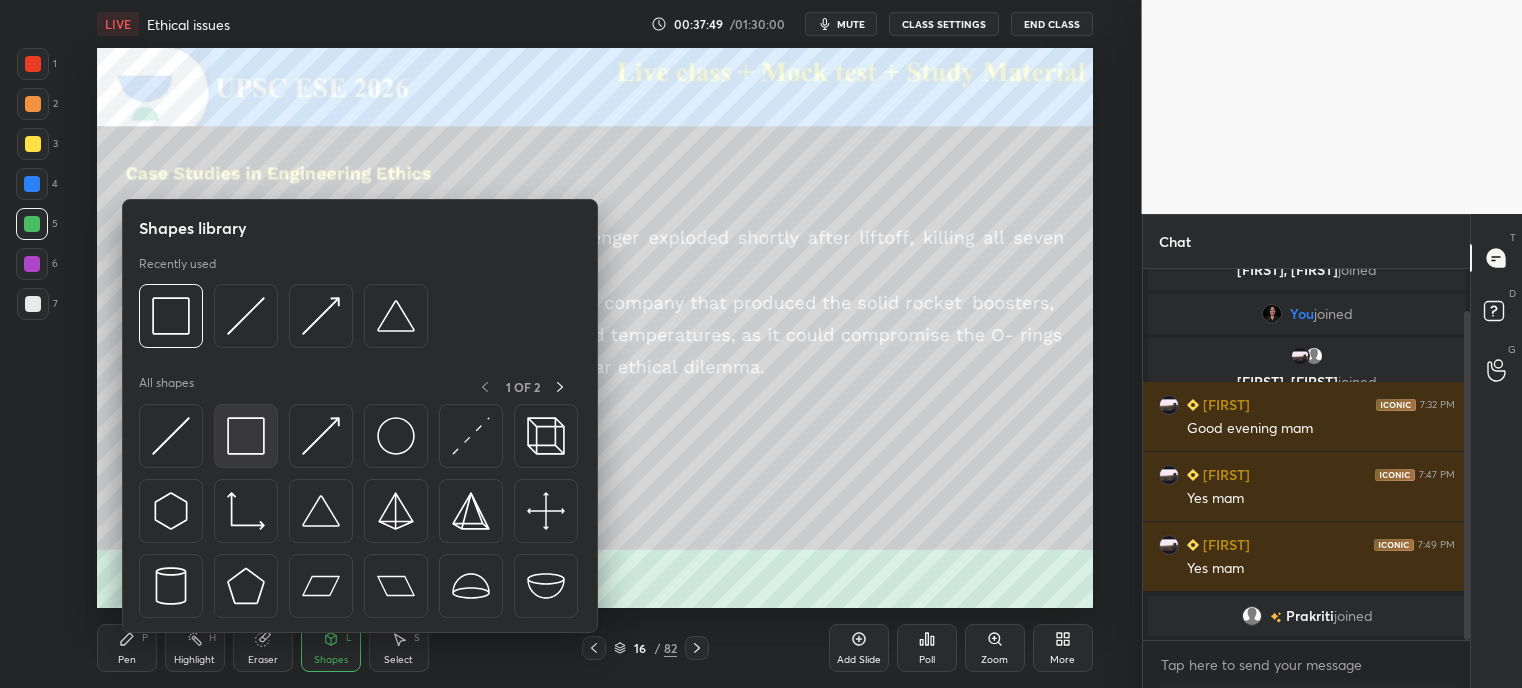 click at bounding box center [246, 436] 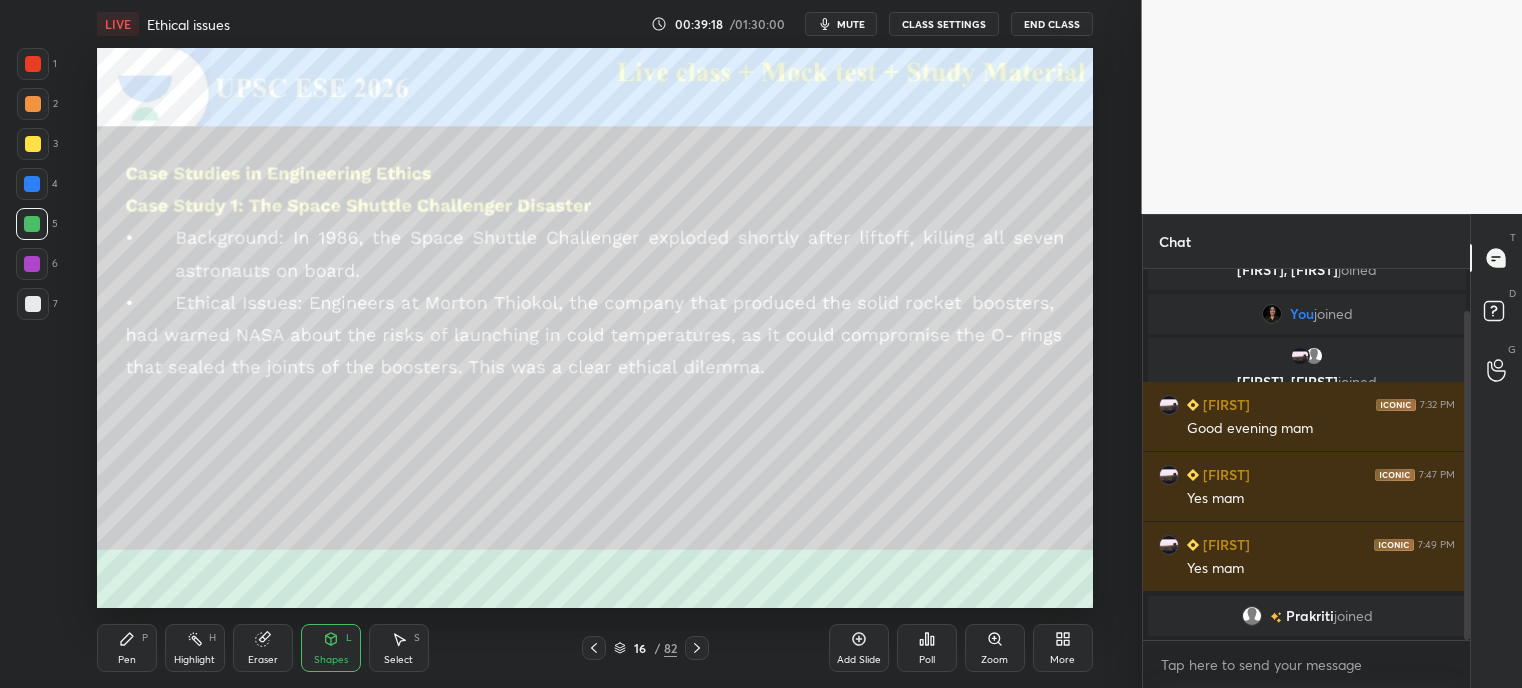 click 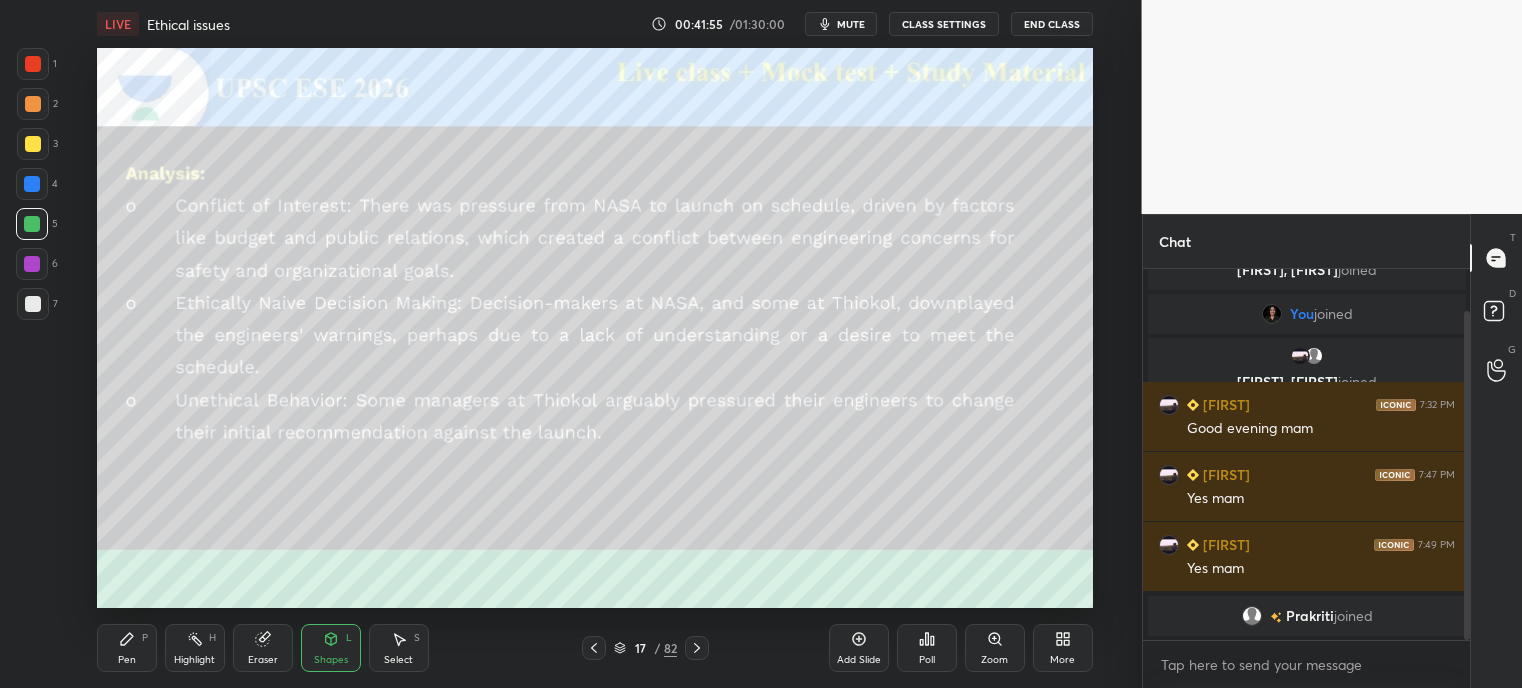 click 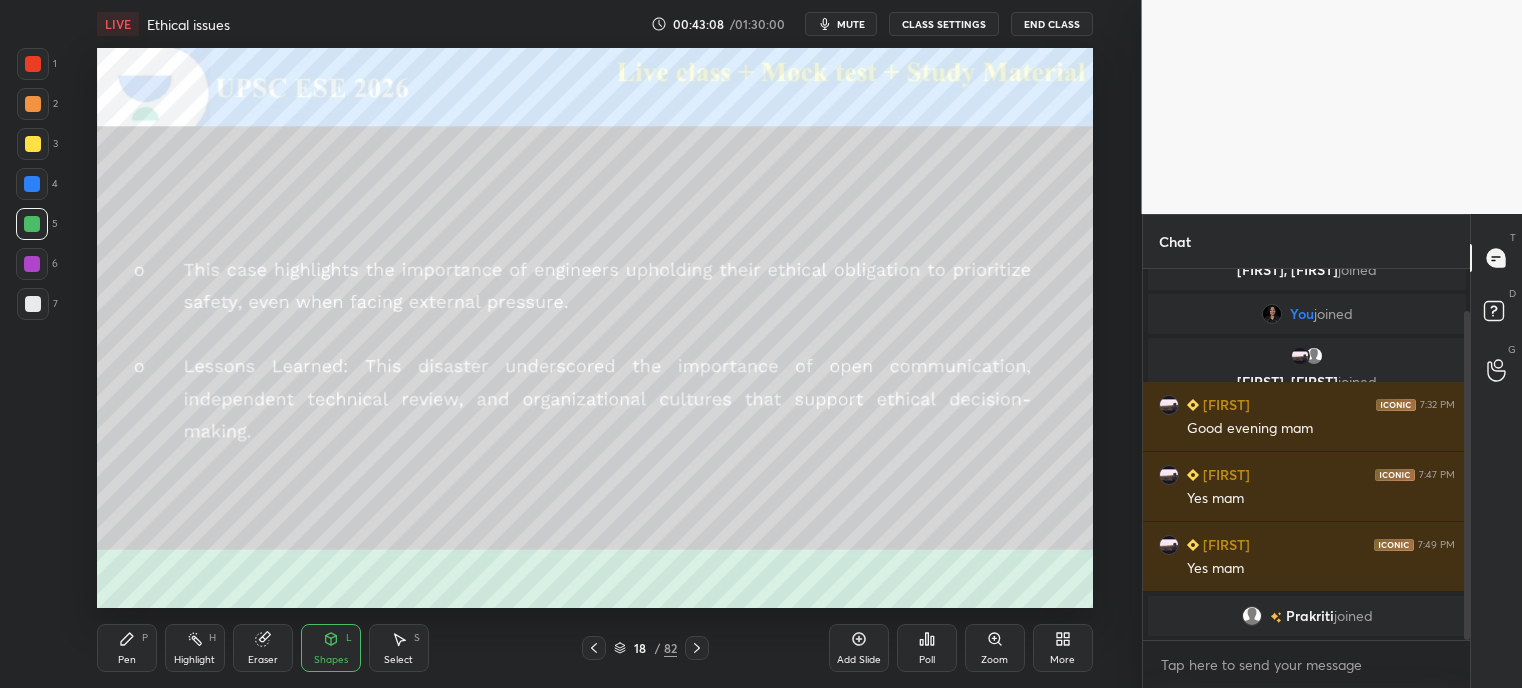 click 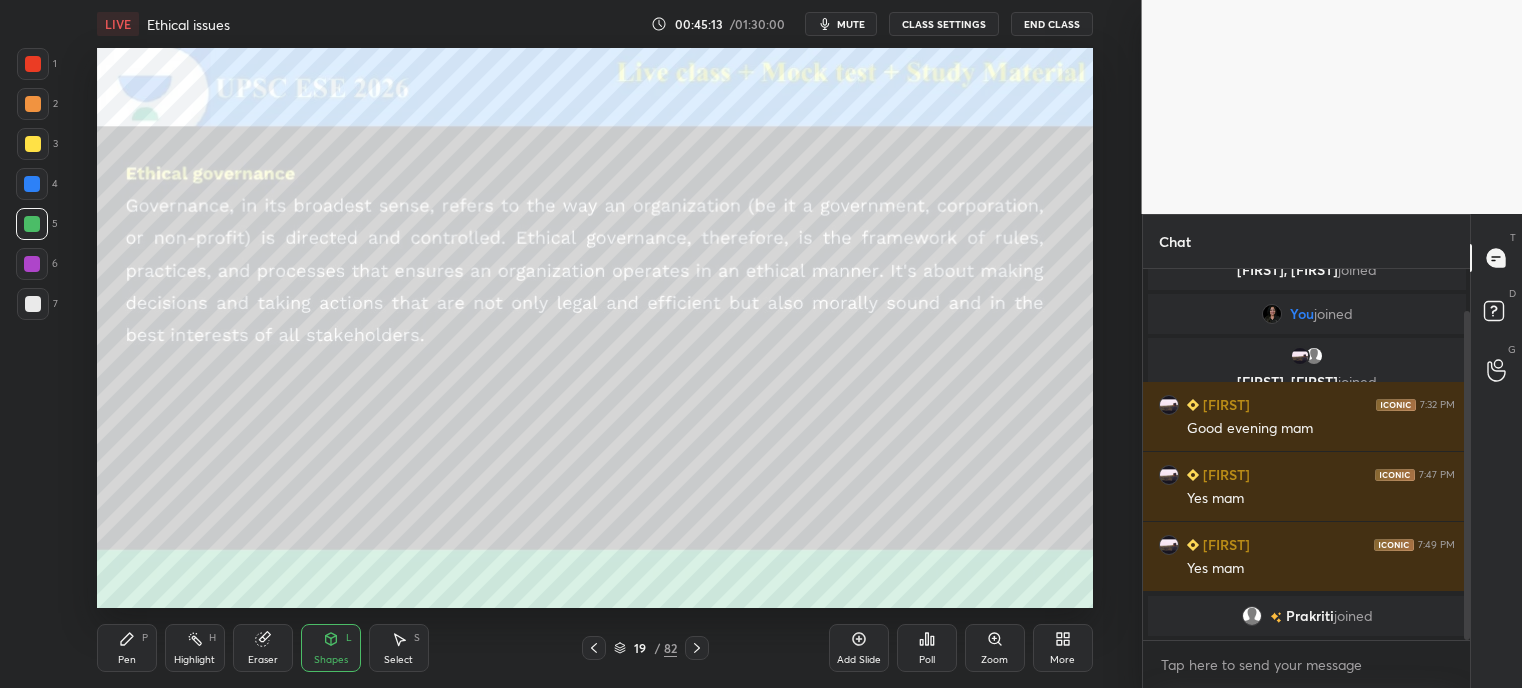 click 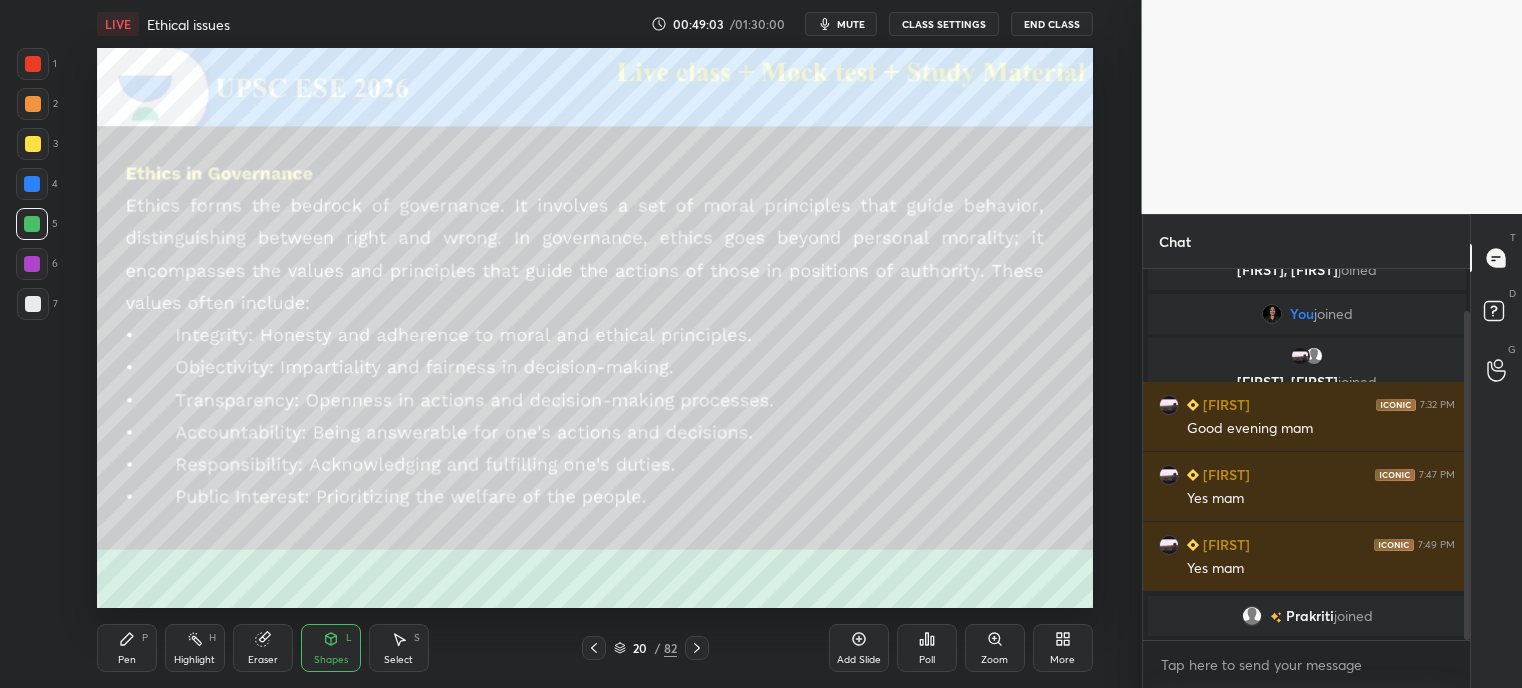 click 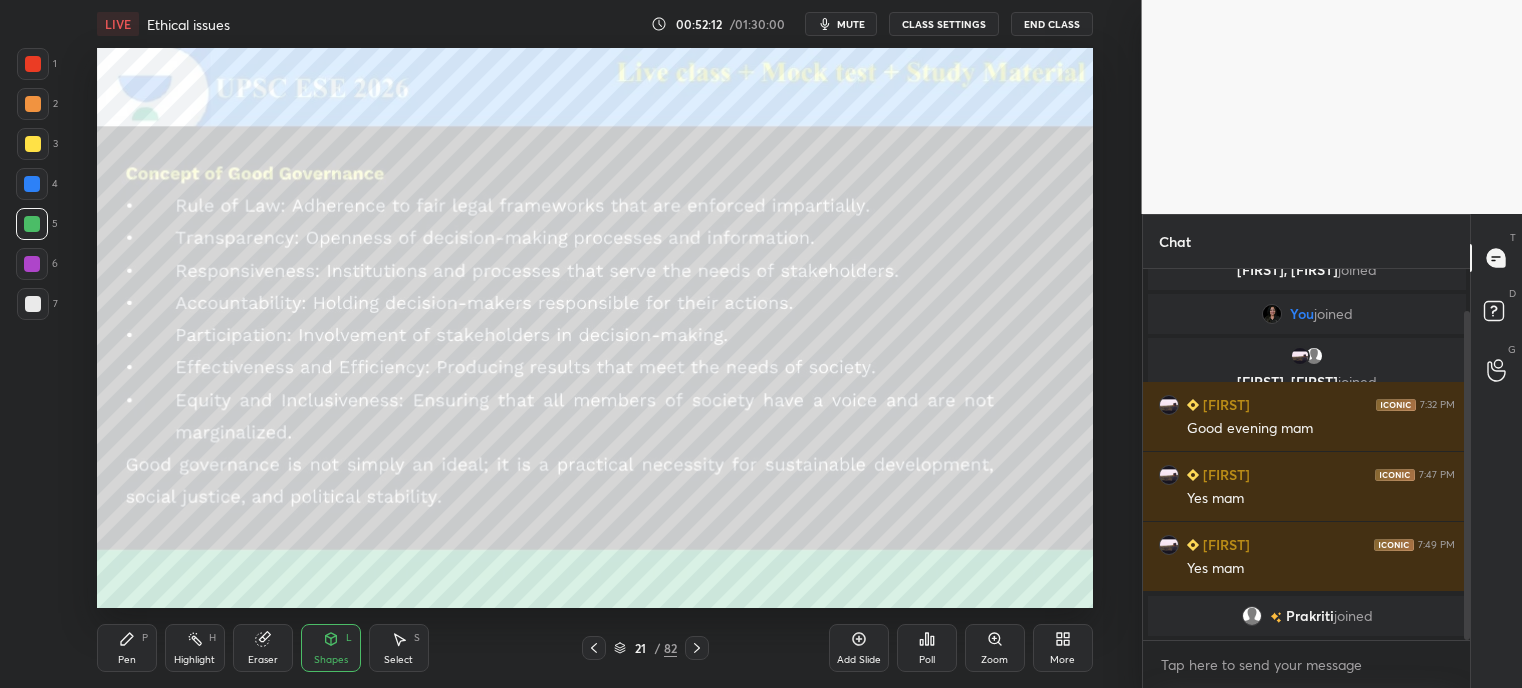 click 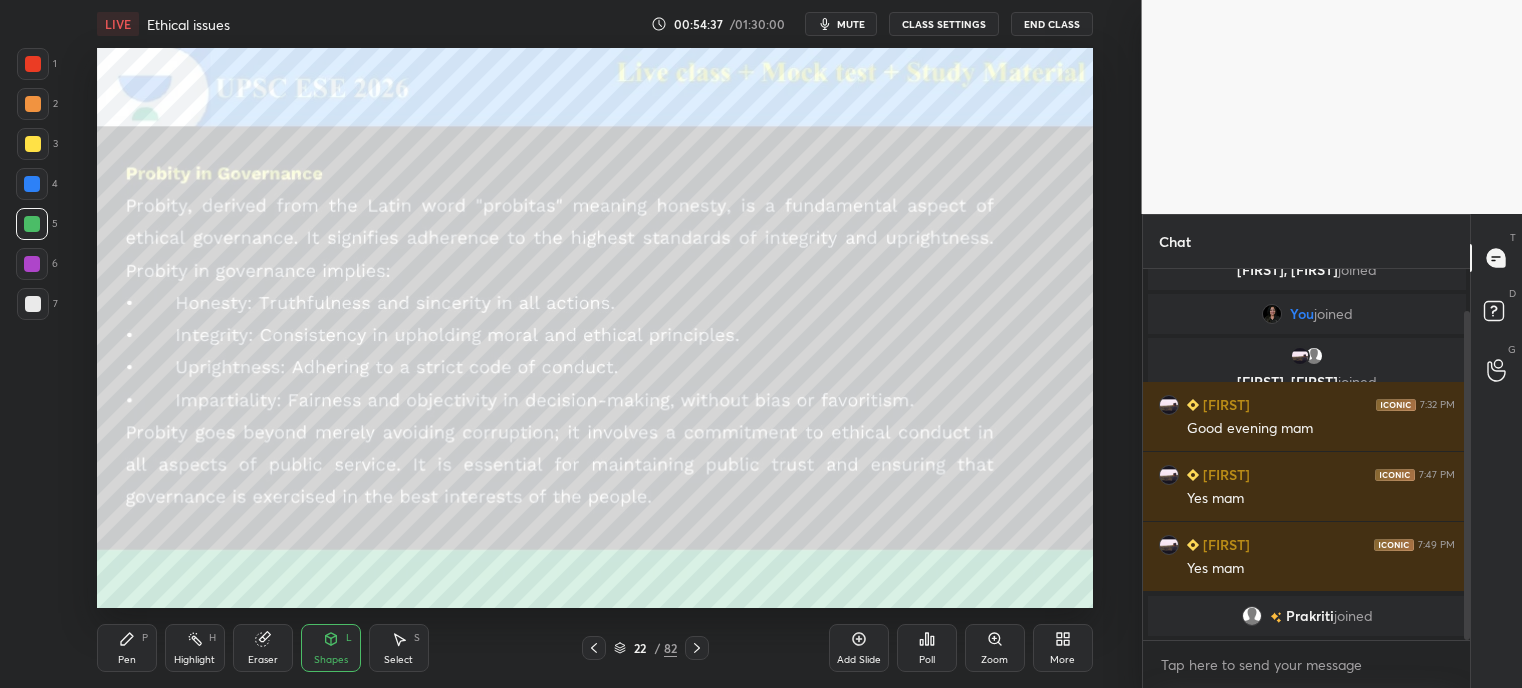 click 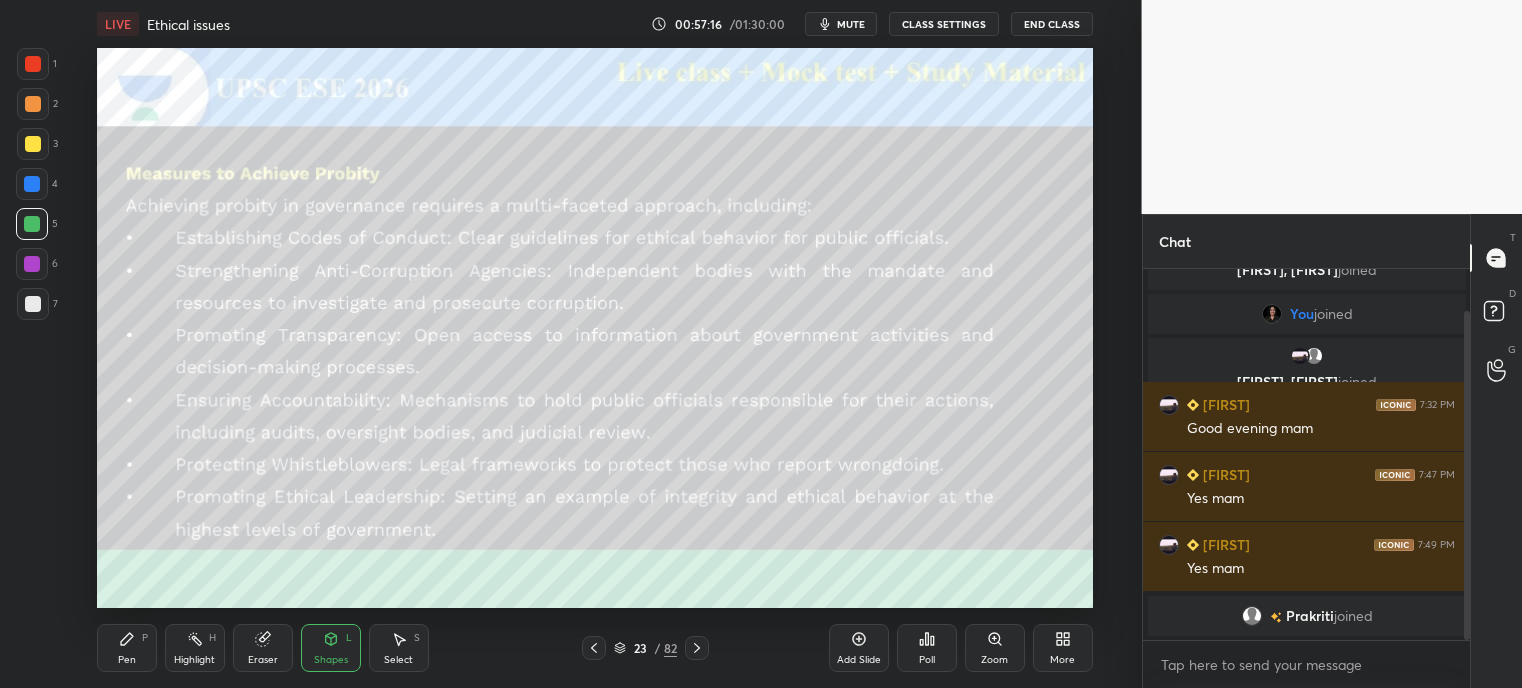 click 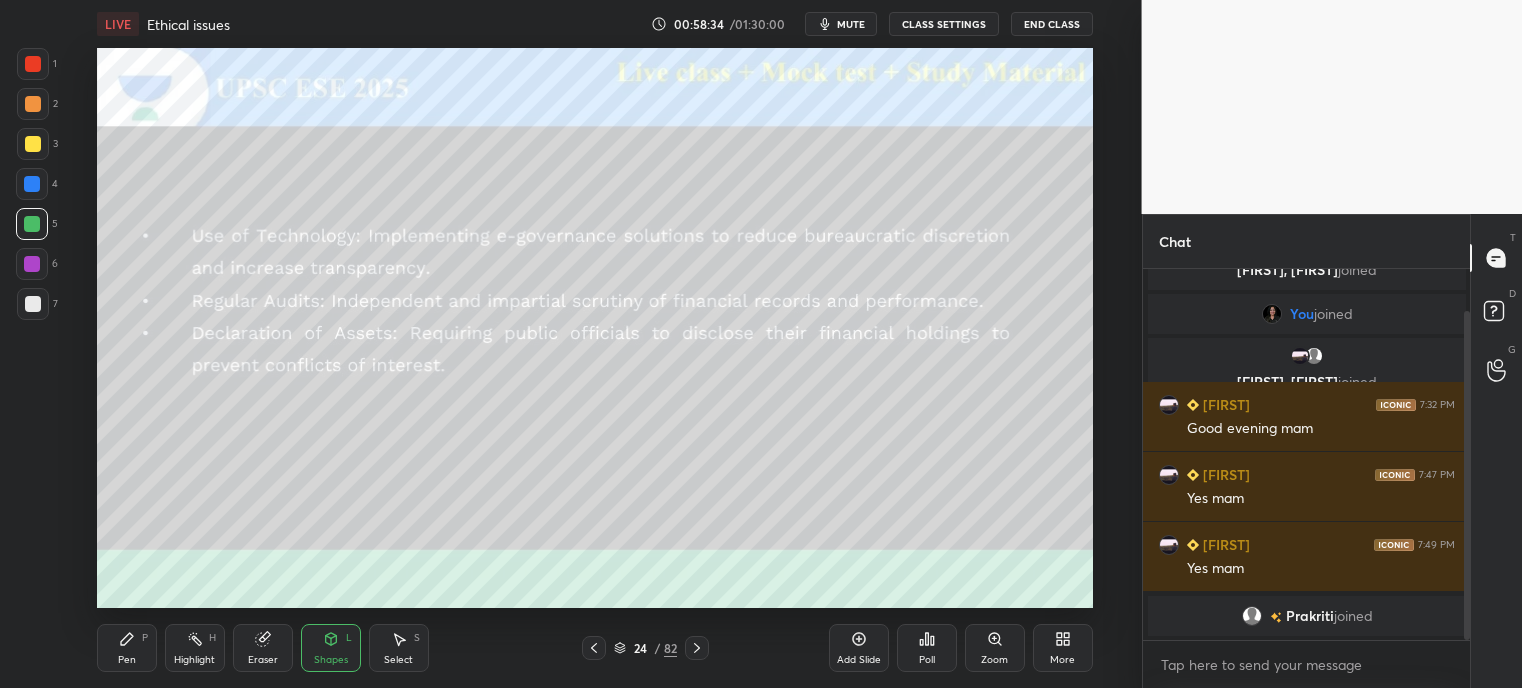 click 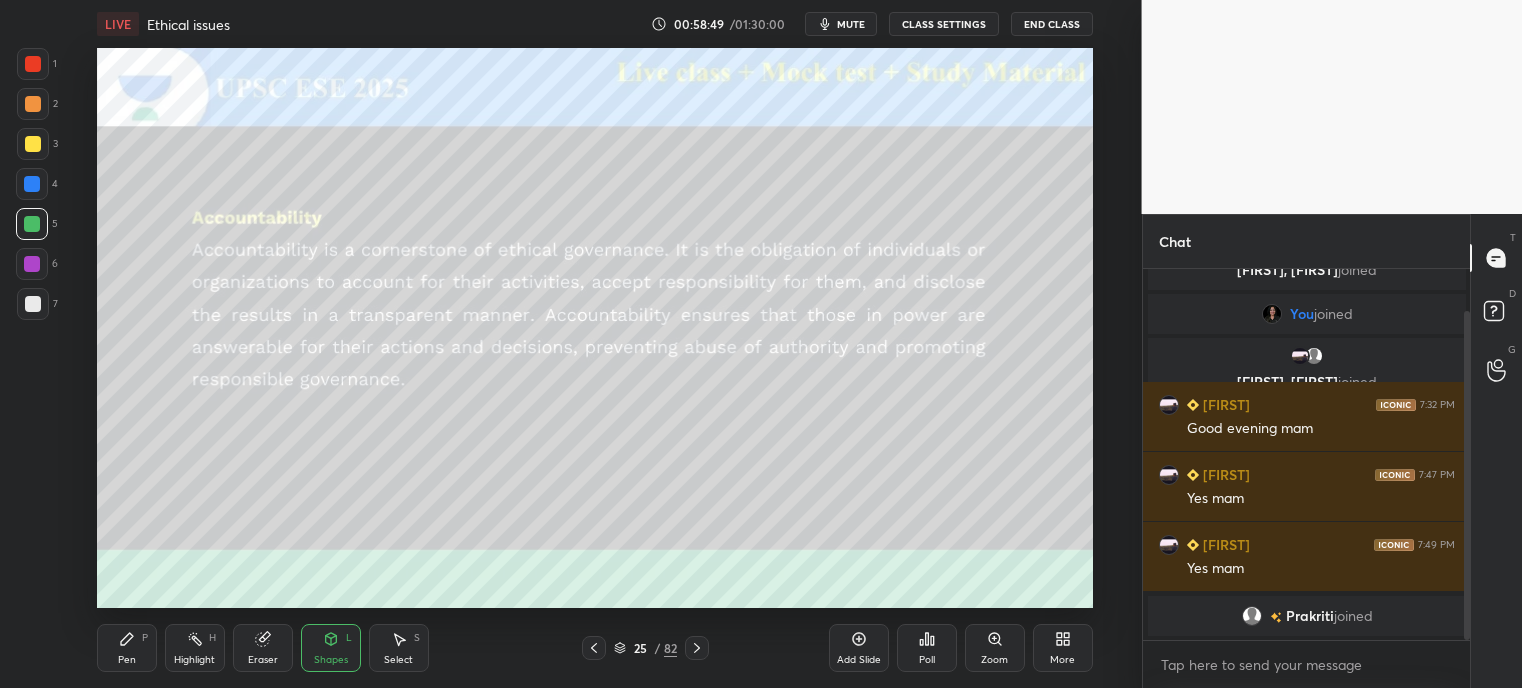 click on "mute" at bounding box center (851, 24) 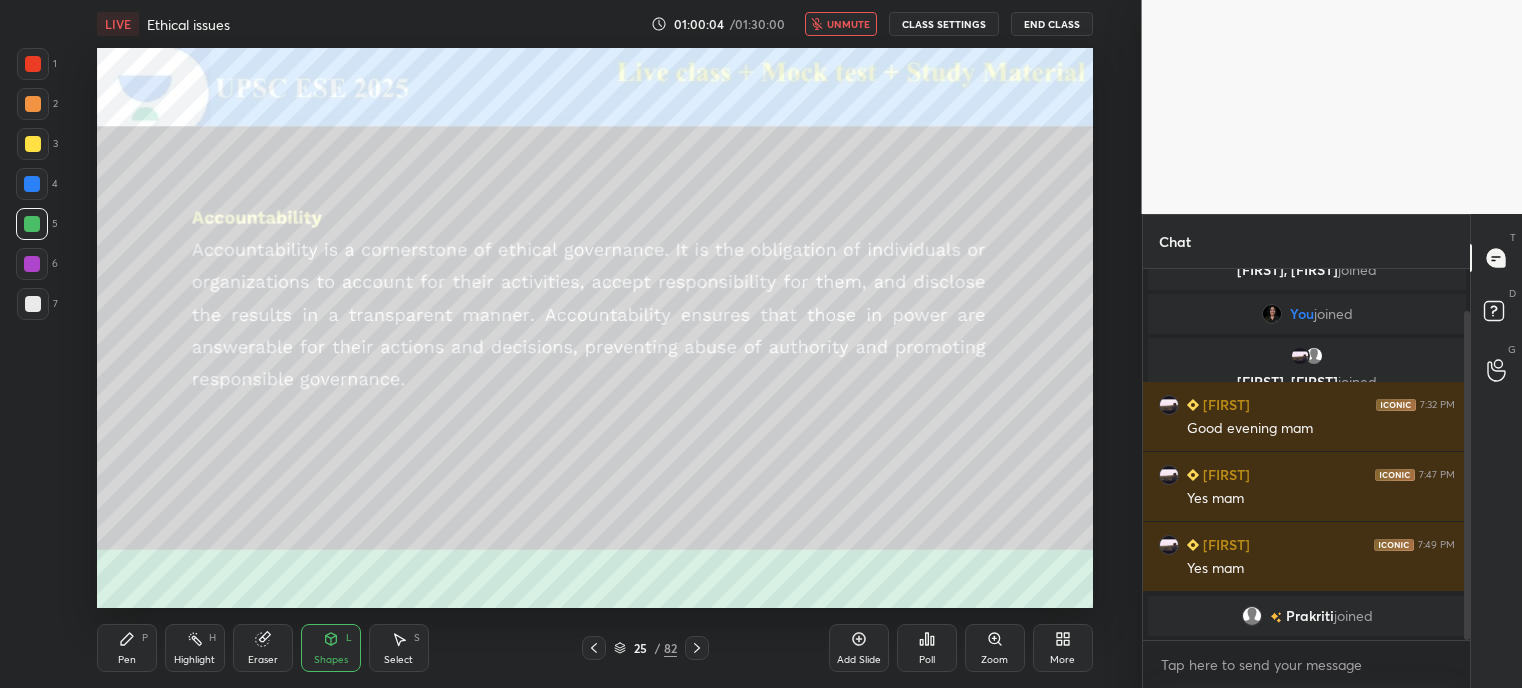 click on "End Class" at bounding box center (1052, 24) 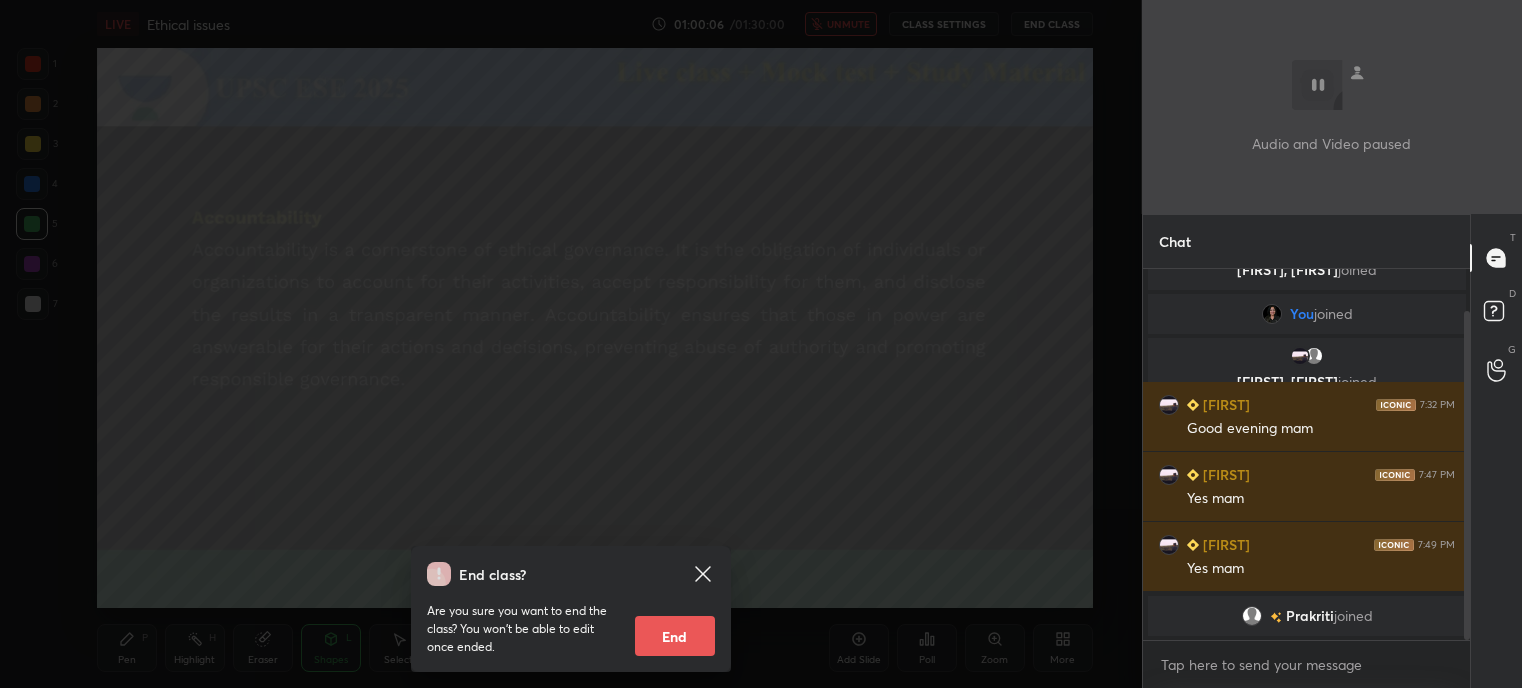 click on "End" at bounding box center (675, 636) 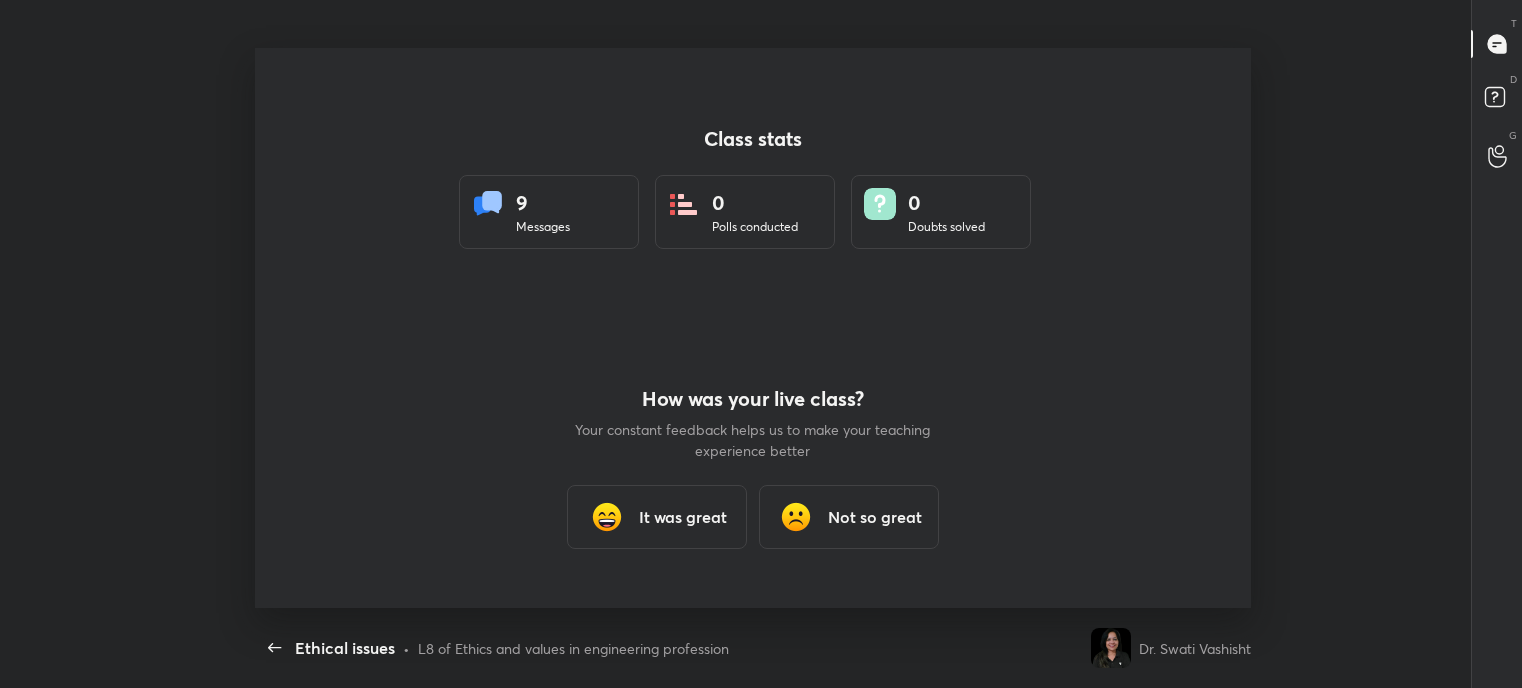scroll, scrollTop: 99440, scrollLeft: 98767, axis: both 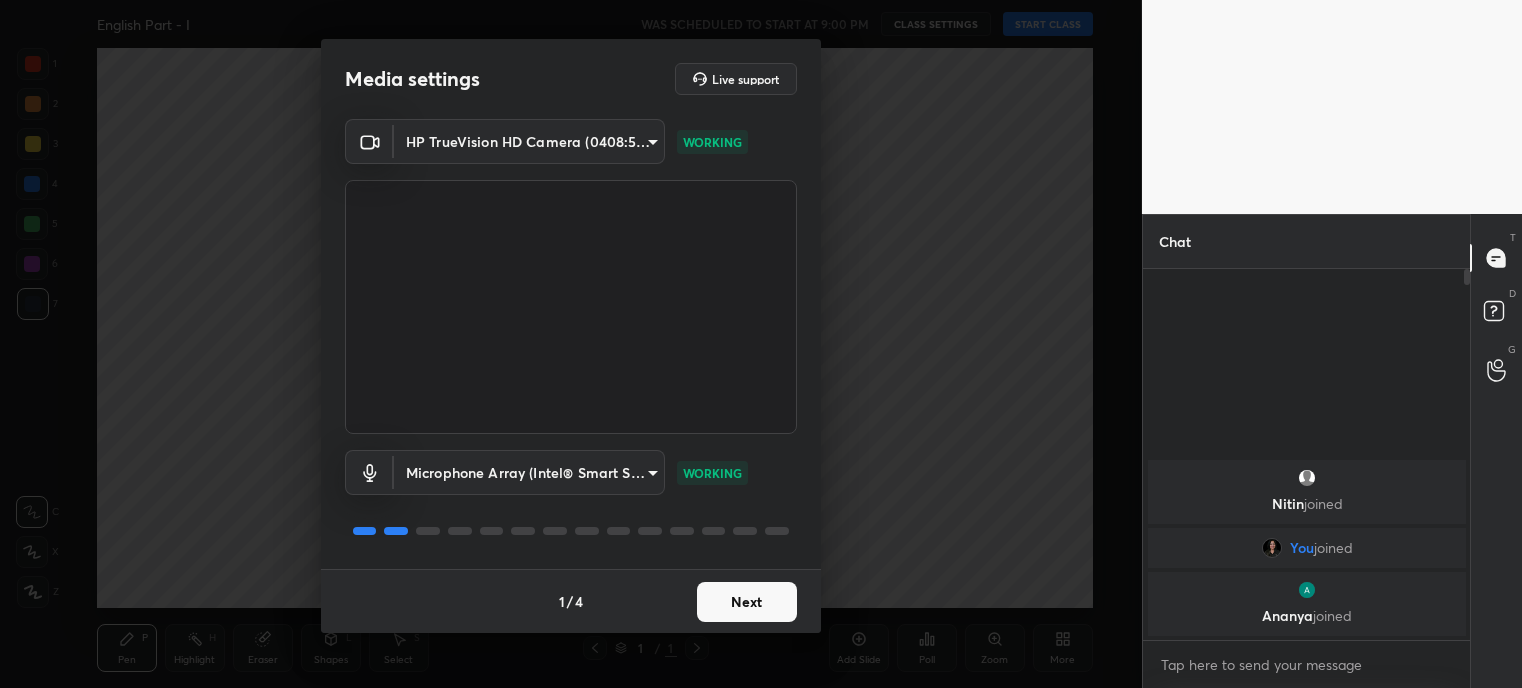 click on "Next" at bounding box center (747, 602) 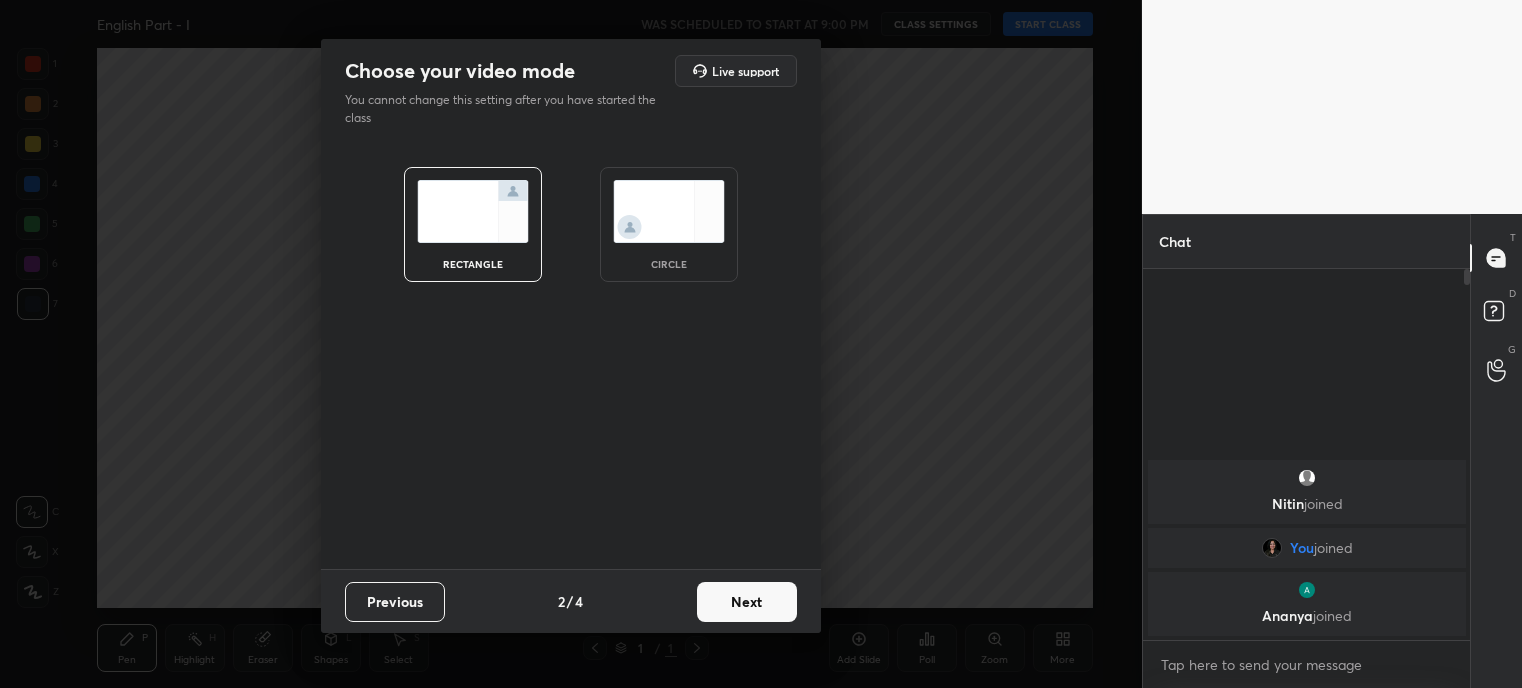 click on "Next" at bounding box center [747, 602] 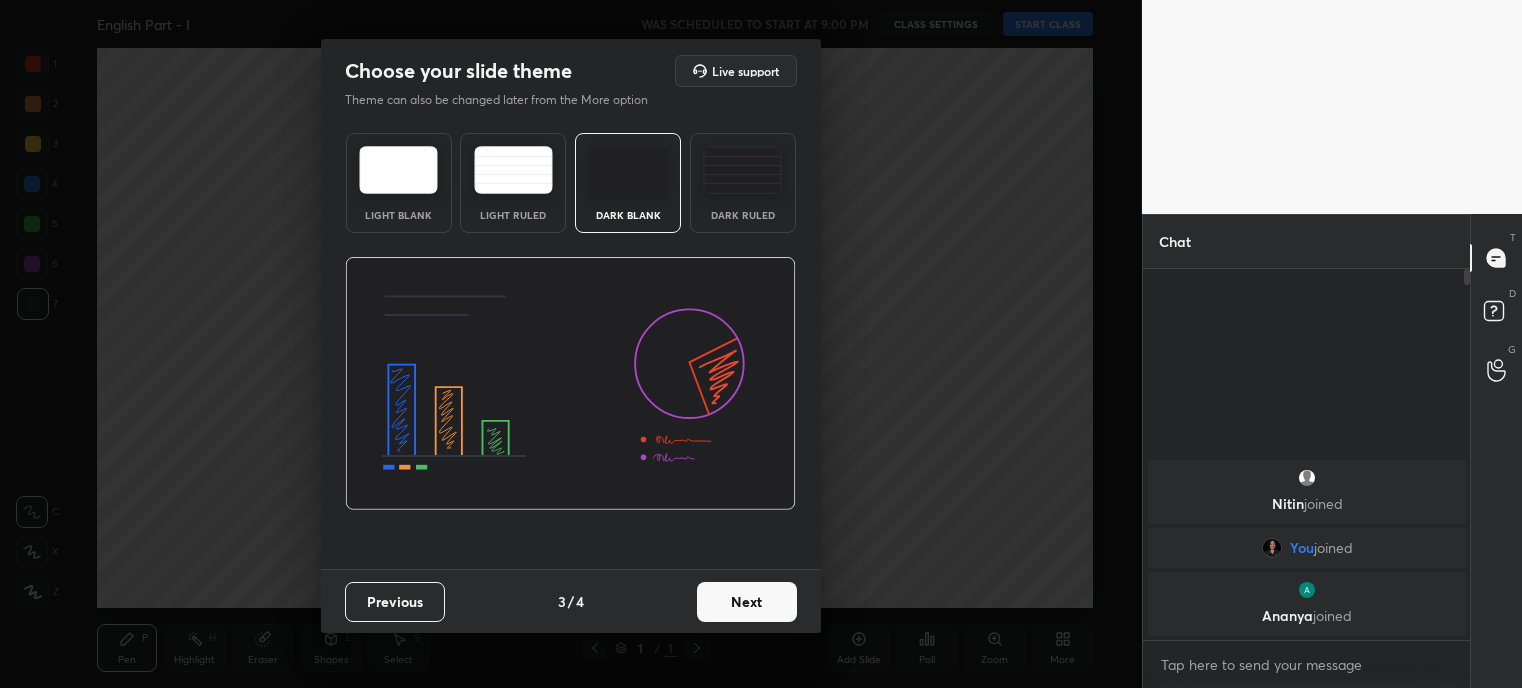 click on "Next" at bounding box center [747, 602] 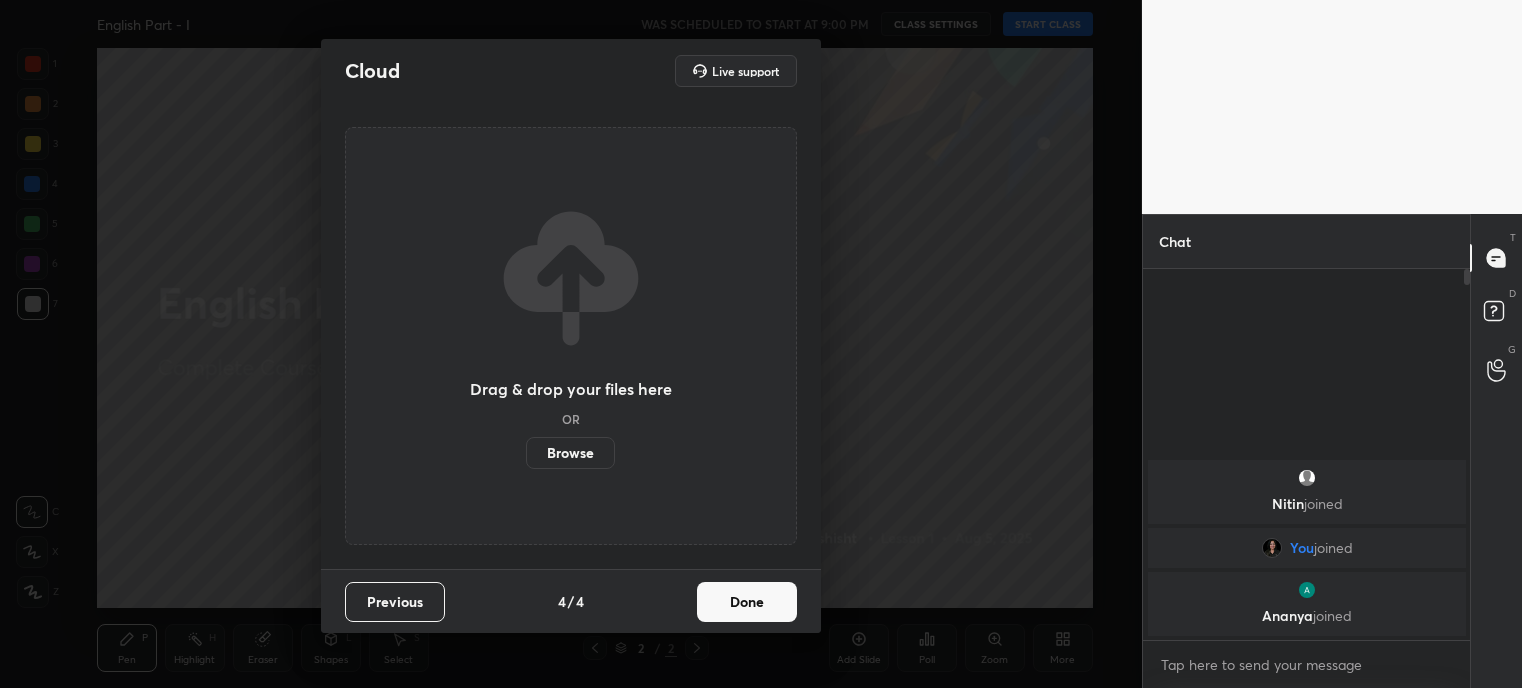 click on "Done" at bounding box center [747, 602] 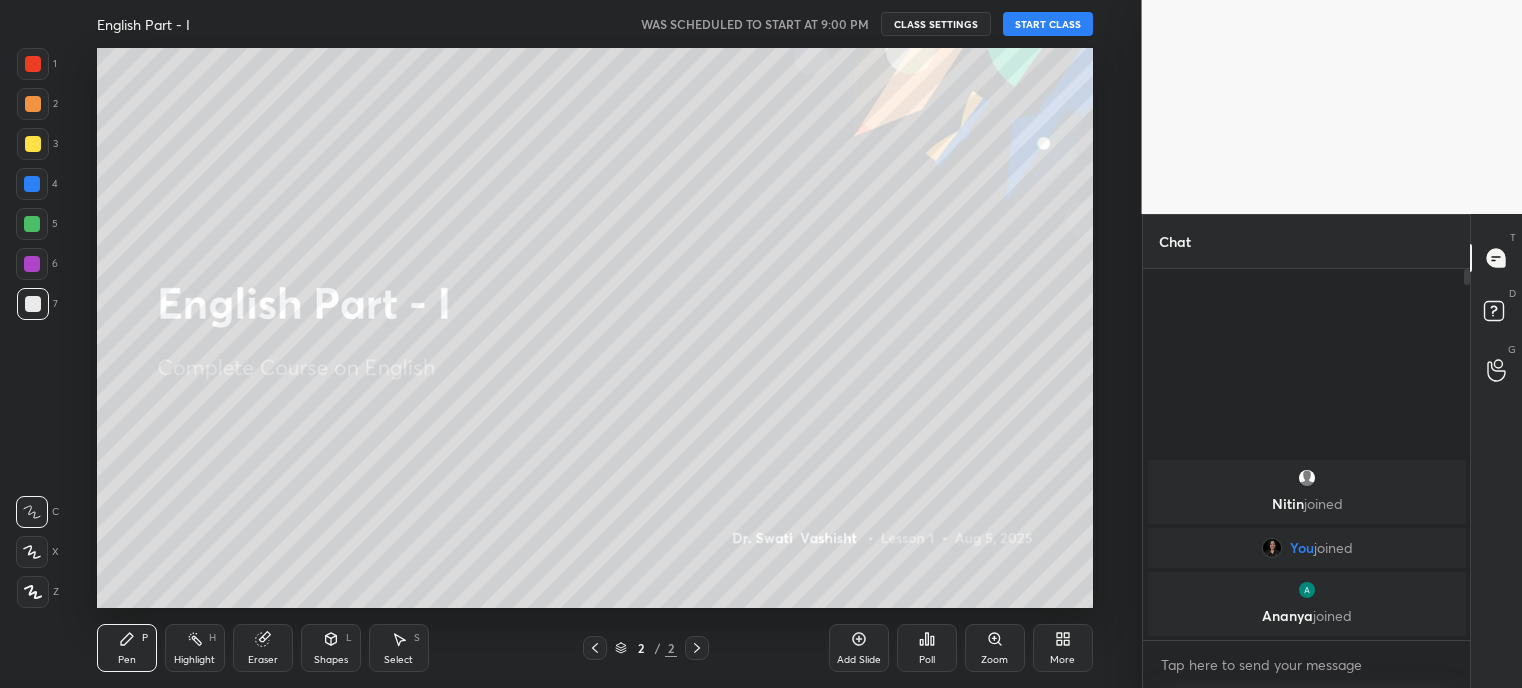 click on "START CLASS" at bounding box center (1048, 24) 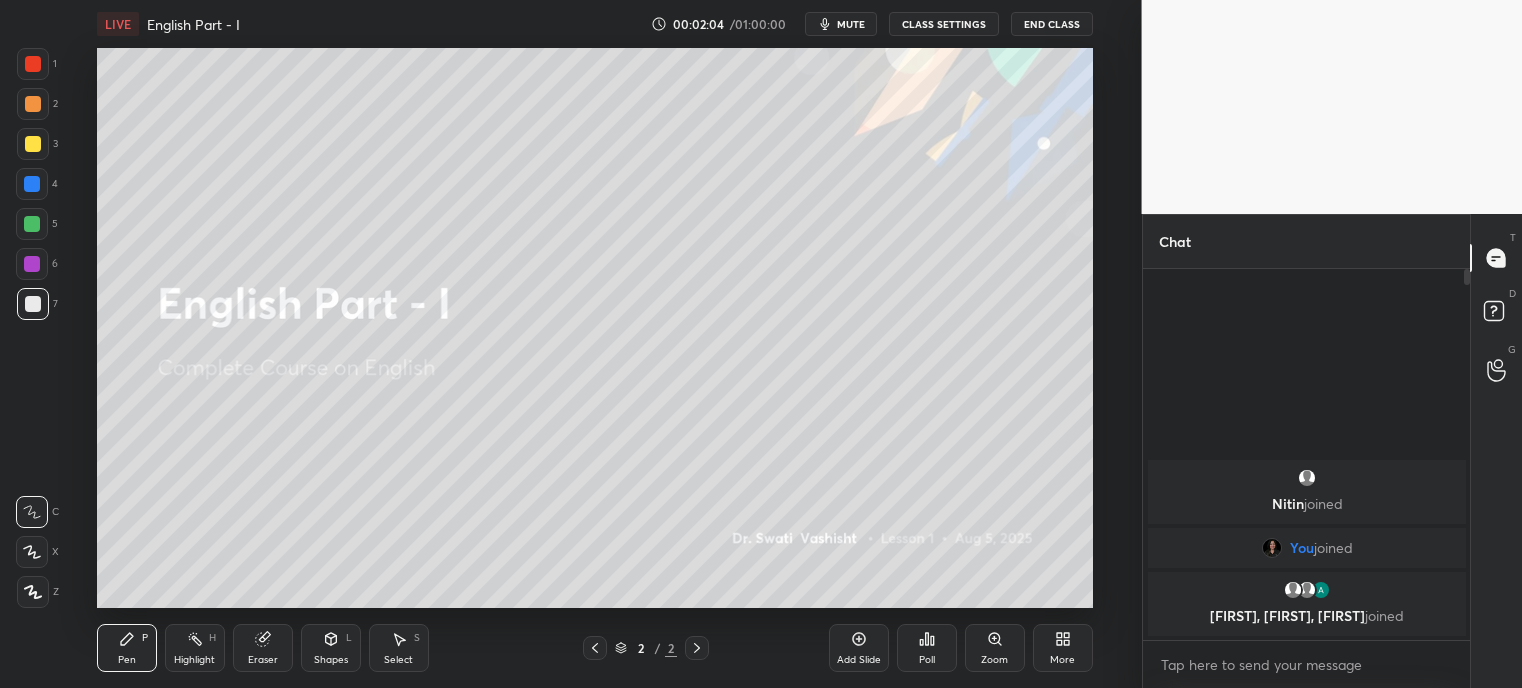 click on "Add Slide" at bounding box center [859, 648] 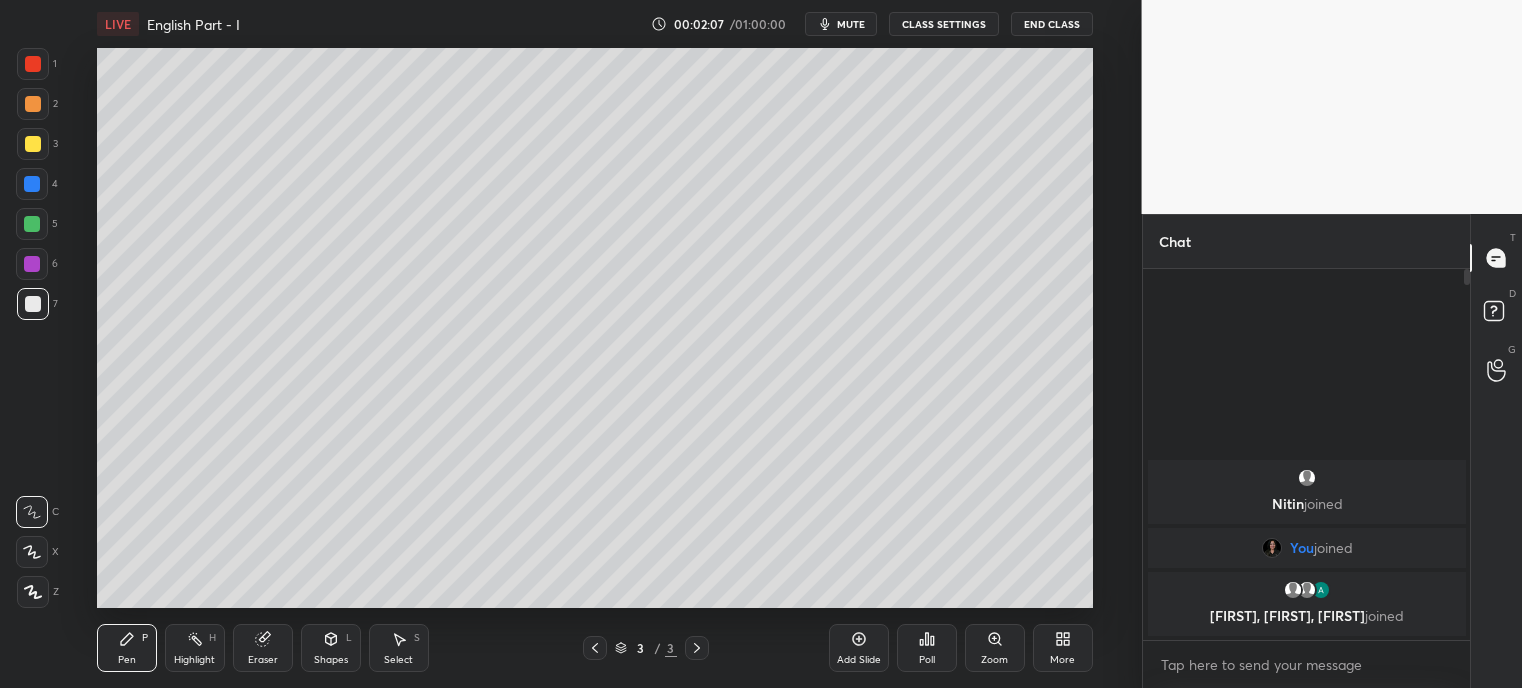 click on "Pen" at bounding box center [127, 660] 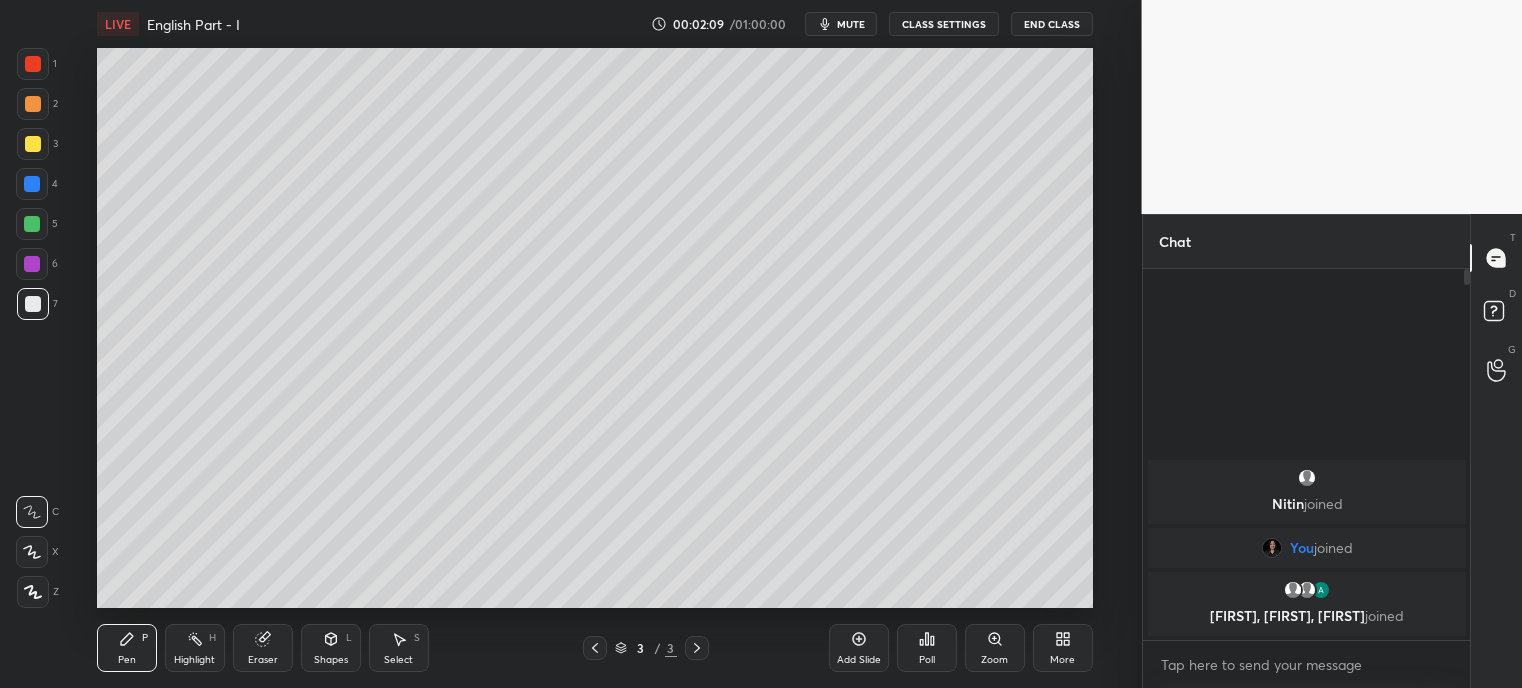 click at bounding box center (32, 224) 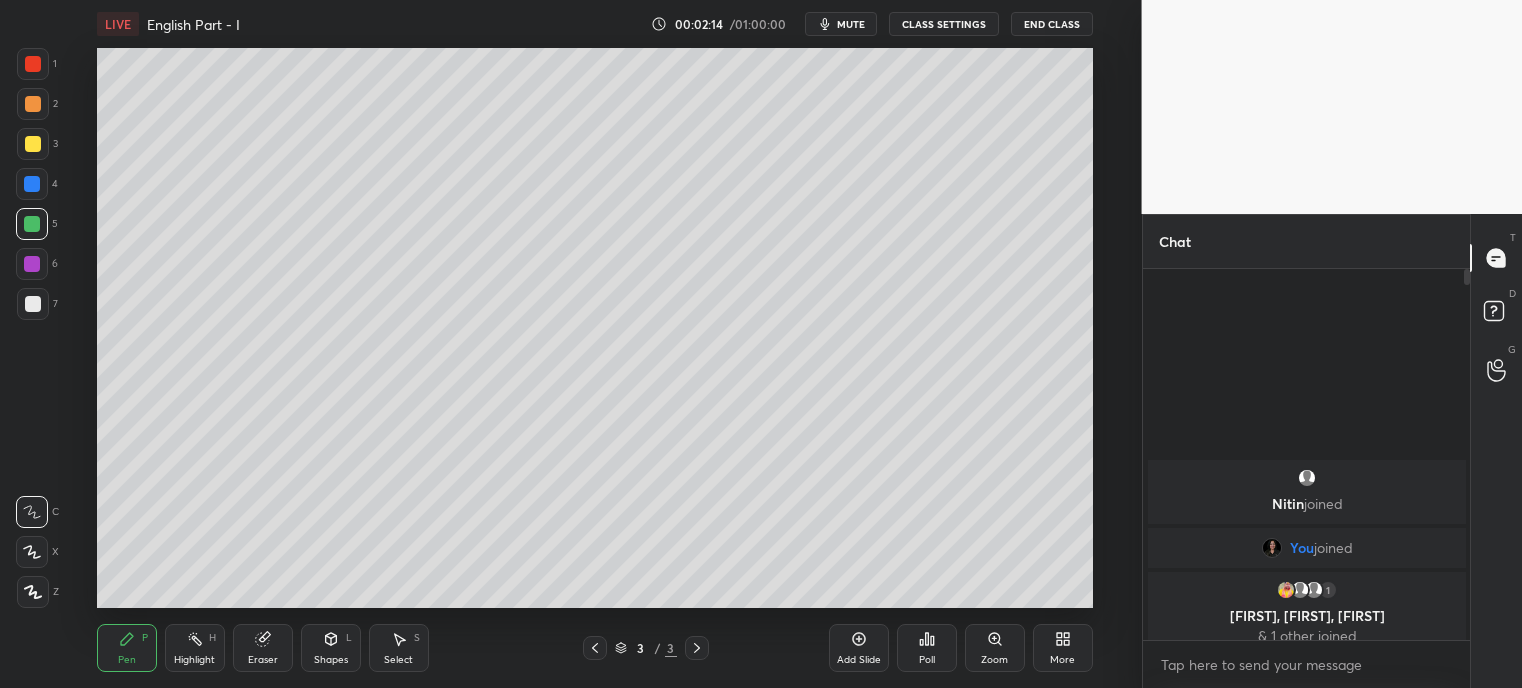 click at bounding box center (33, 64) 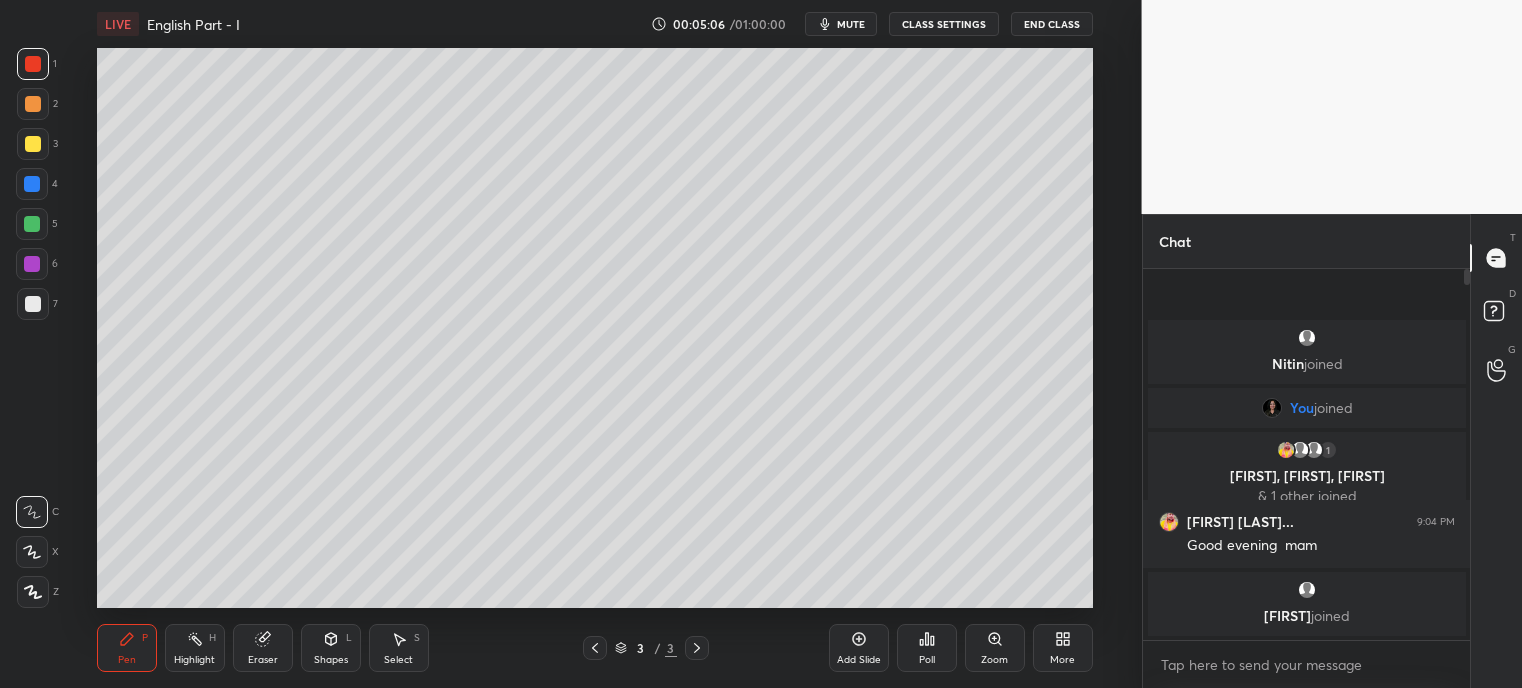 click 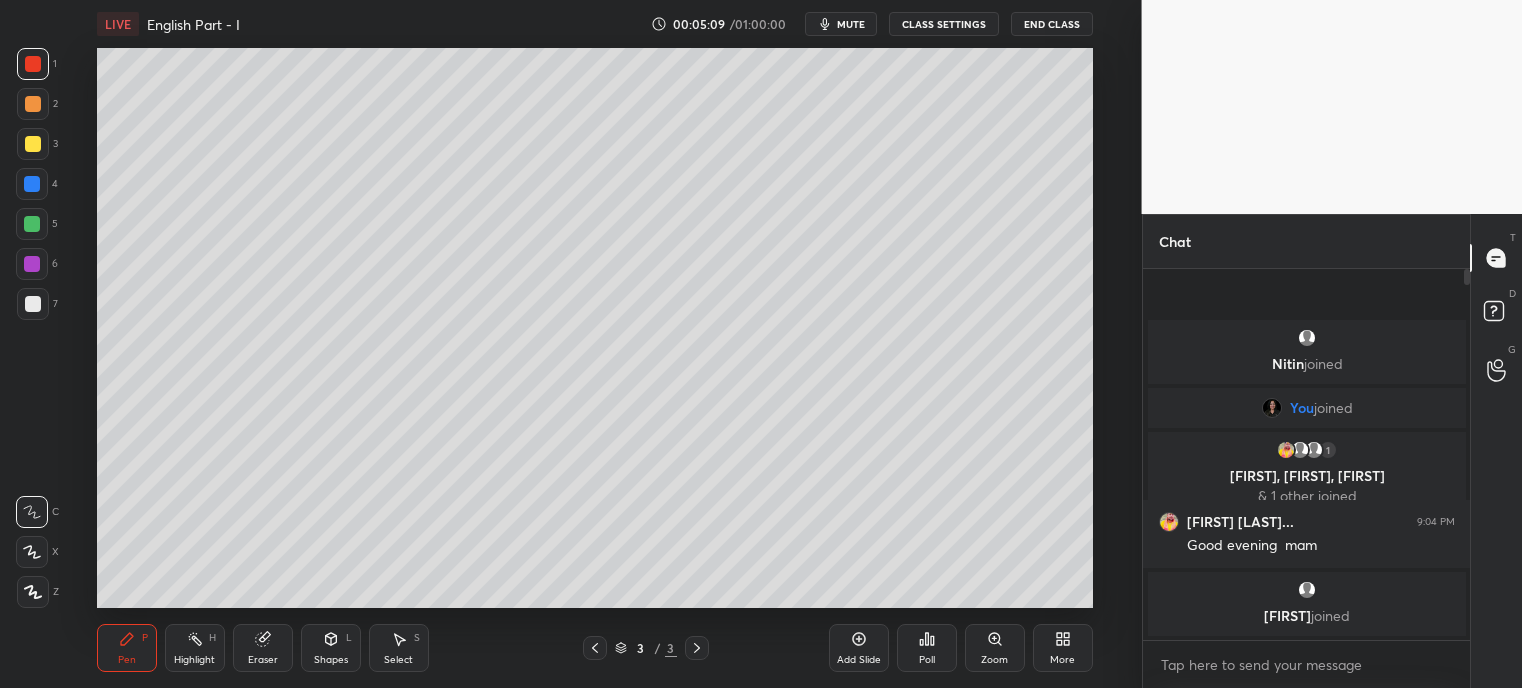 click 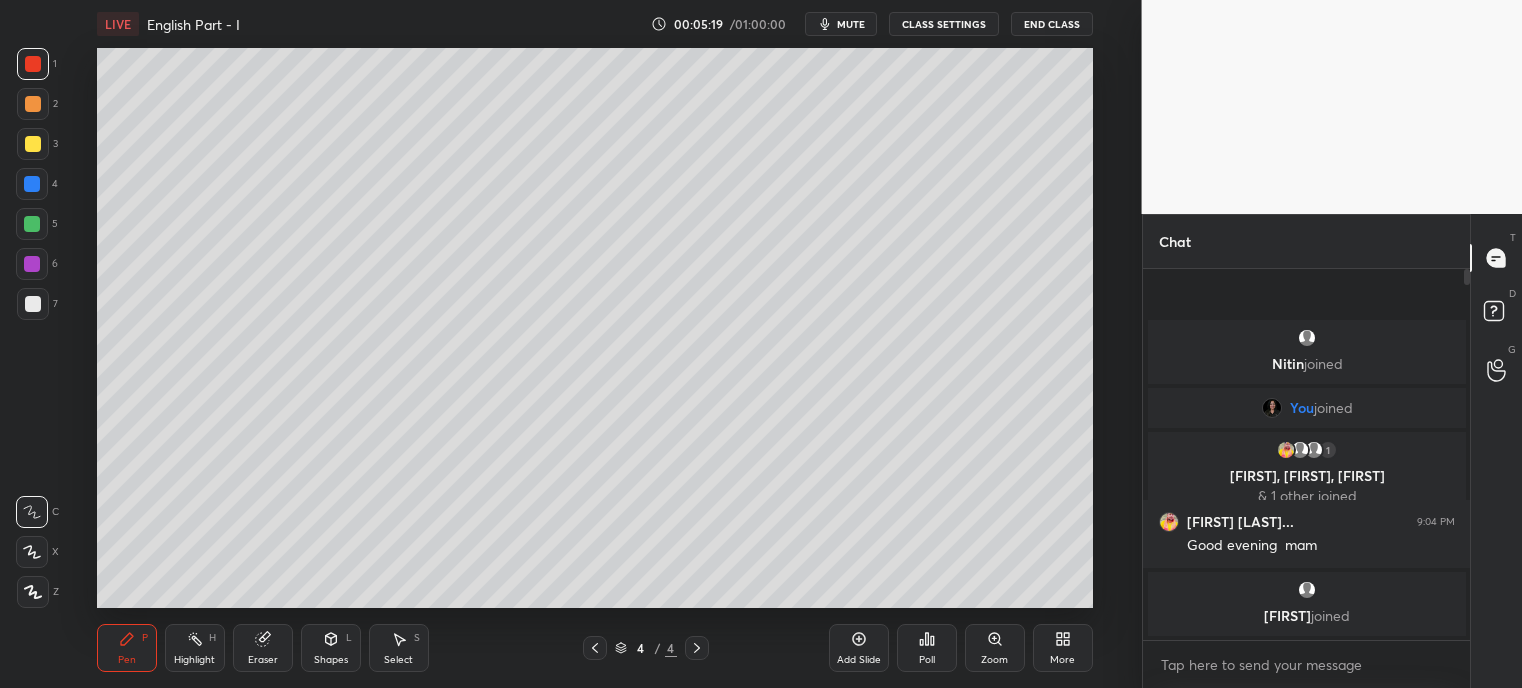 click on "LIVE English Part - I 00:05:19 /  01:00:00 mute CLASS SETTINGS End Class Setting up your live class Poll for   secs No correct answer Start poll Back English Part - I • L1 of Complete Course on English Dr. [LAST]  [LAST] Pen P Highlight H Eraser Shapes L Select S 4 / 4 Add Slide Poll Zoom More" at bounding box center [595, 344] 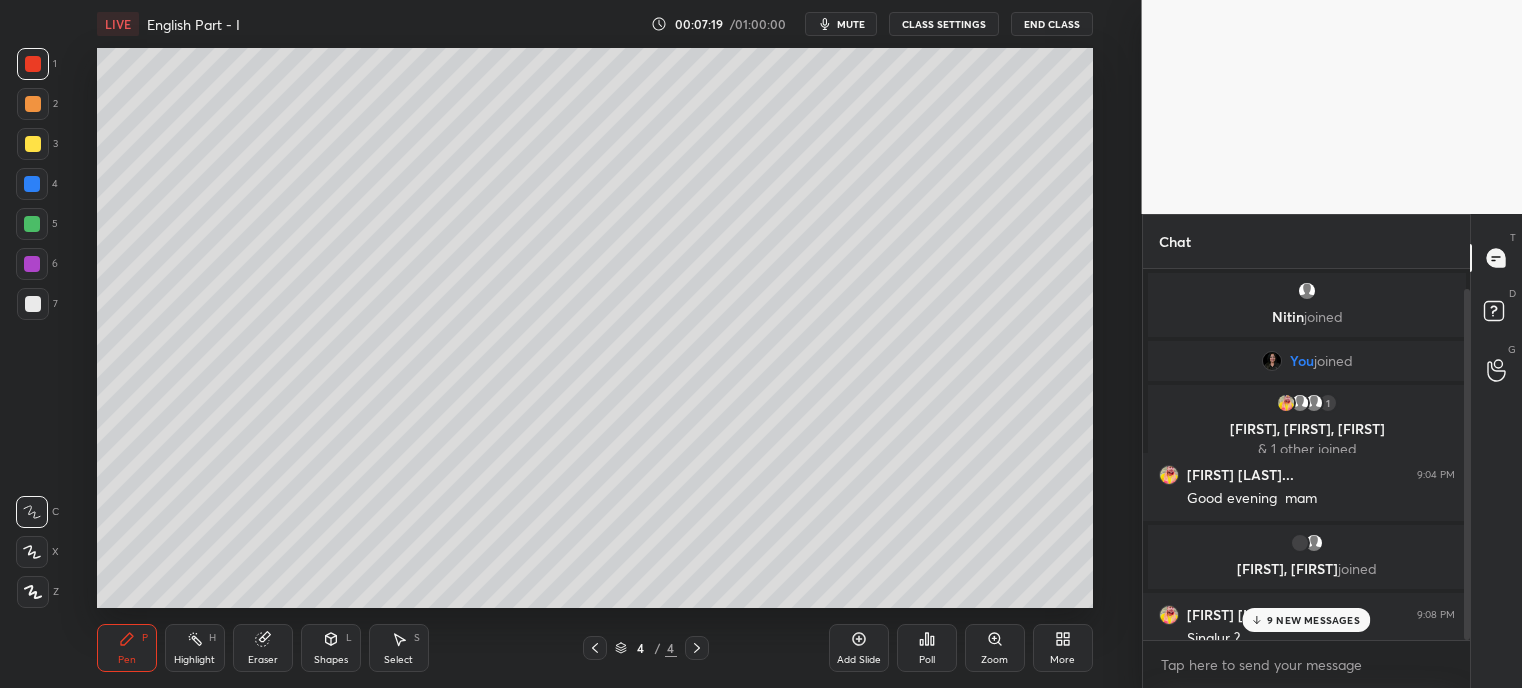 scroll, scrollTop: 20, scrollLeft: 0, axis: vertical 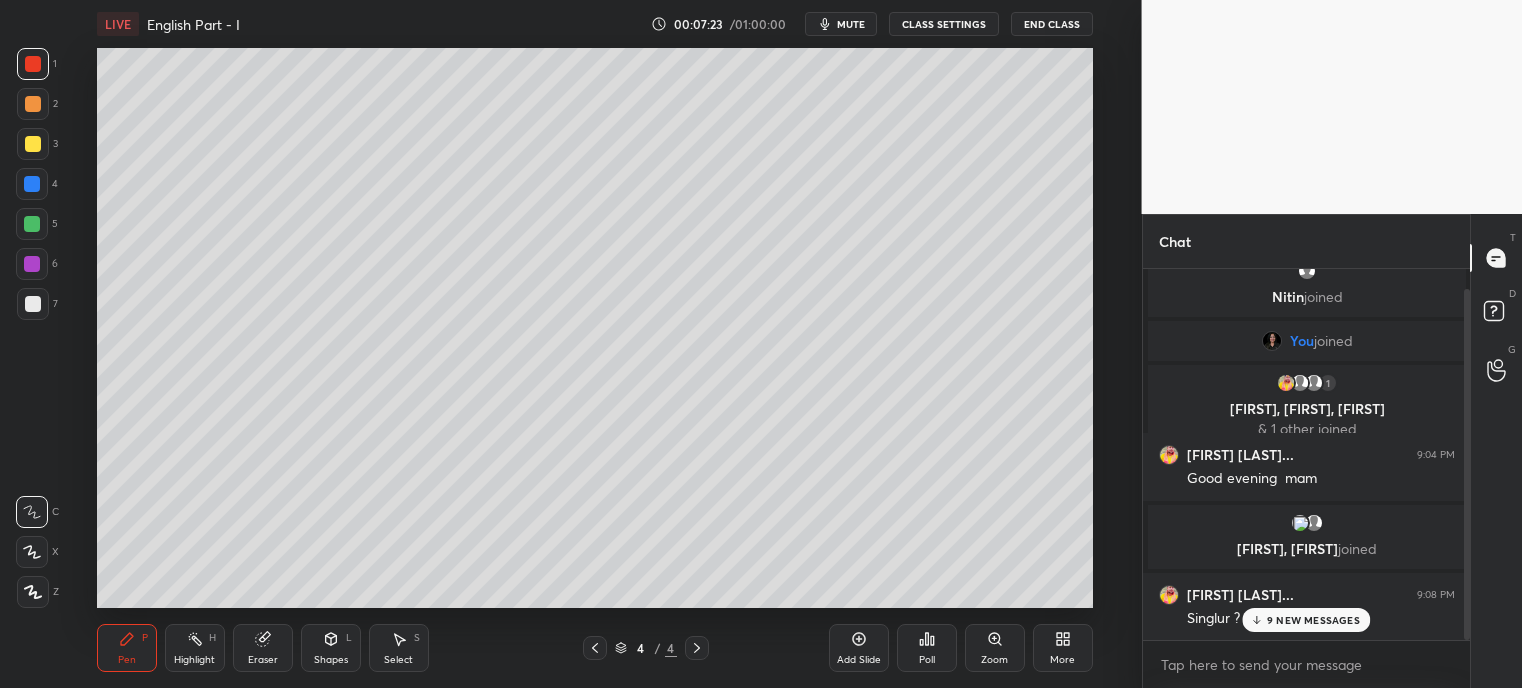 click on "9 NEW MESSAGES" at bounding box center [1313, 620] 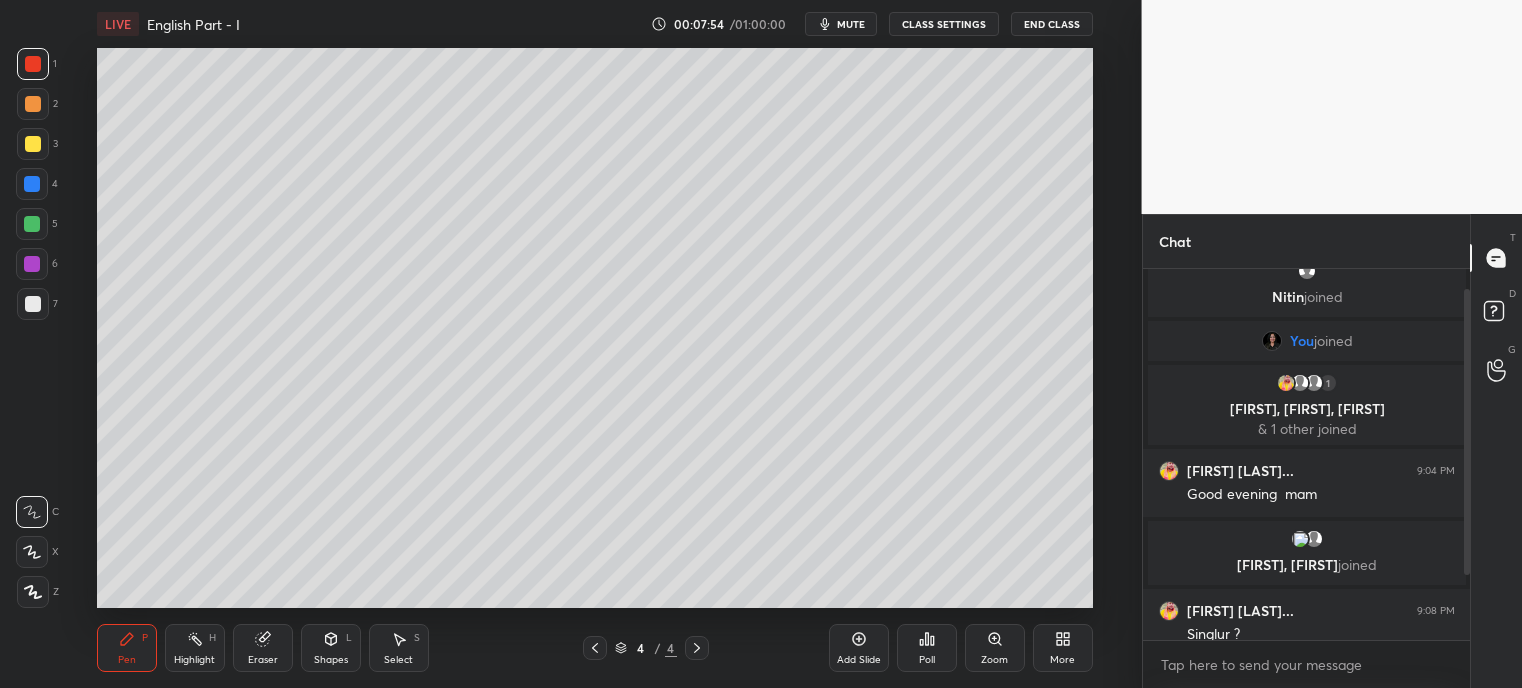 scroll, scrollTop: 108, scrollLeft: 0, axis: vertical 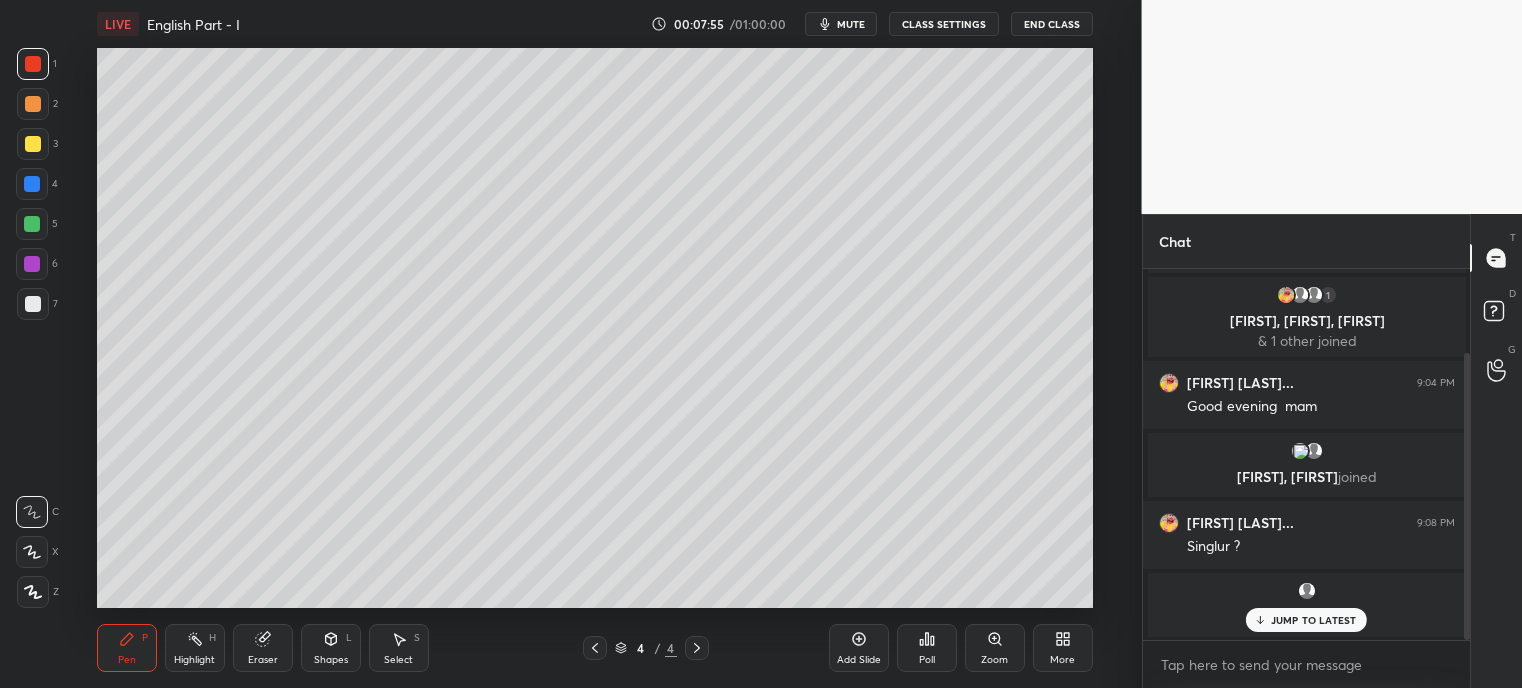 click on "JUMP TO LATEST" at bounding box center (1314, 620) 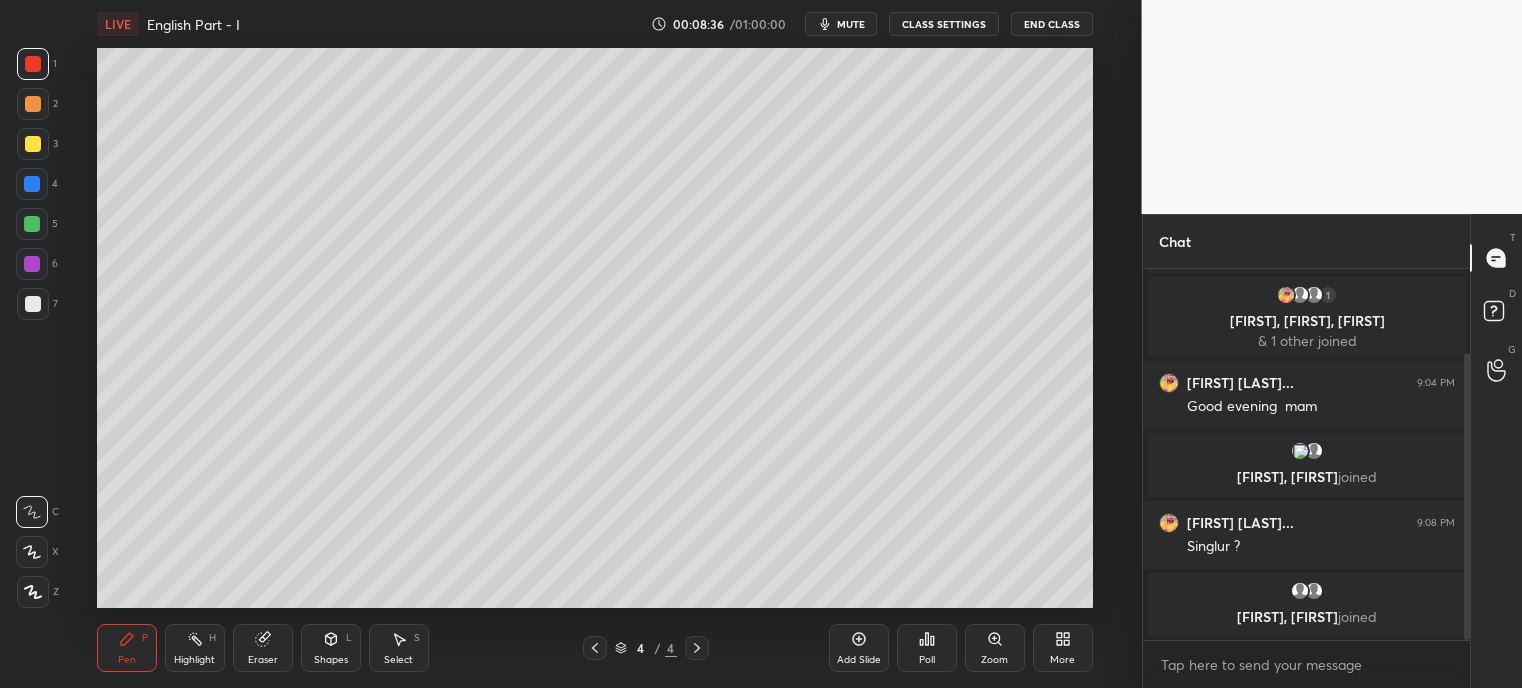 scroll, scrollTop: 176, scrollLeft: 0, axis: vertical 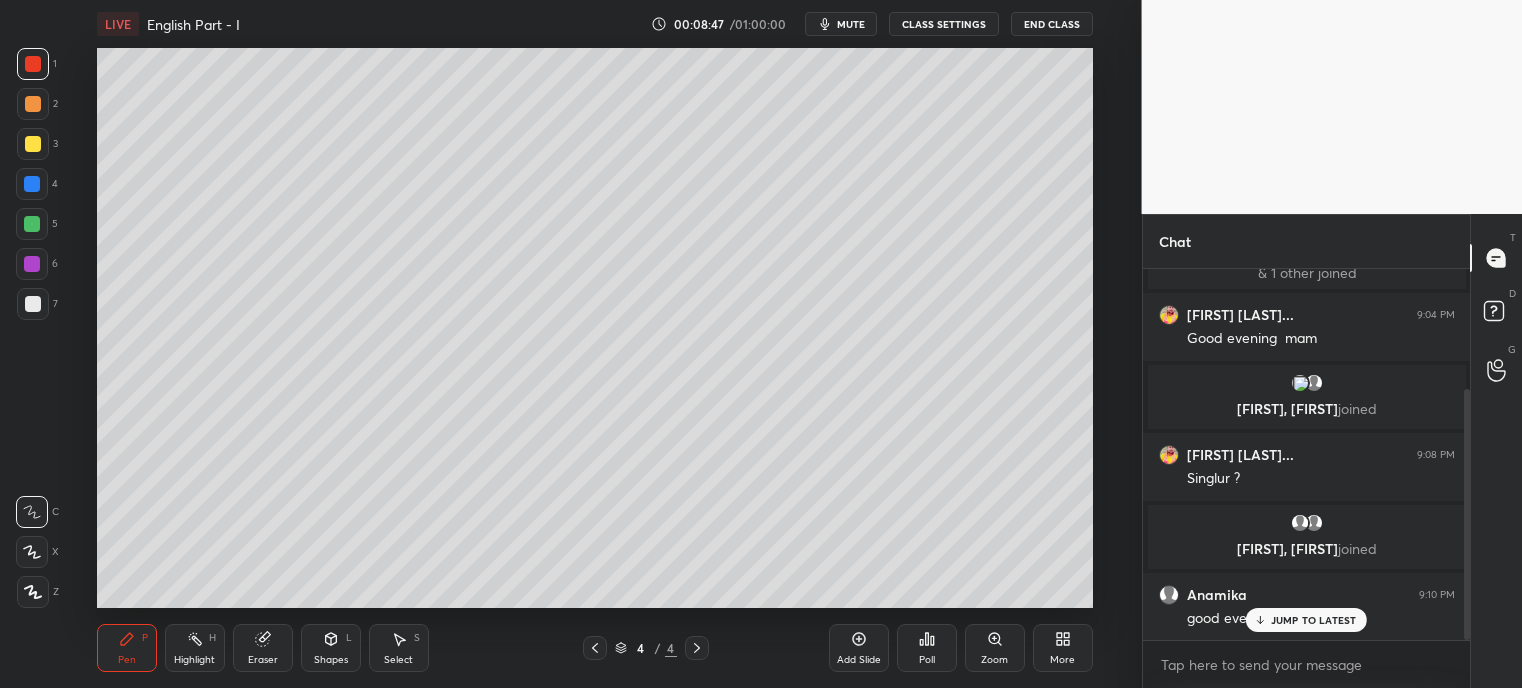 click on "JUMP TO LATEST" at bounding box center [1314, 620] 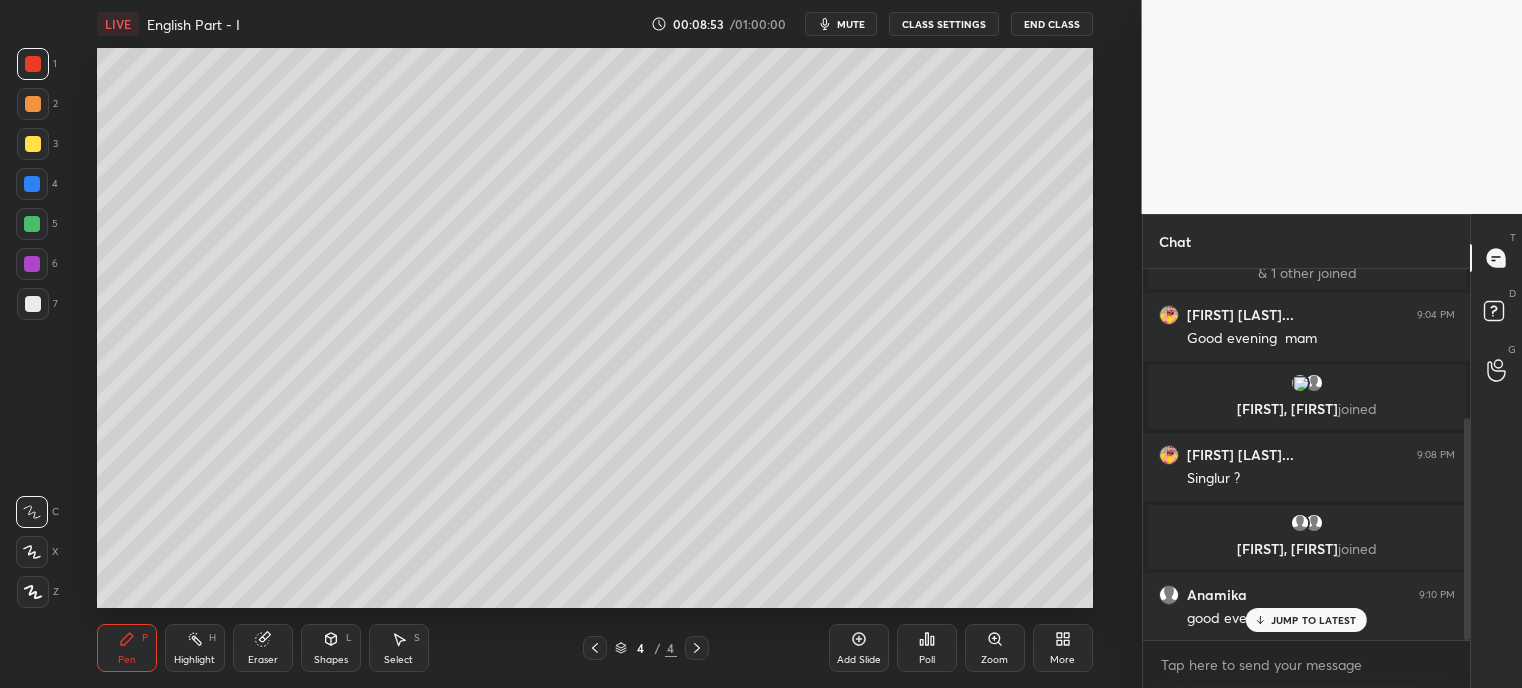 scroll, scrollTop: 248, scrollLeft: 0, axis: vertical 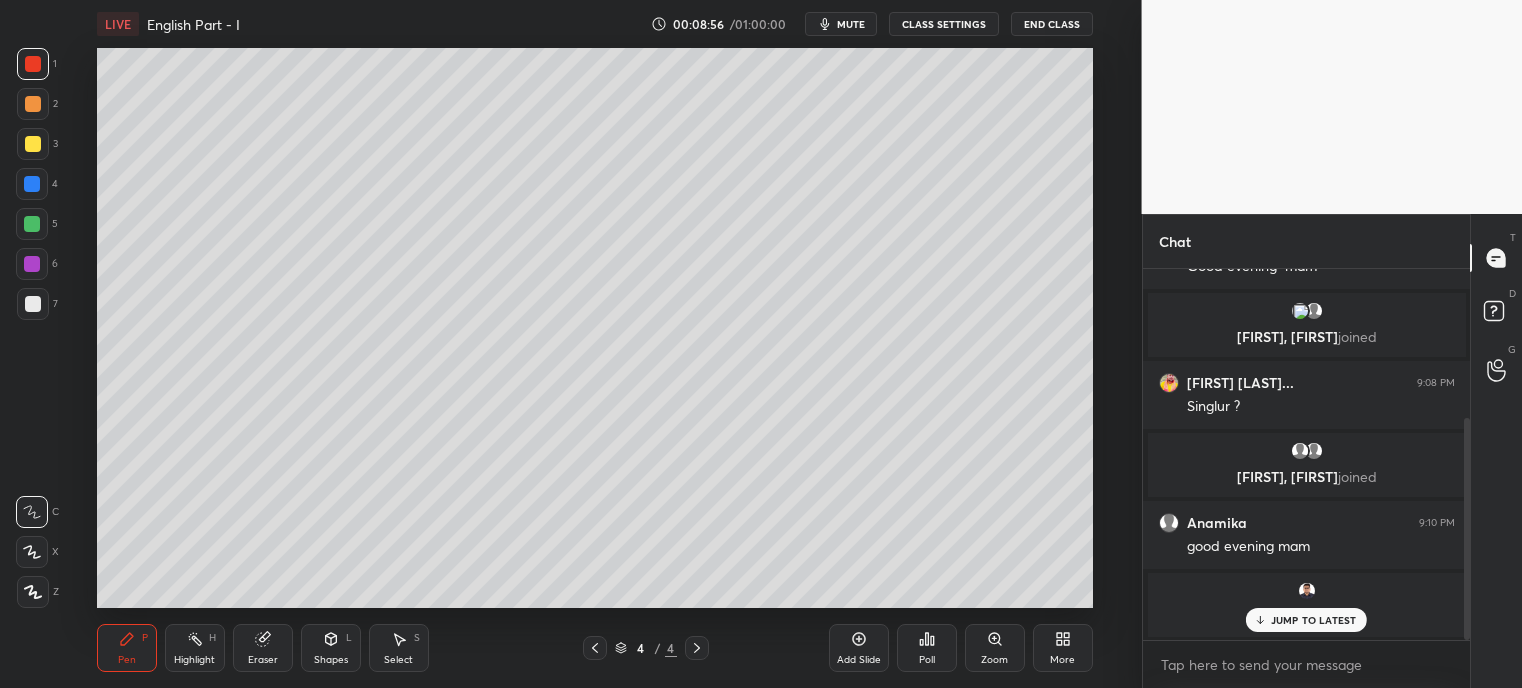 drag, startPoint x: 1336, startPoint y: 607, endPoint x: 1319, endPoint y: 612, distance: 17.720045 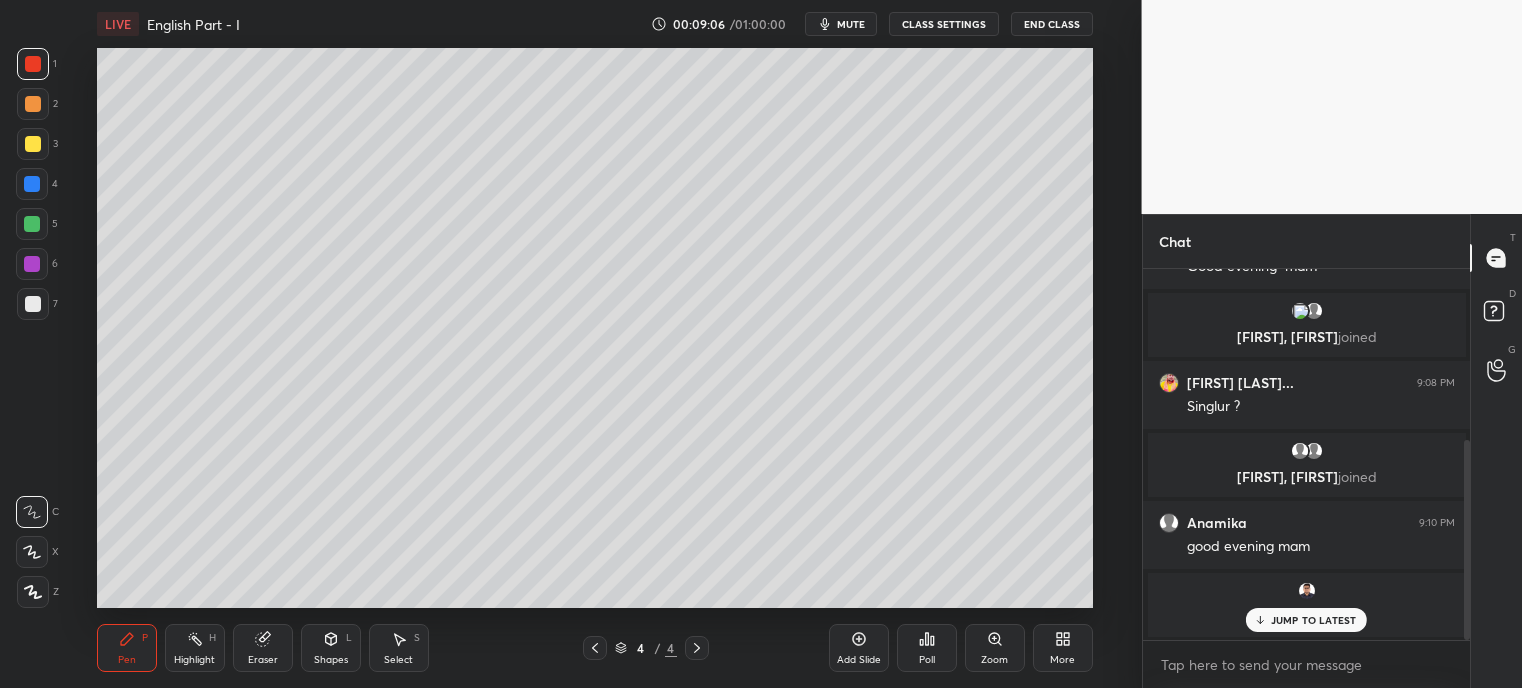 scroll, scrollTop: 316, scrollLeft: 0, axis: vertical 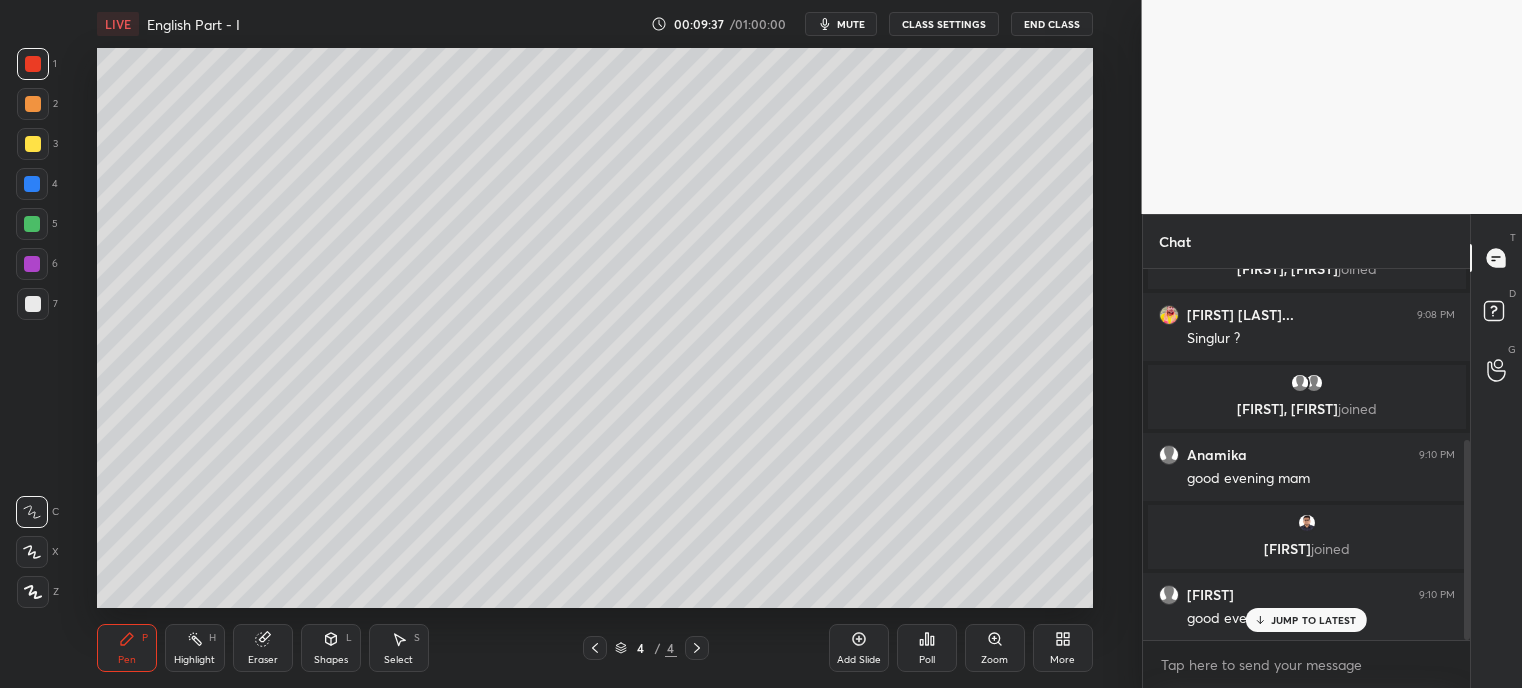 click 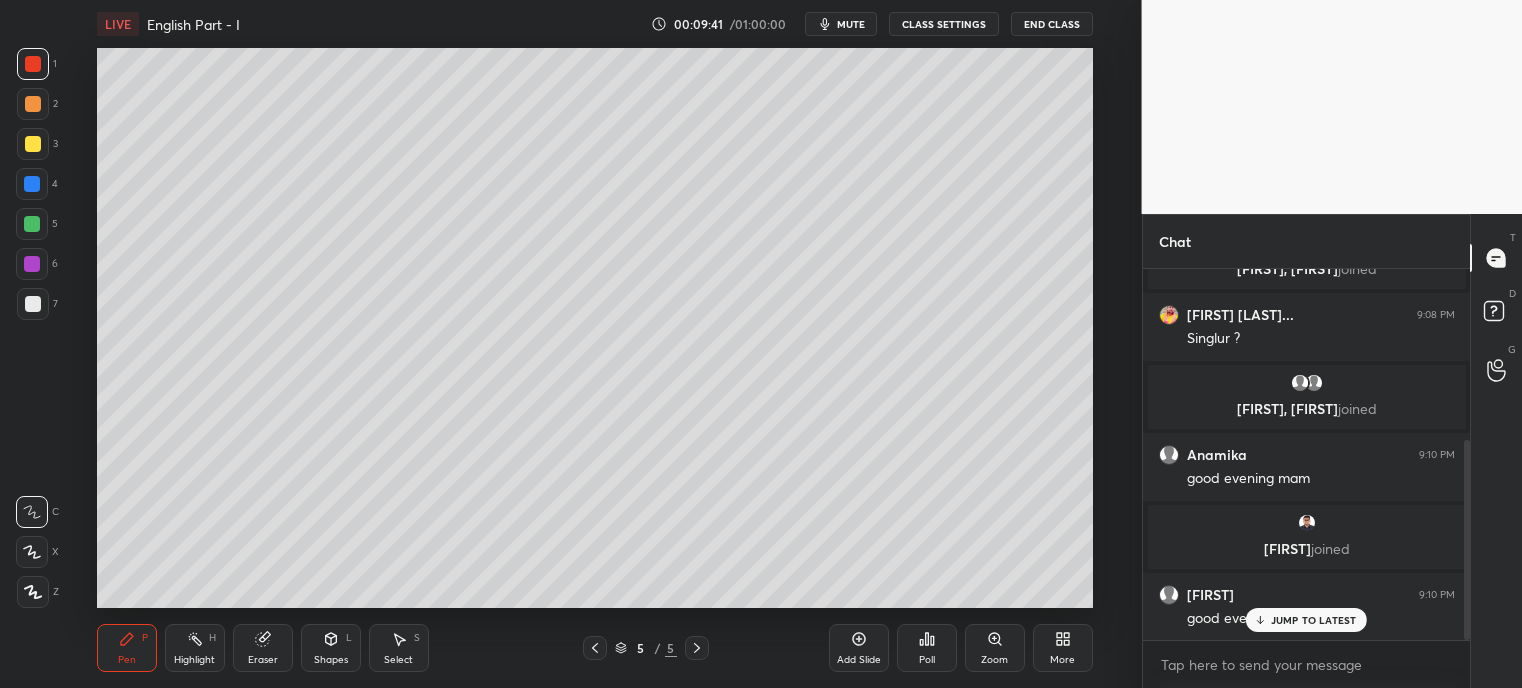 click 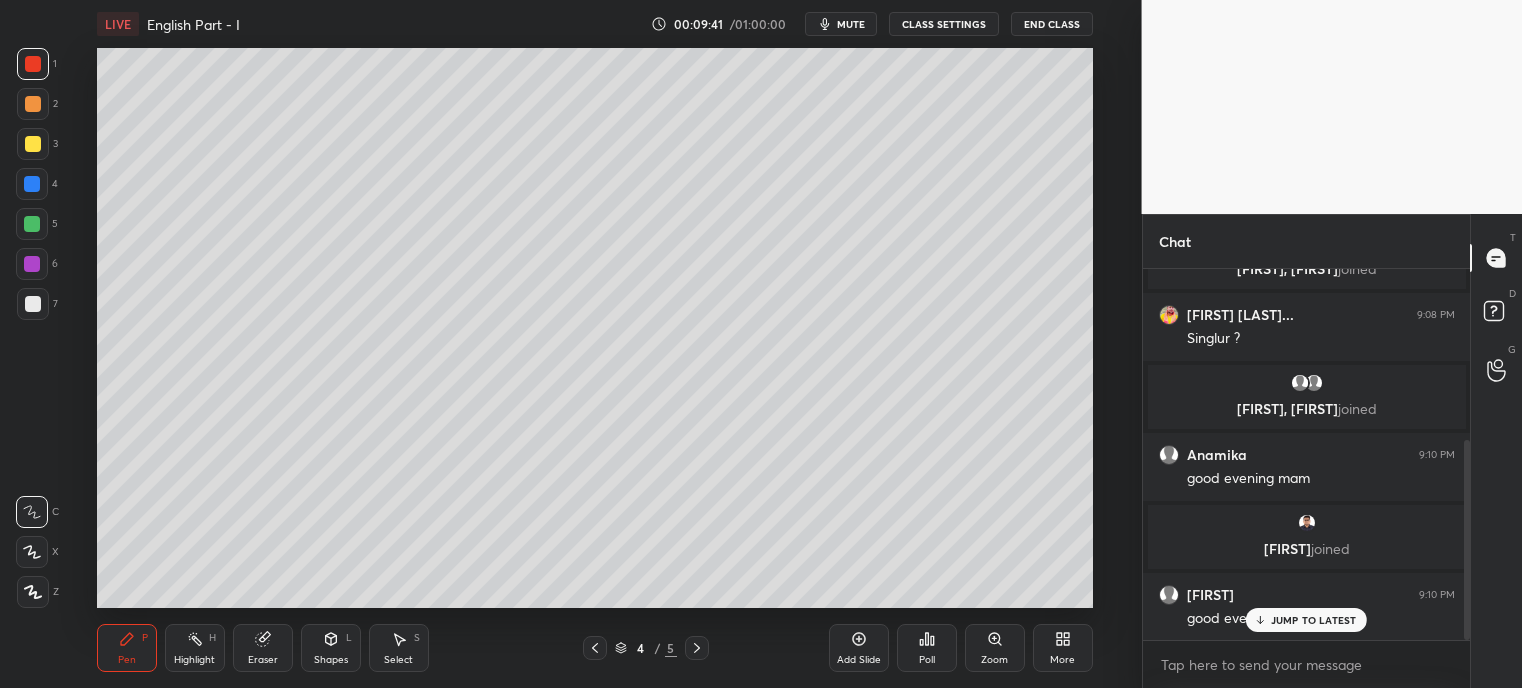 click 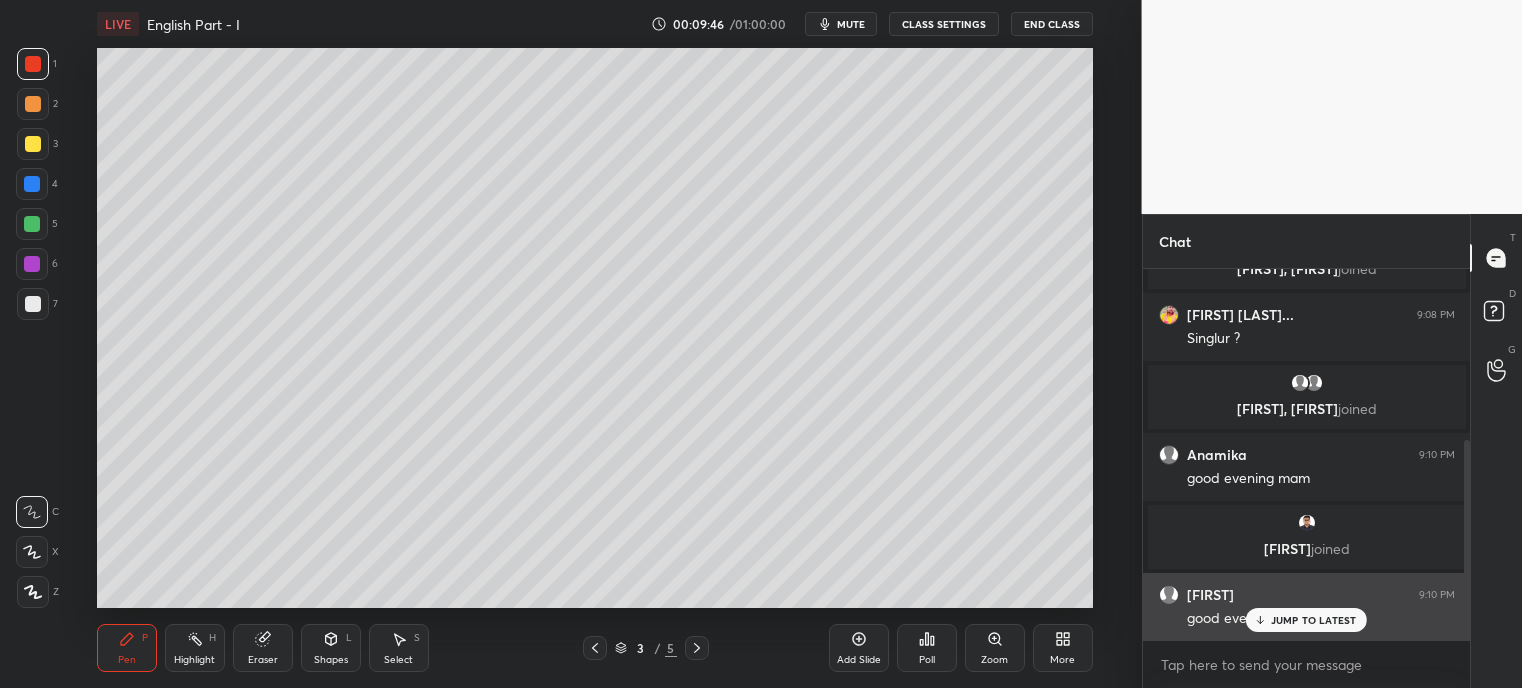 click on "[FIRST] 9:10 PM" at bounding box center [1307, 595] 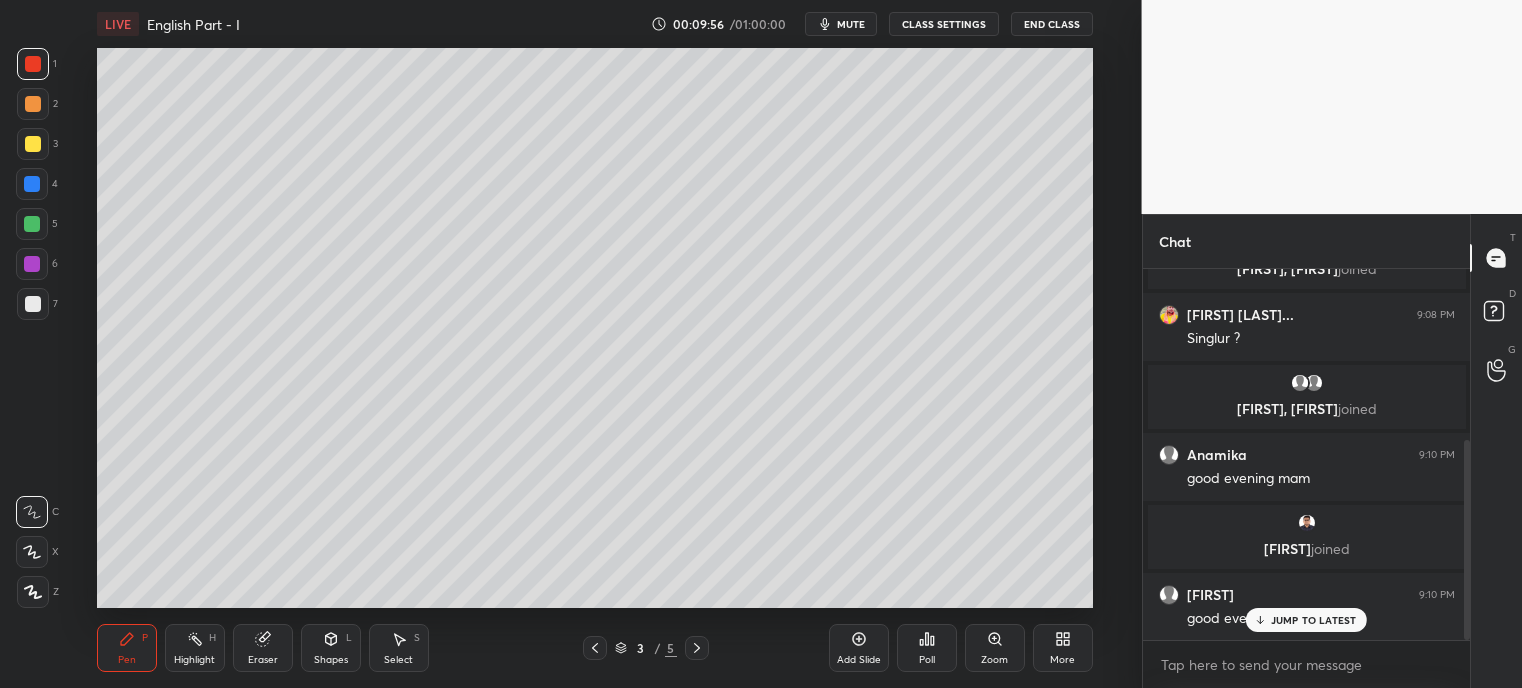 click 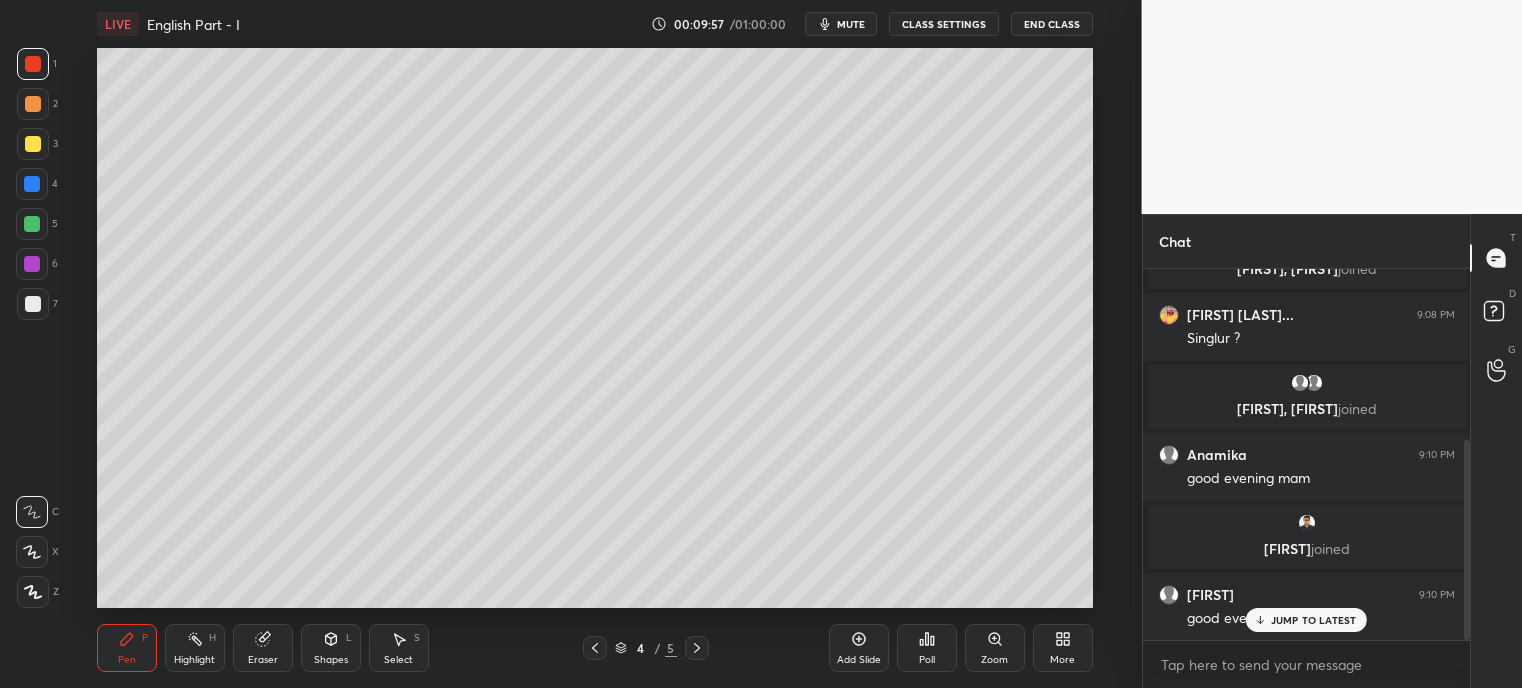 click 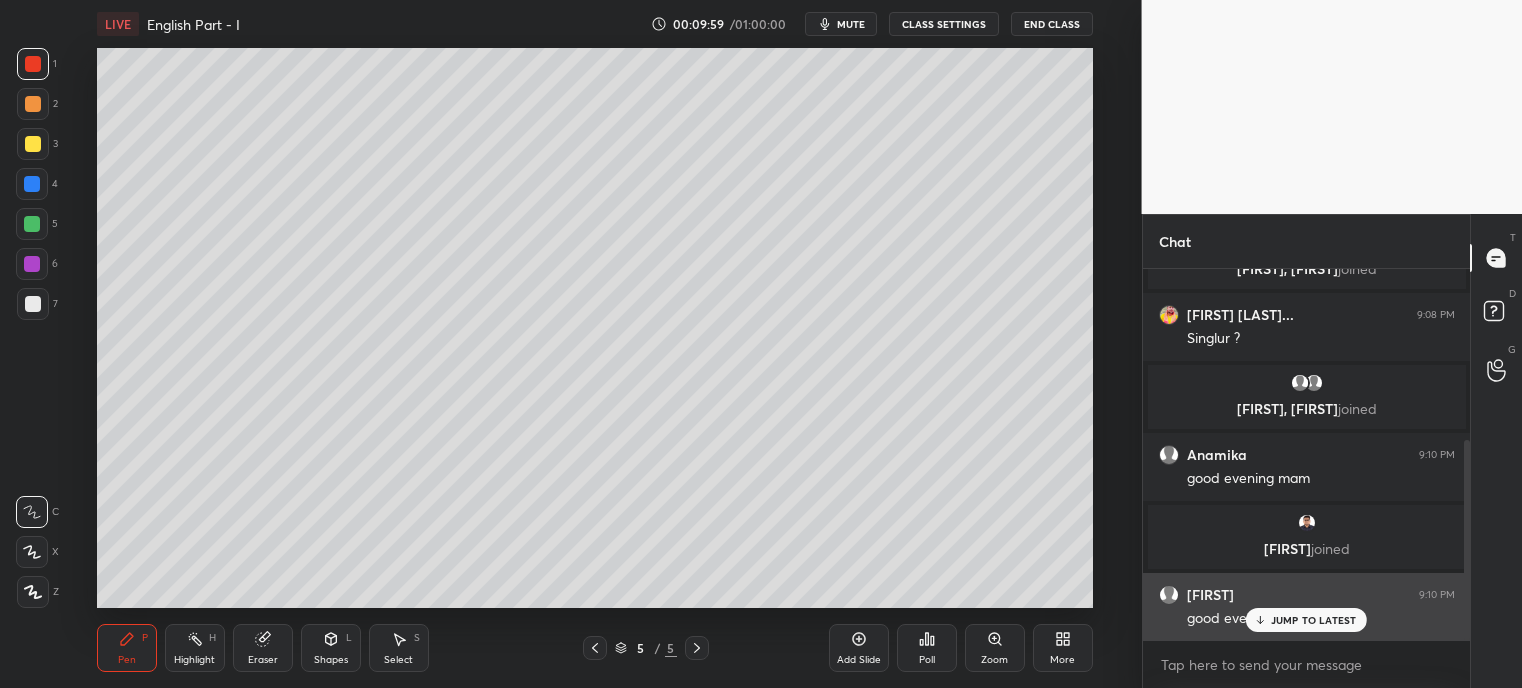 click on "JUMP TO LATEST" at bounding box center [1314, 620] 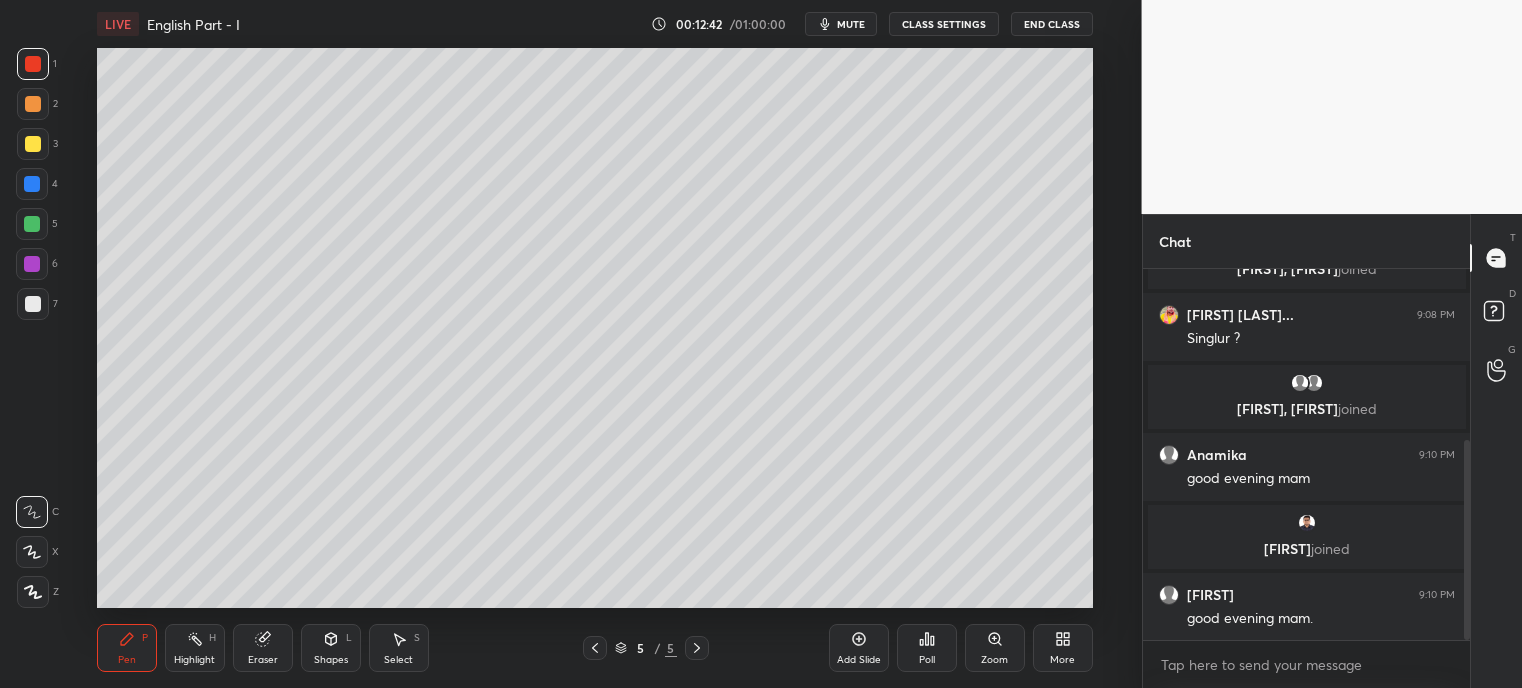 scroll, scrollTop: 384, scrollLeft: 0, axis: vertical 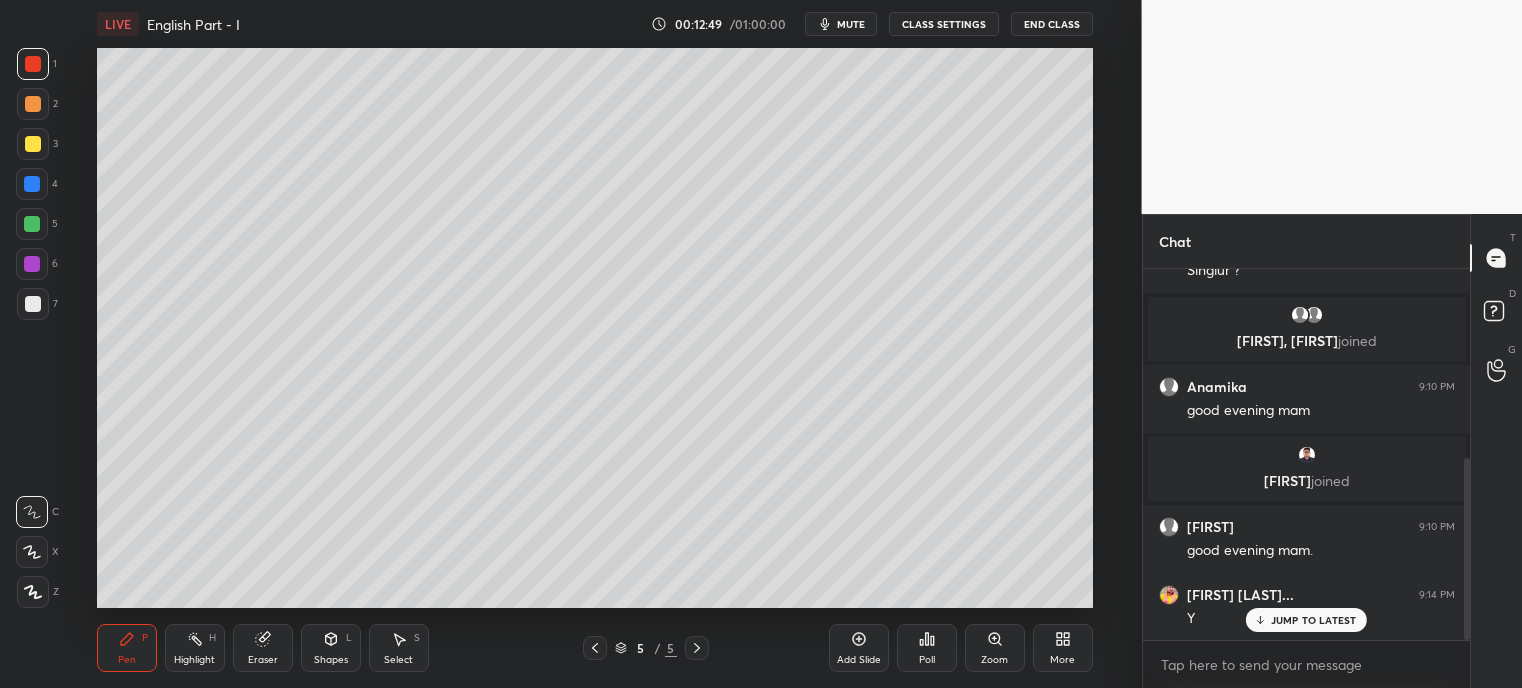 click on "JUMP TO LATEST" at bounding box center [1306, 620] 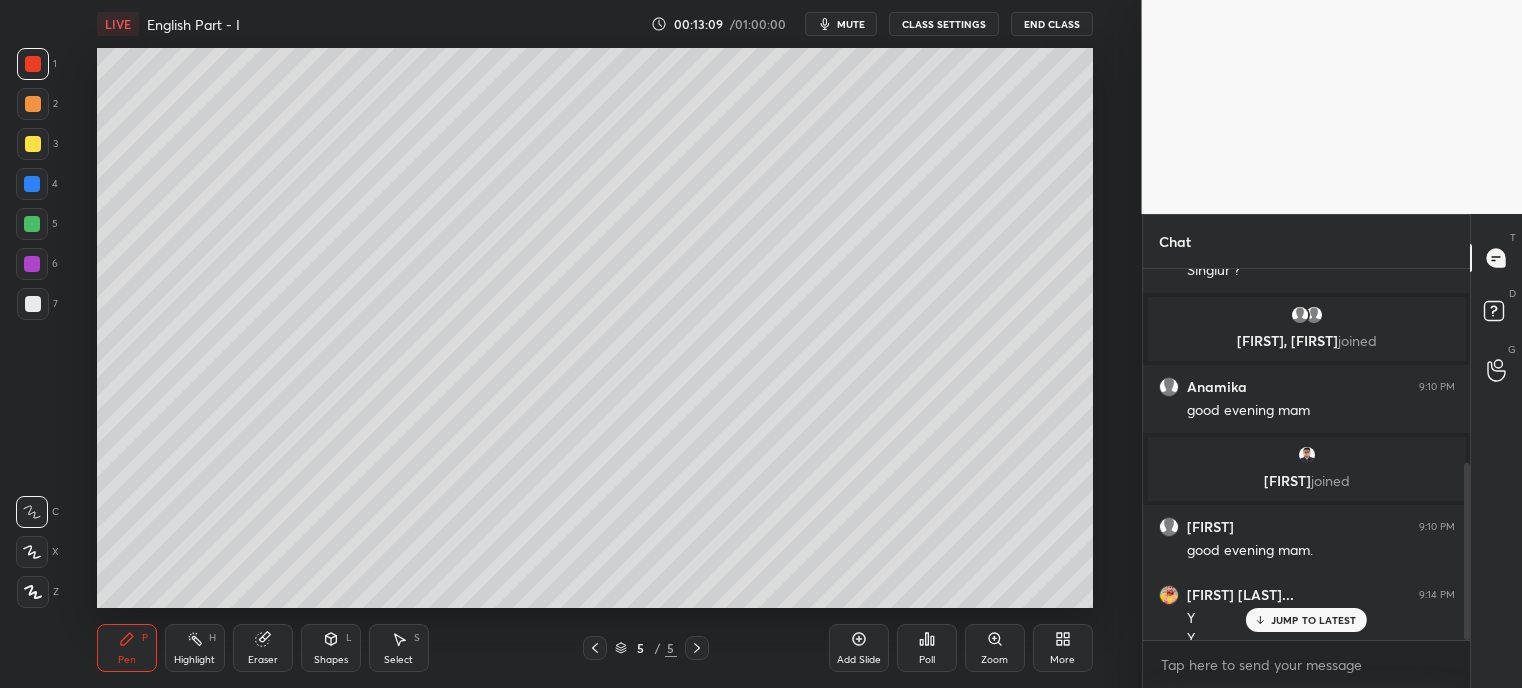 scroll, scrollTop: 404, scrollLeft: 0, axis: vertical 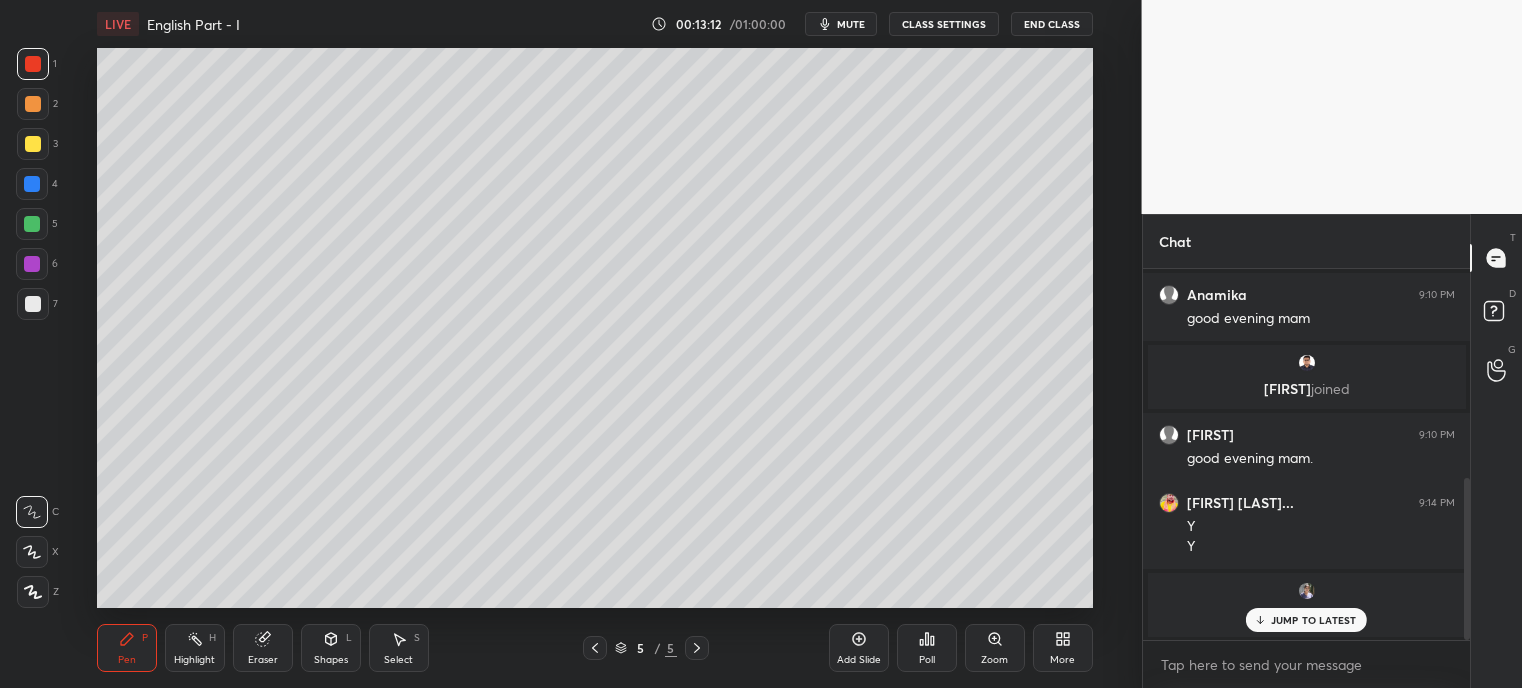 click on "JUMP TO LATEST" at bounding box center (1306, 620) 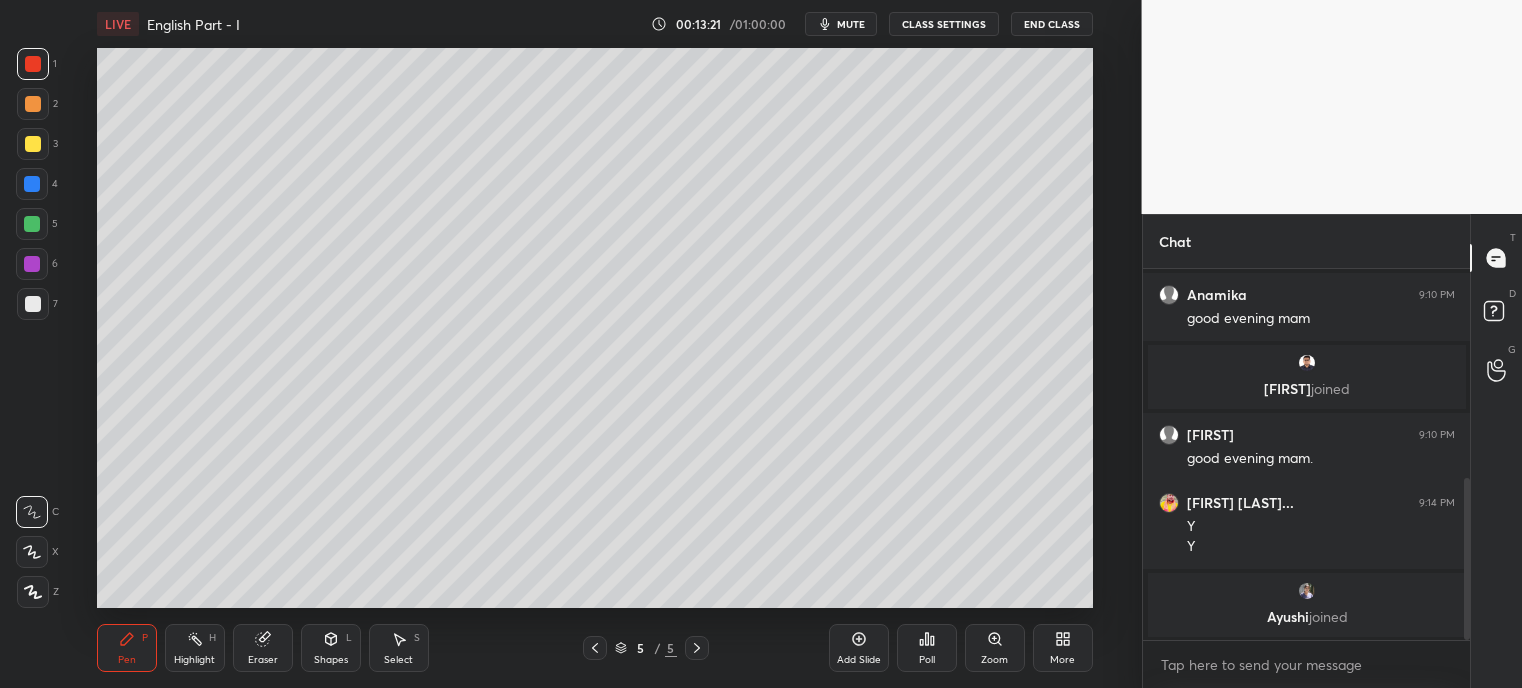 scroll, scrollTop: 544, scrollLeft: 0, axis: vertical 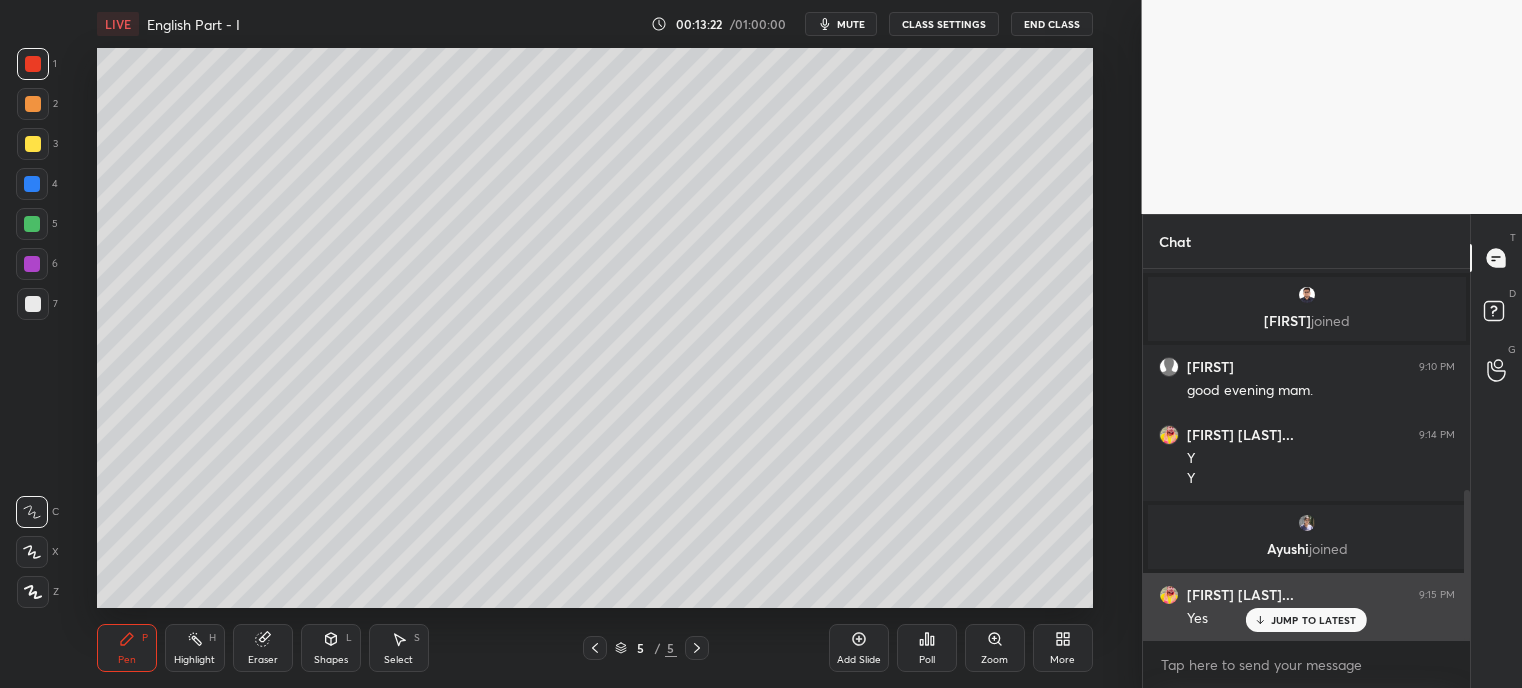 click on "JUMP TO LATEST" at bounding box center [1314, 620] 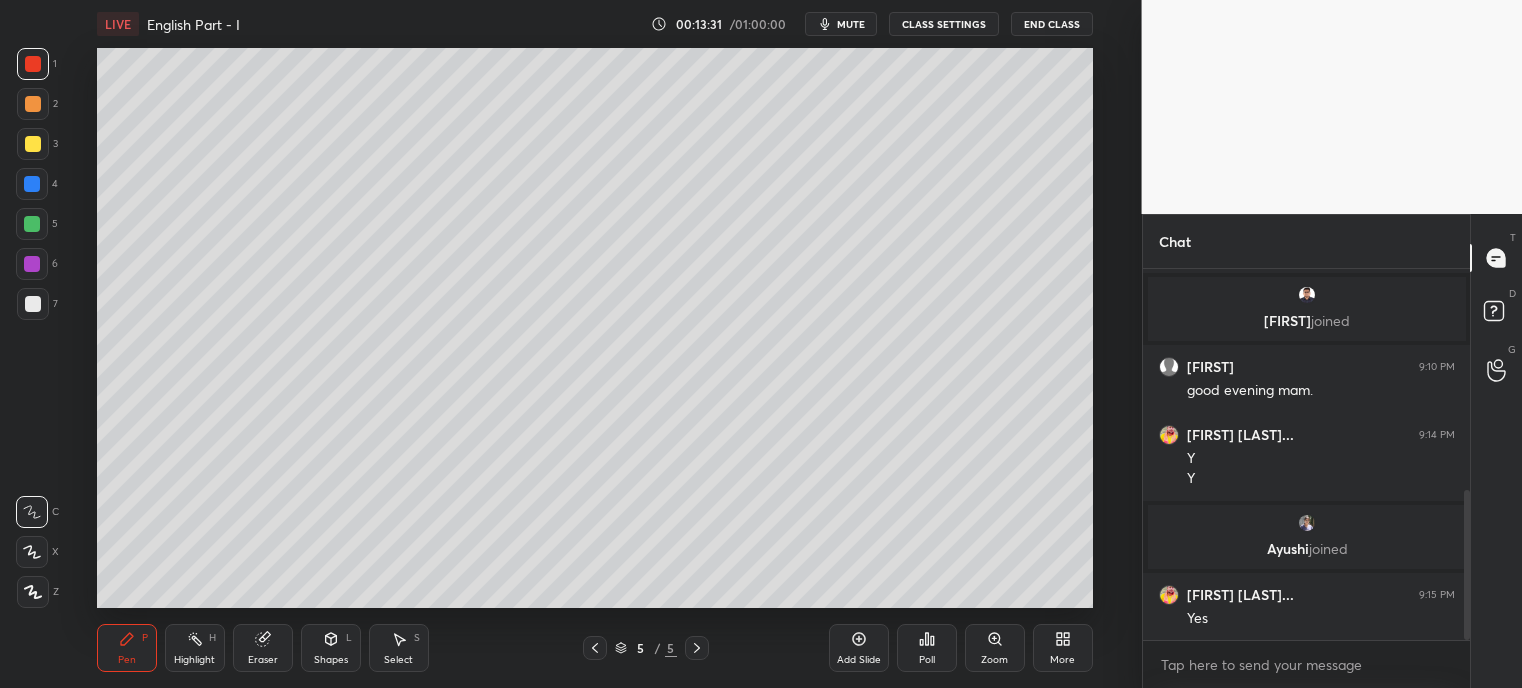 scroll, scrollTop: 564, scrollLeft: 0, axis: vertical 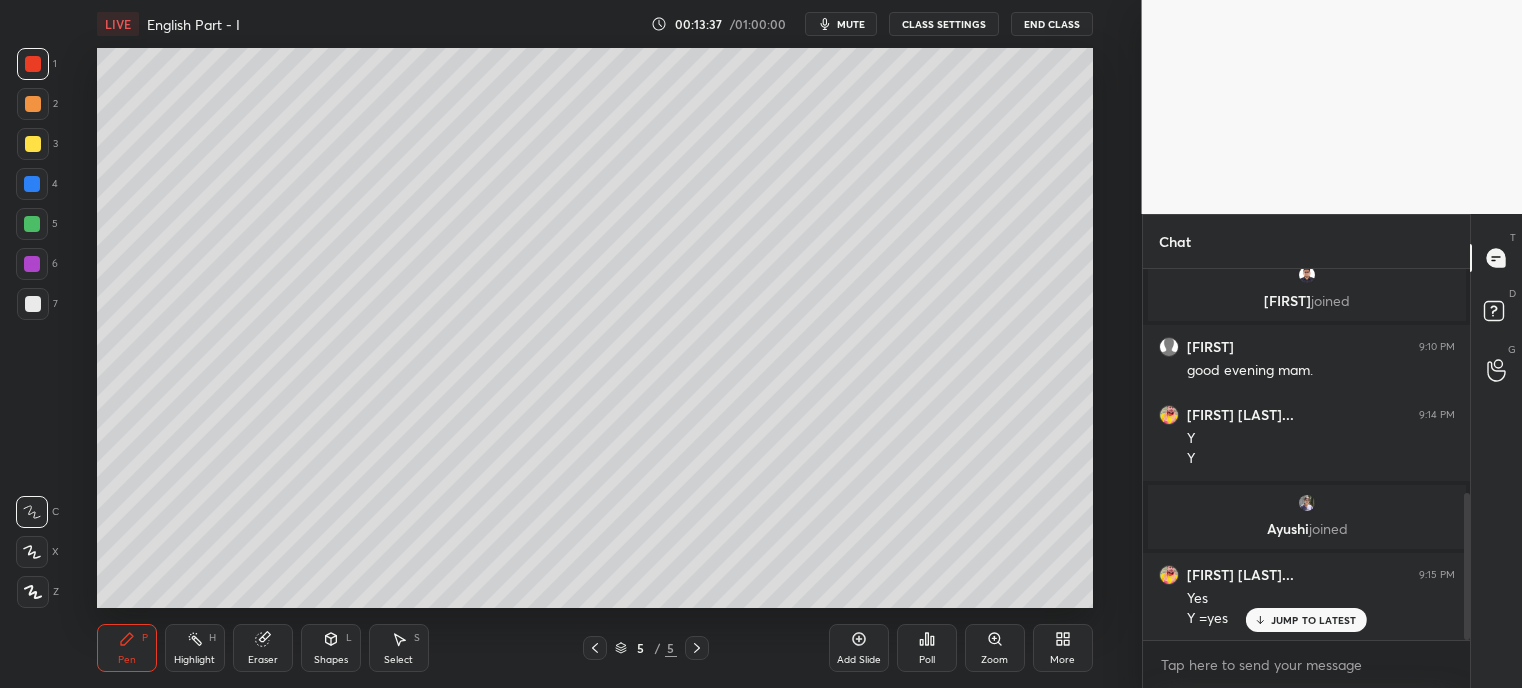 click on "JUMP TO LATEST" at bounding box center (1314, 620) 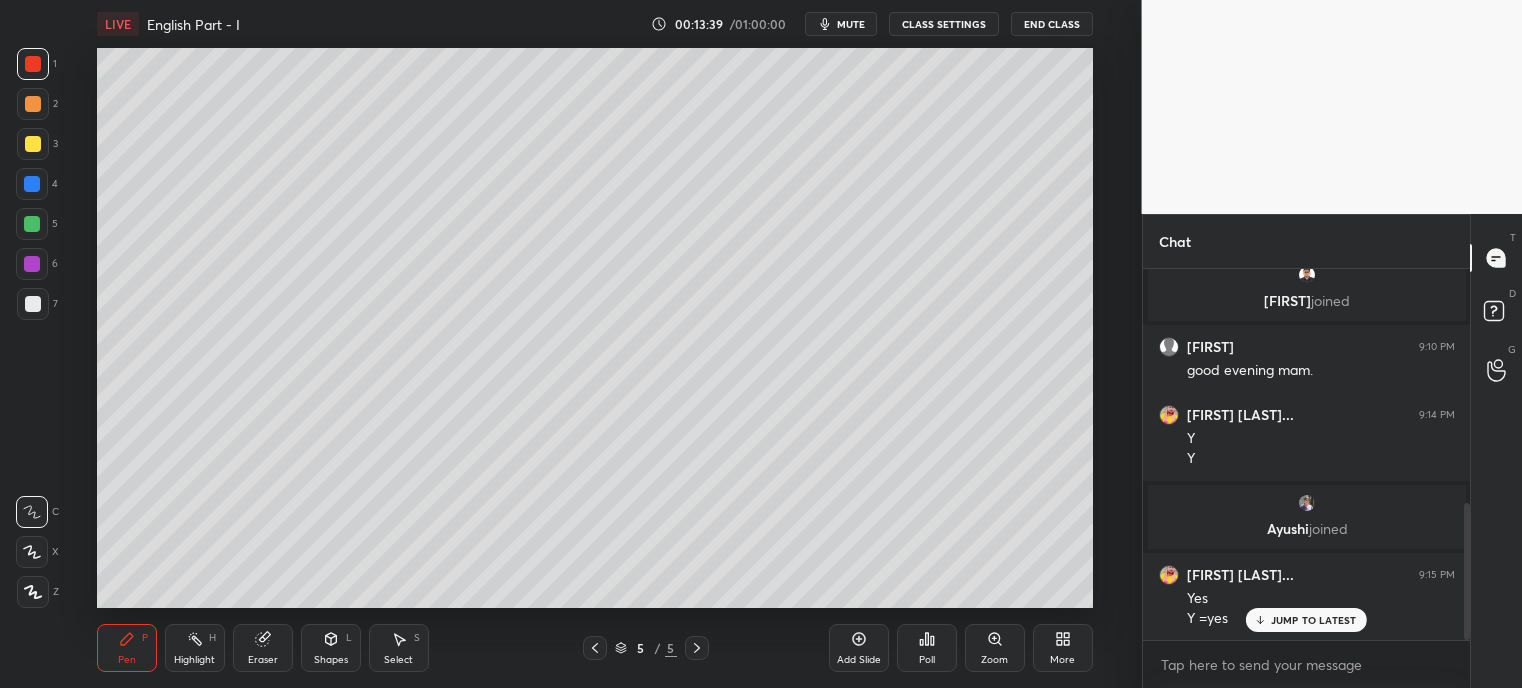 scroll, scrollTop: 632, scrollLeft: 0, axis: vertical 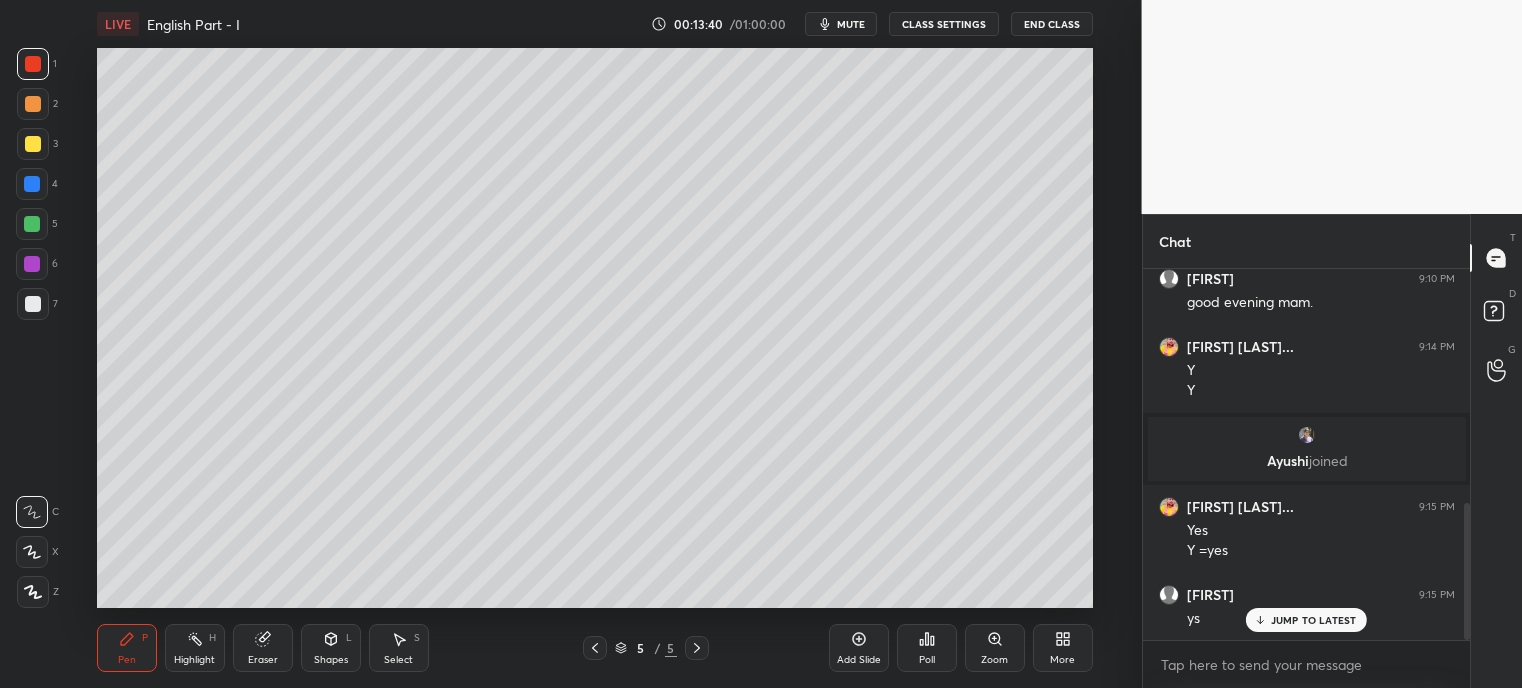 click on "JUMP TO LATEST" at bounding box center (1314, 620) 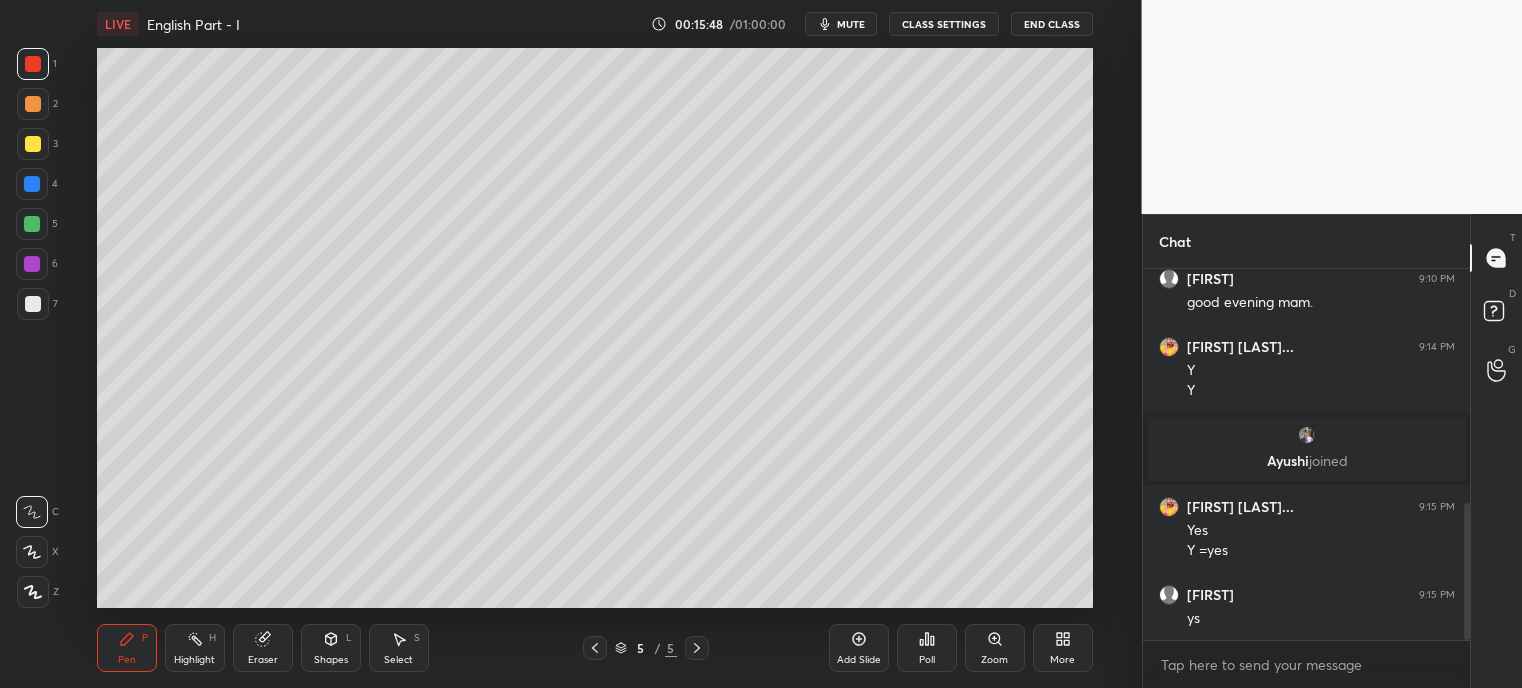 click 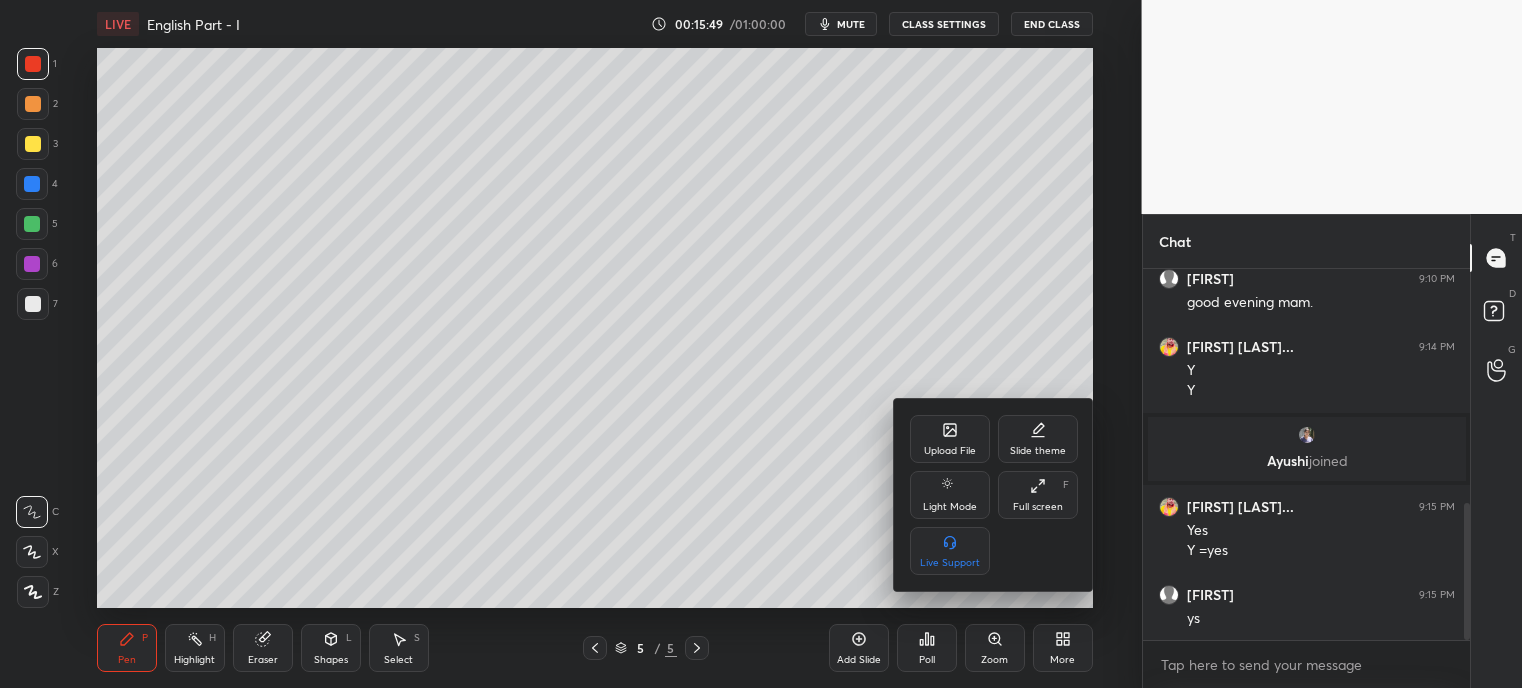 click on "Upload File" at bounding box center [950, 439] 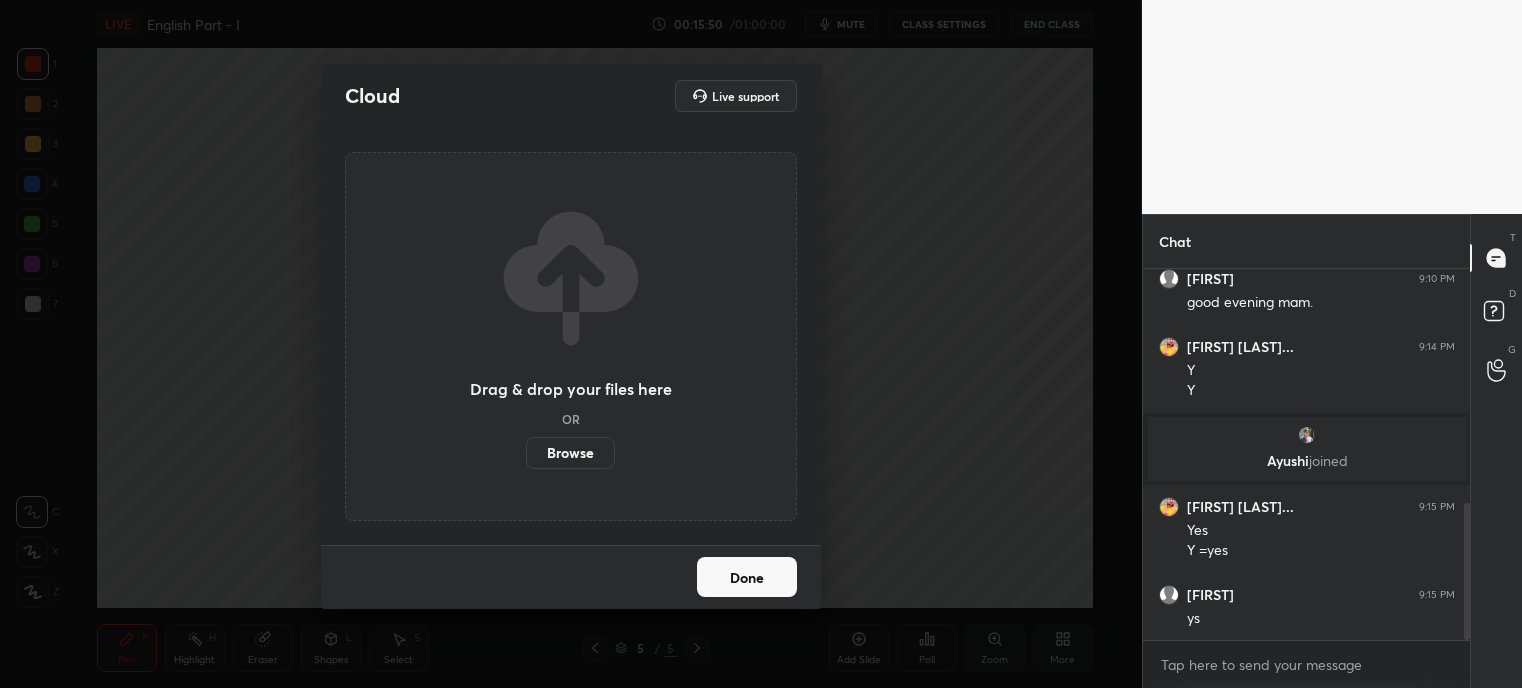 click on "Browse" at bounding box center (570, 453) 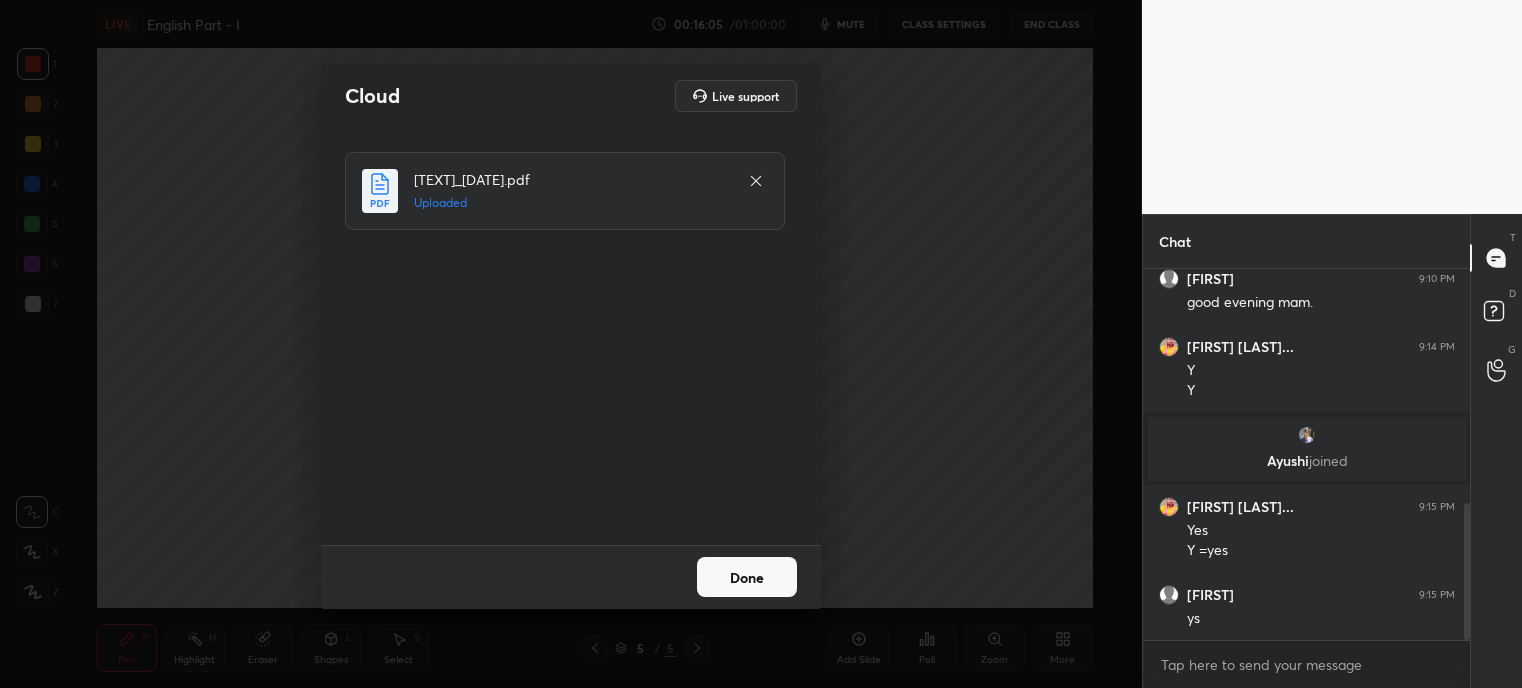 click on "Done" at bounding box center (747, 577) 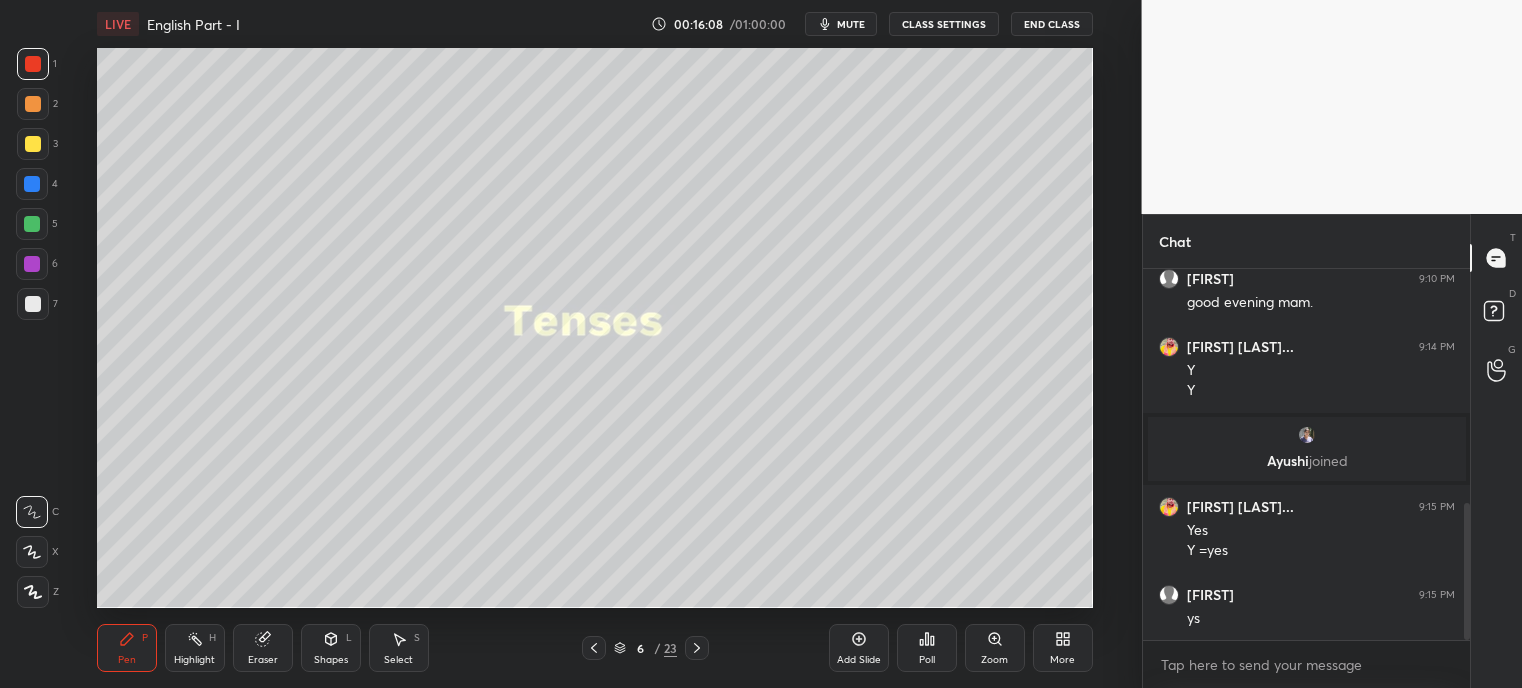 click 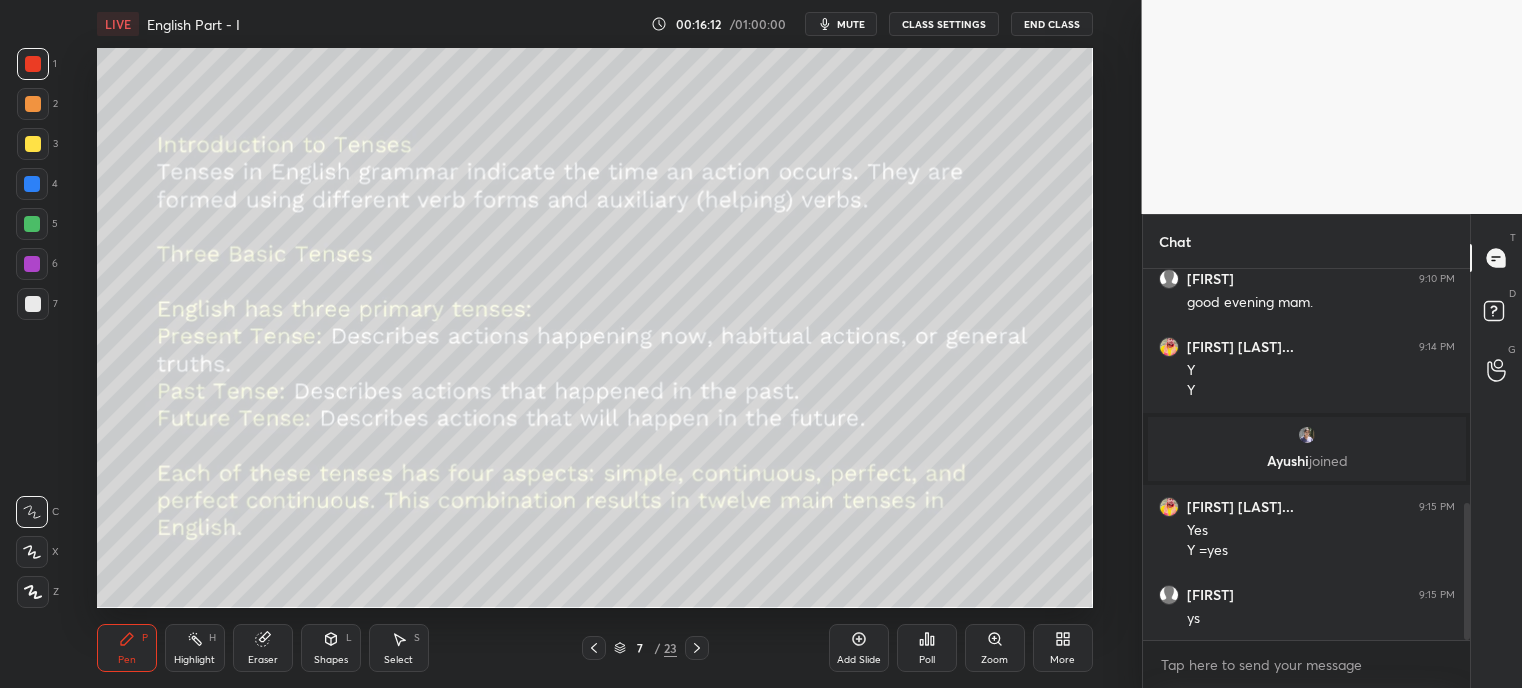 click on "Shapes L" at bounding box center [331, 648] 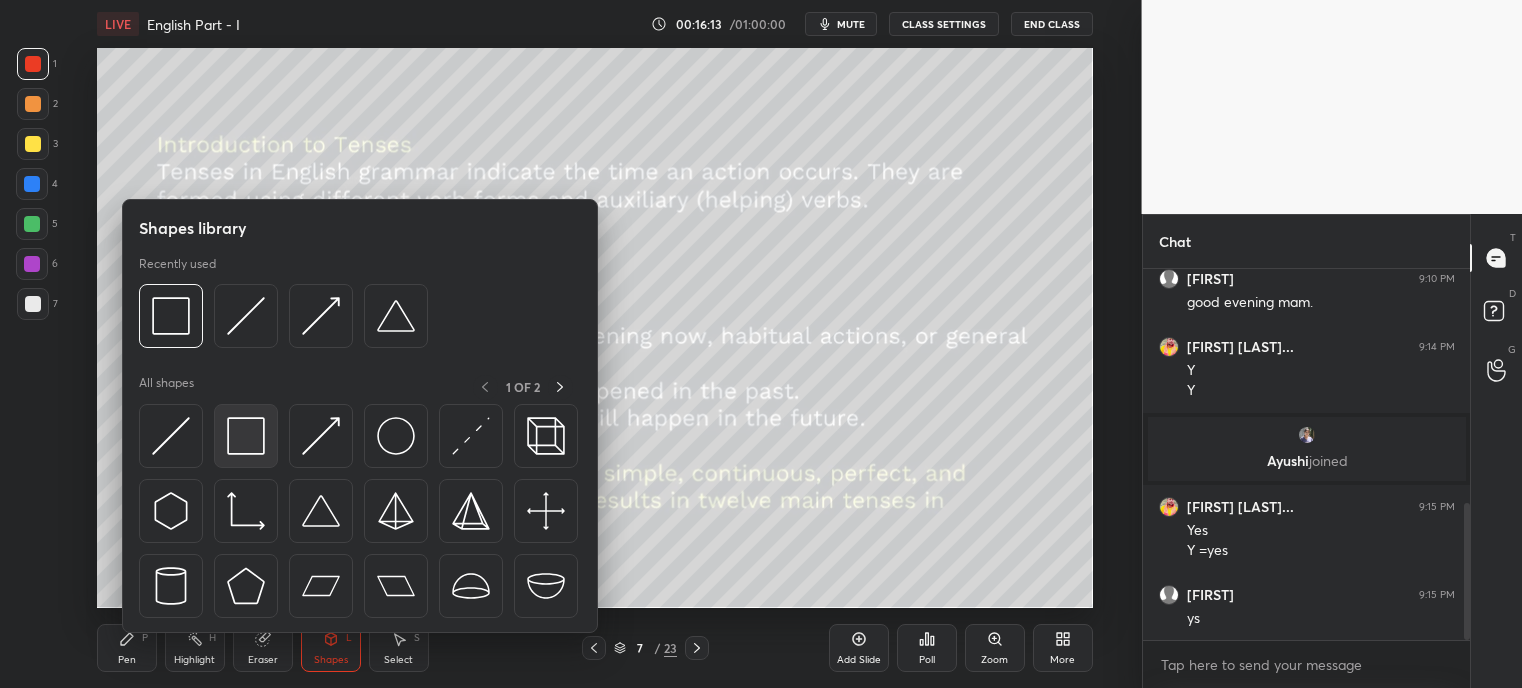 click at bounding box center (246, 436) 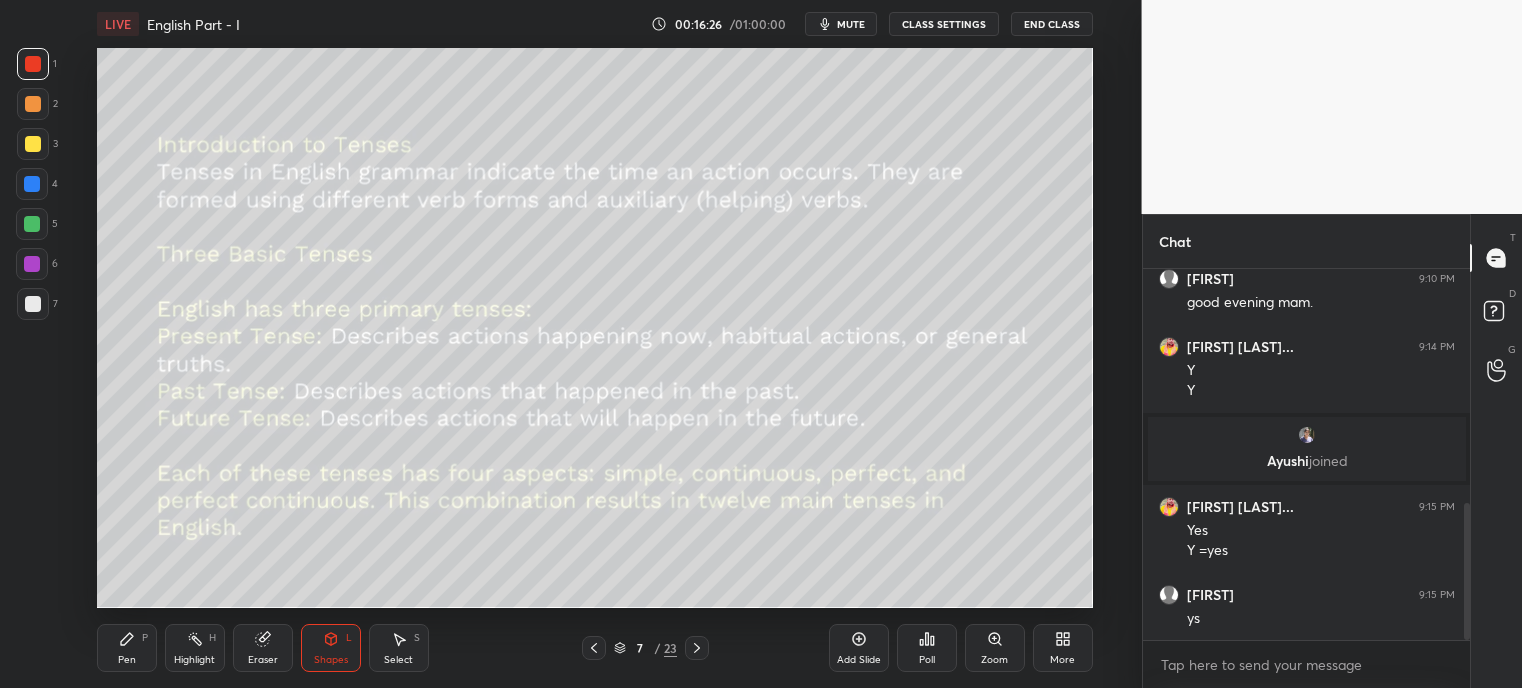 scroll, scrollTop: 700, scrollLeft: 0, axis: vertical 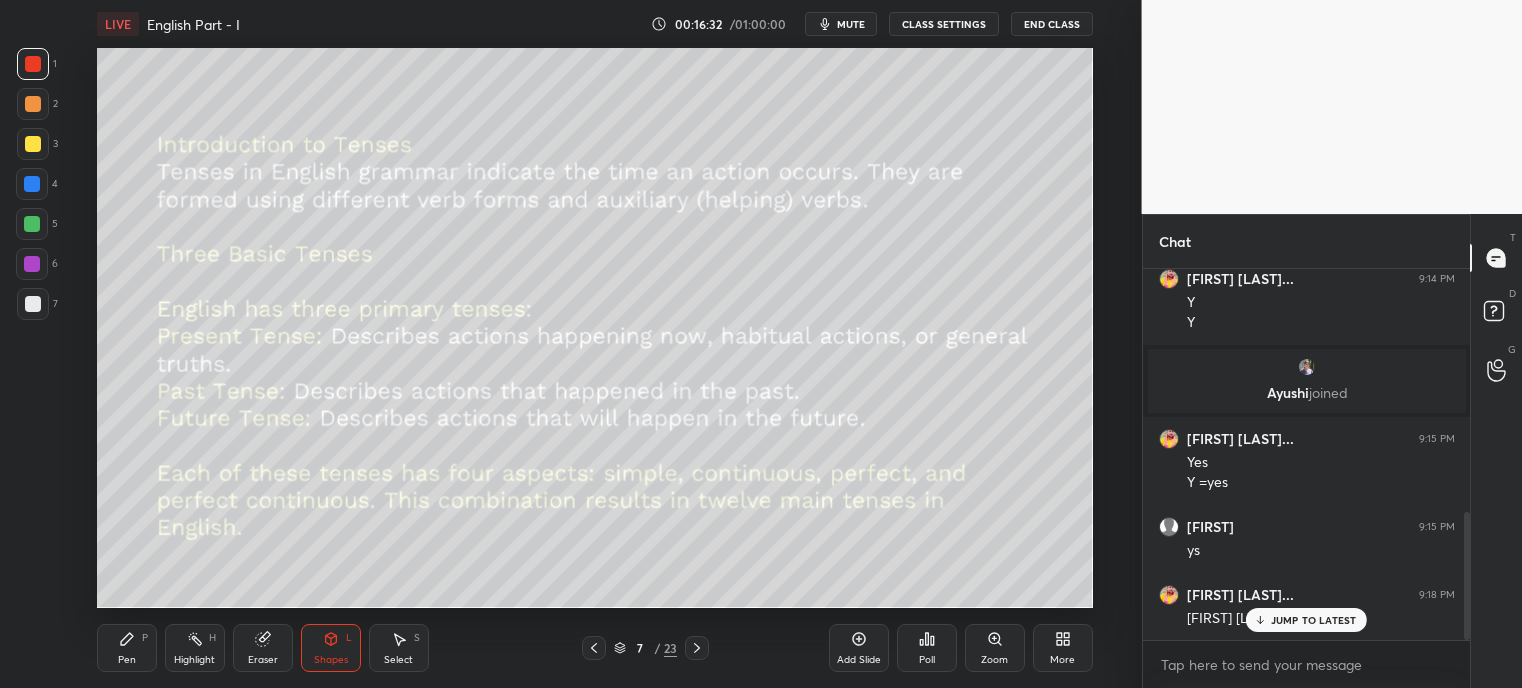 click on "JUMP TO LATEST" at bounding box center (1314, 620) 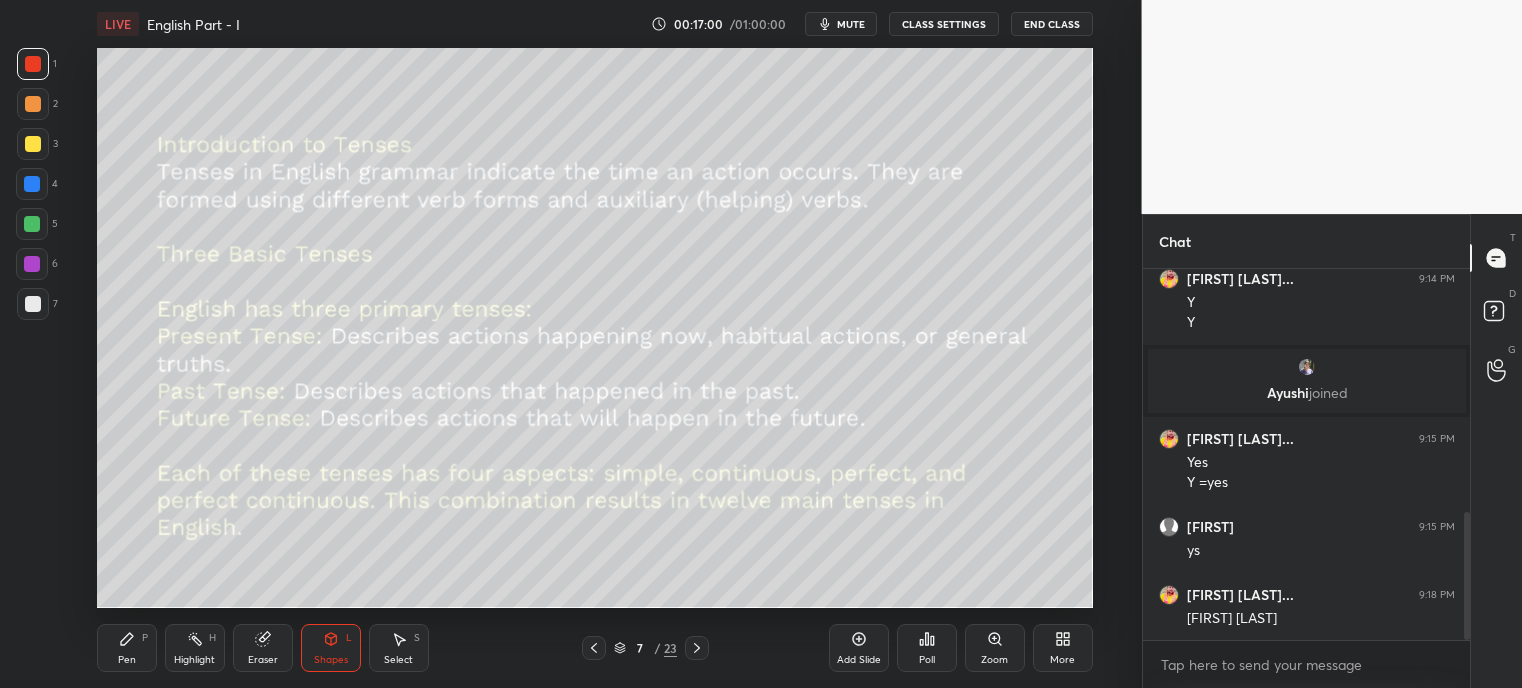 click 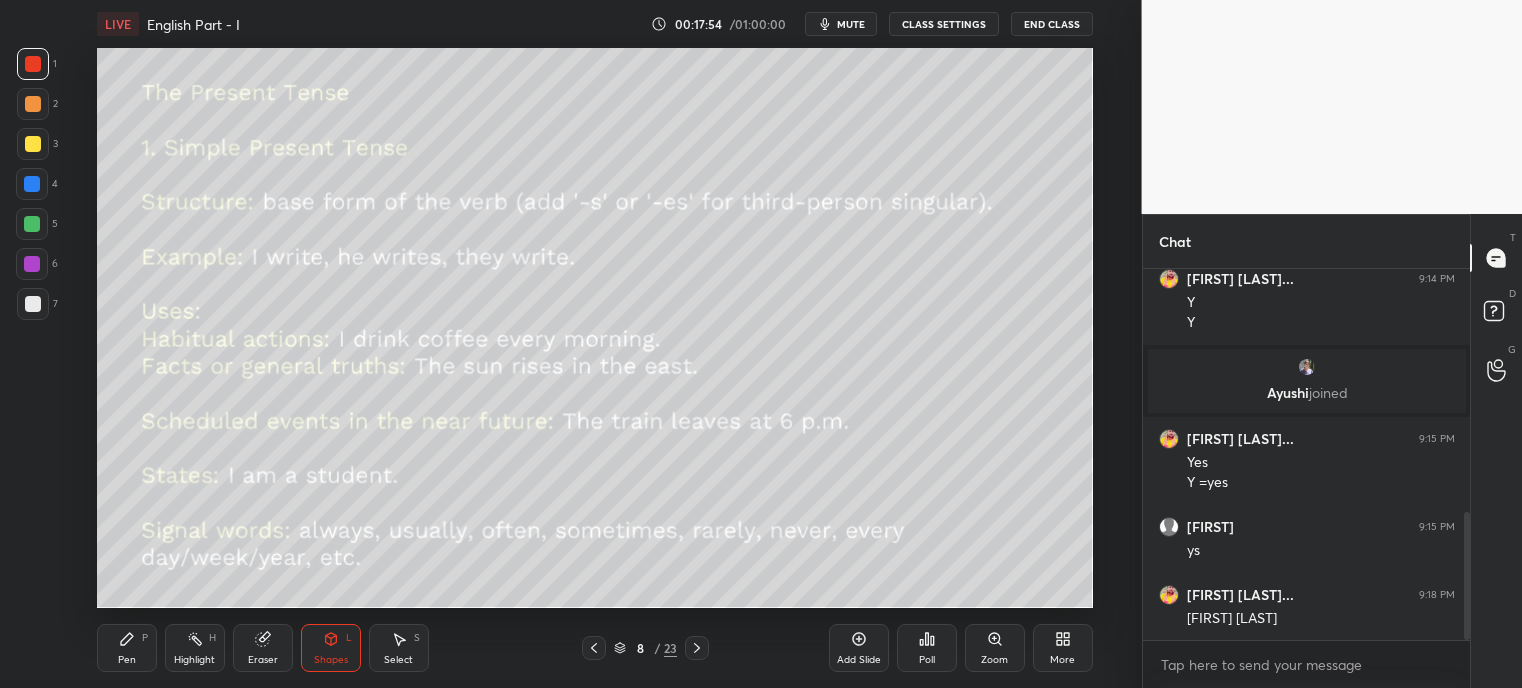 click 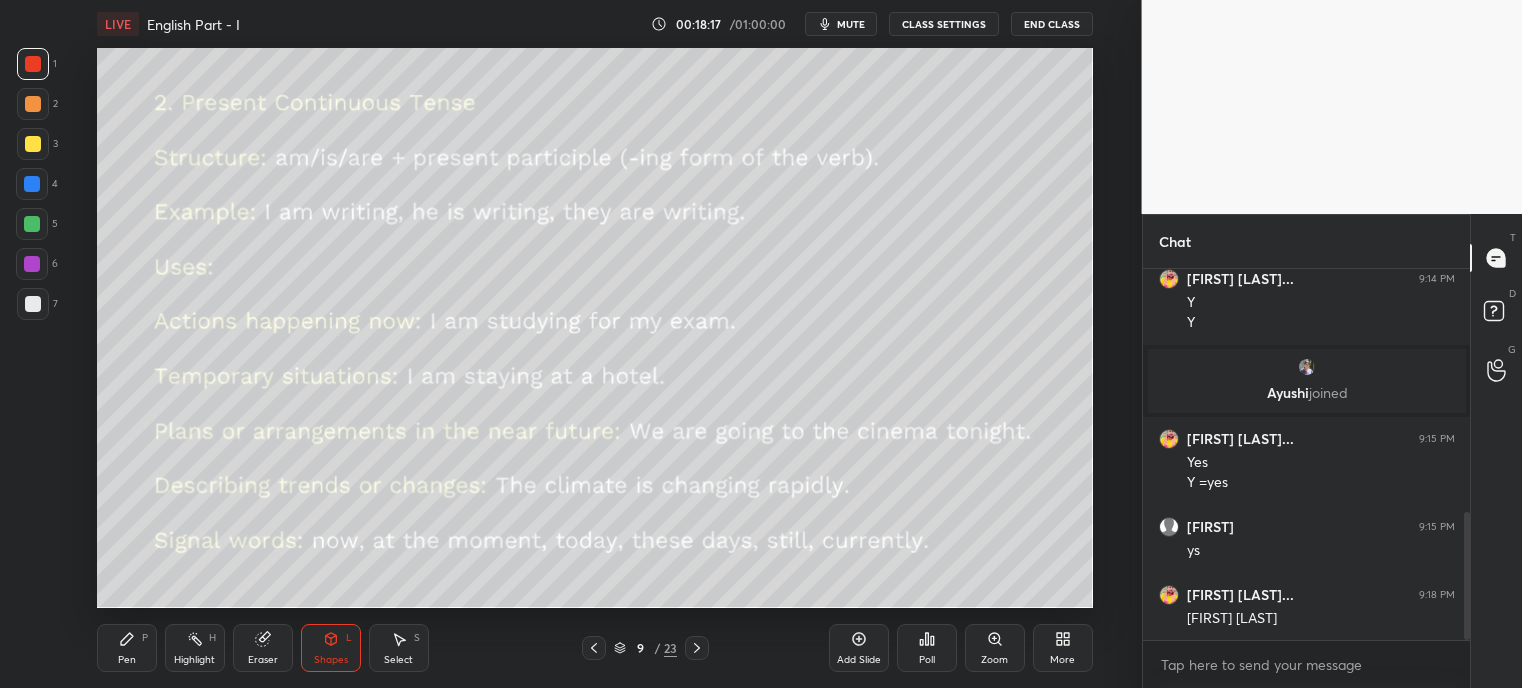 click on "Add Slide" at bounding box center (859, 648) 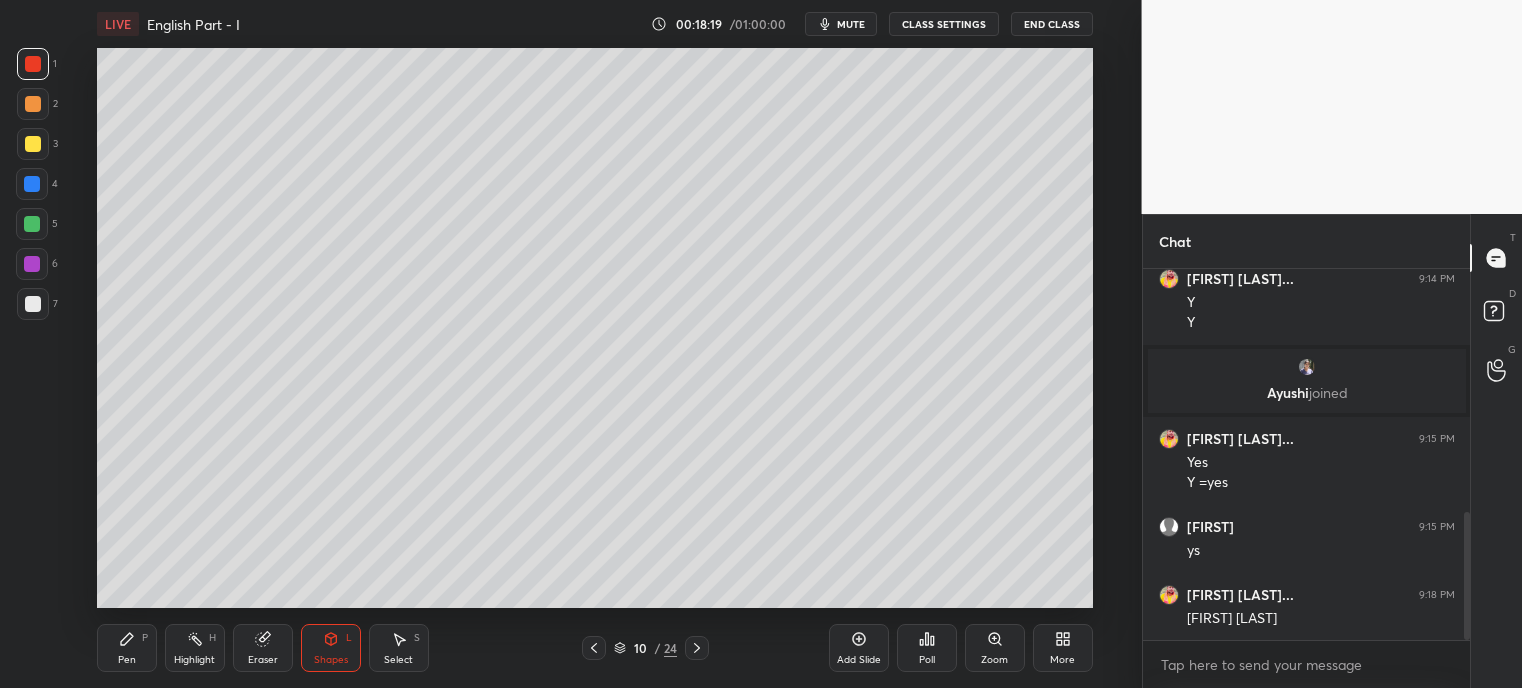 click 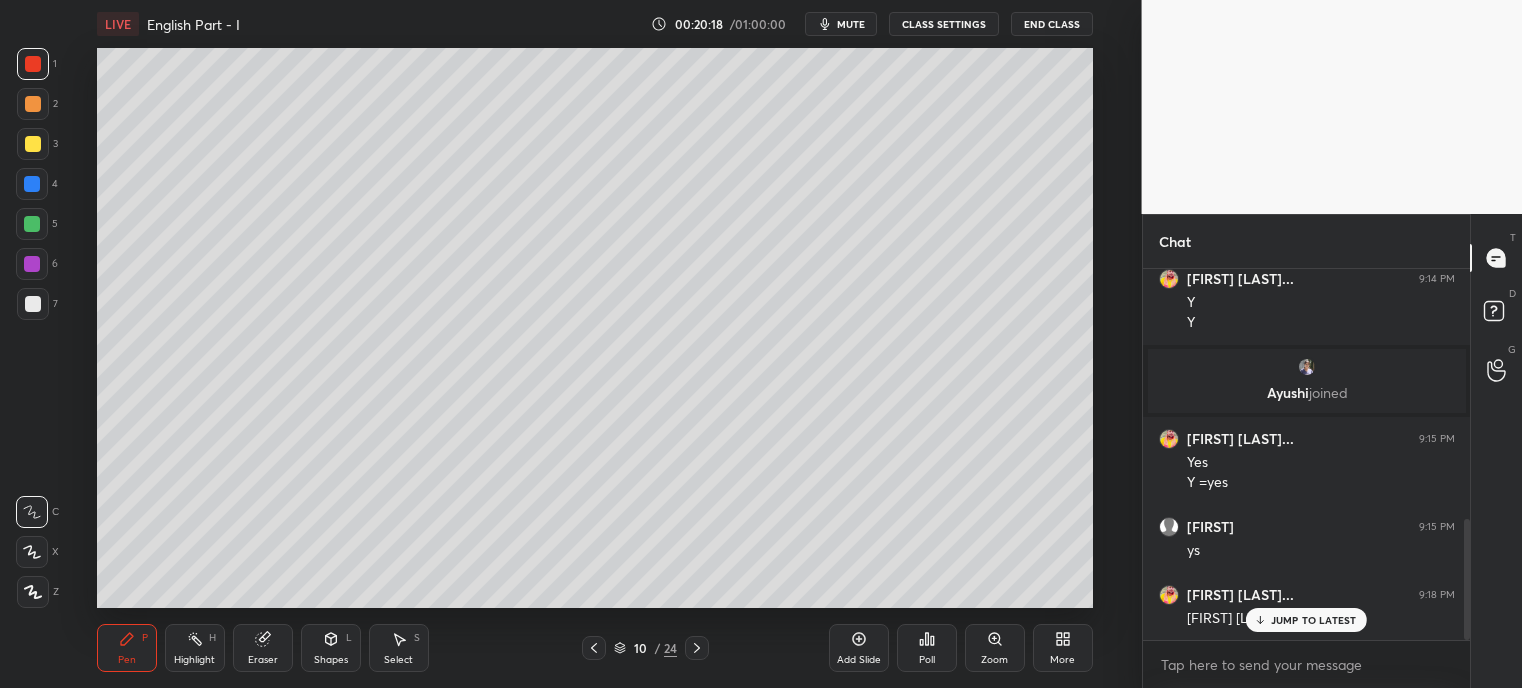 scroll, scrollTop: 768, scrollLeft: 0, axis: vertical 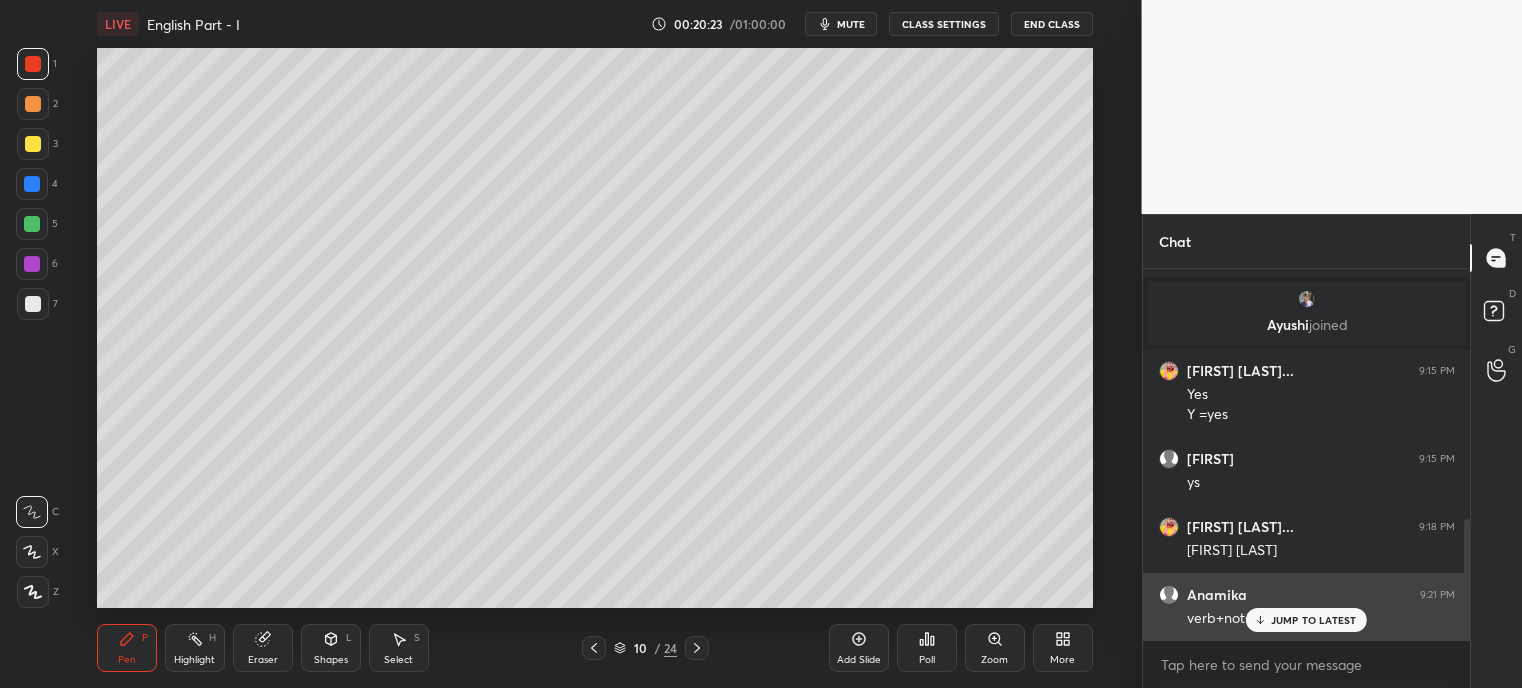 click on "JUMP TO LATEST" at bounding box center (1306, 620) 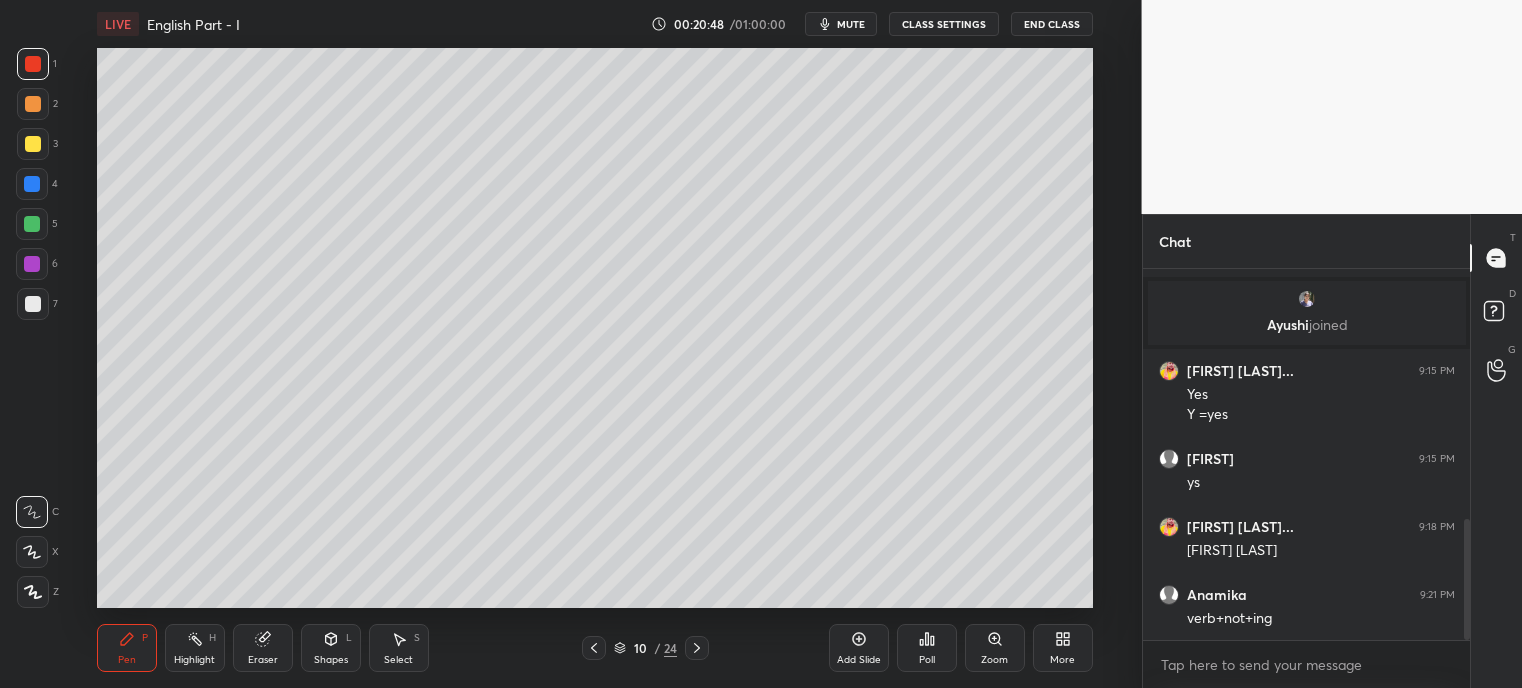 click 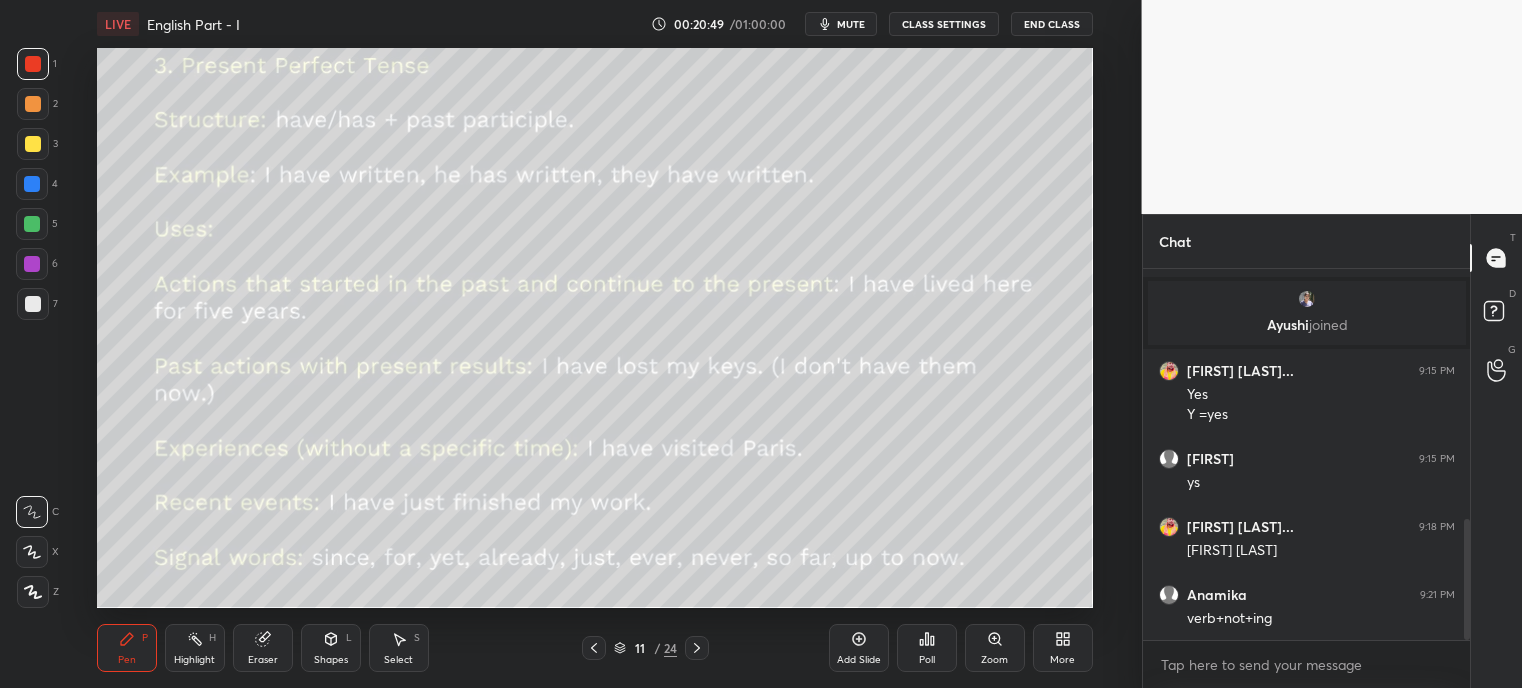 click 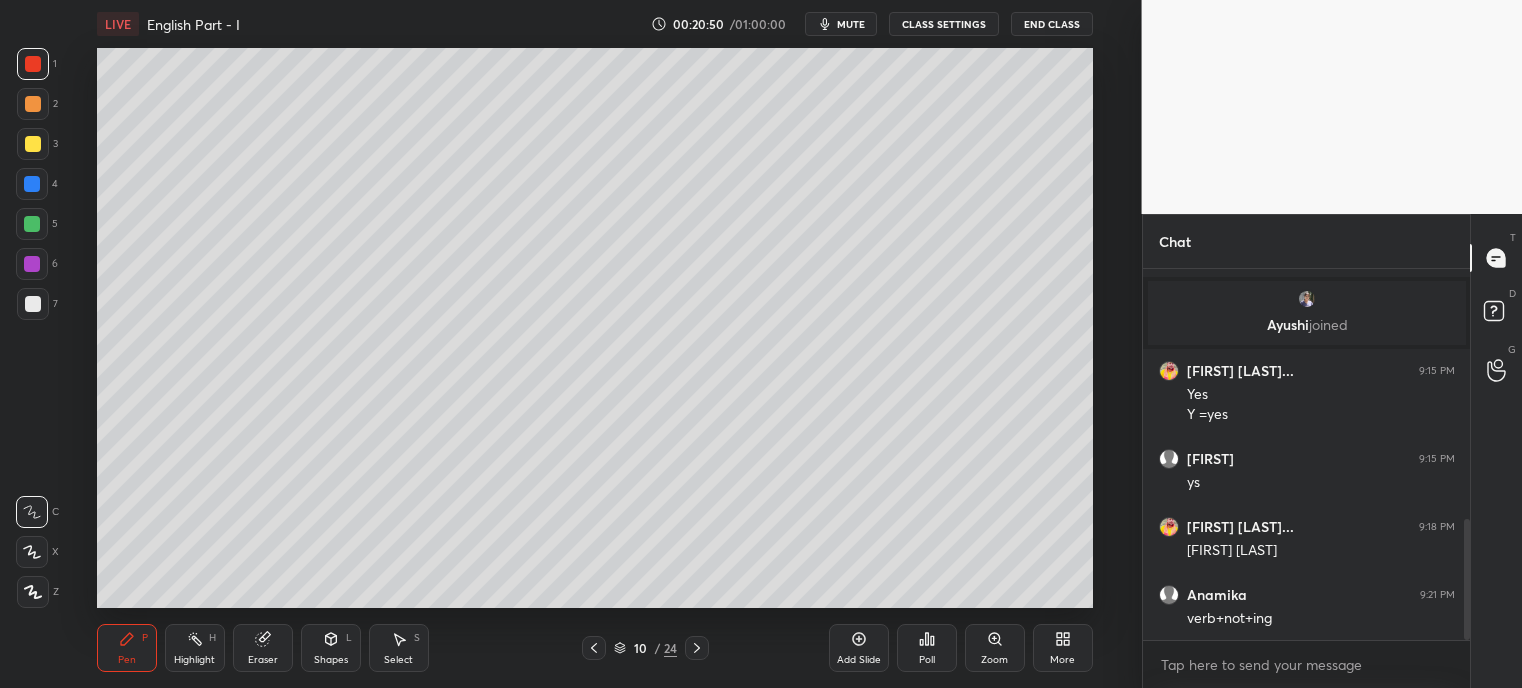 click 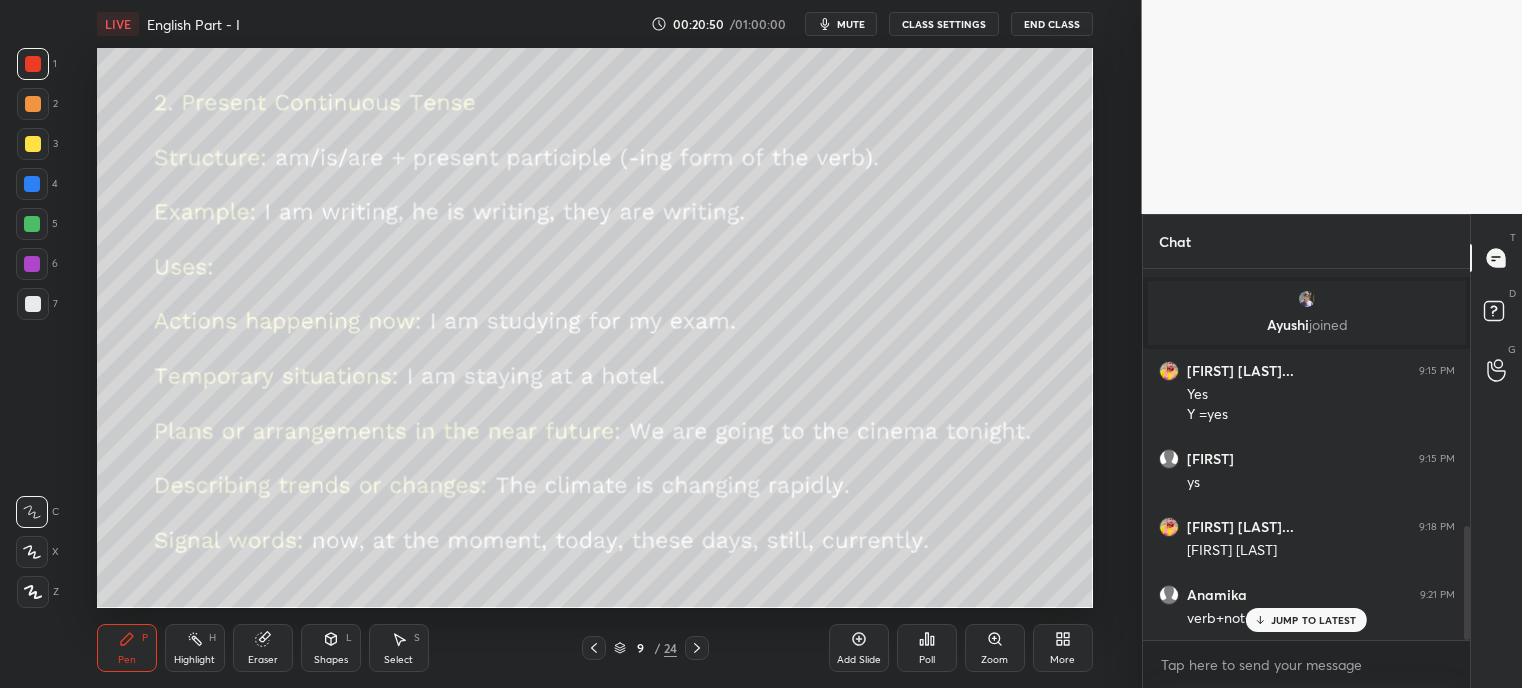 scroll, scrollTop: 836, scrollLeft: 0, axis: vertical 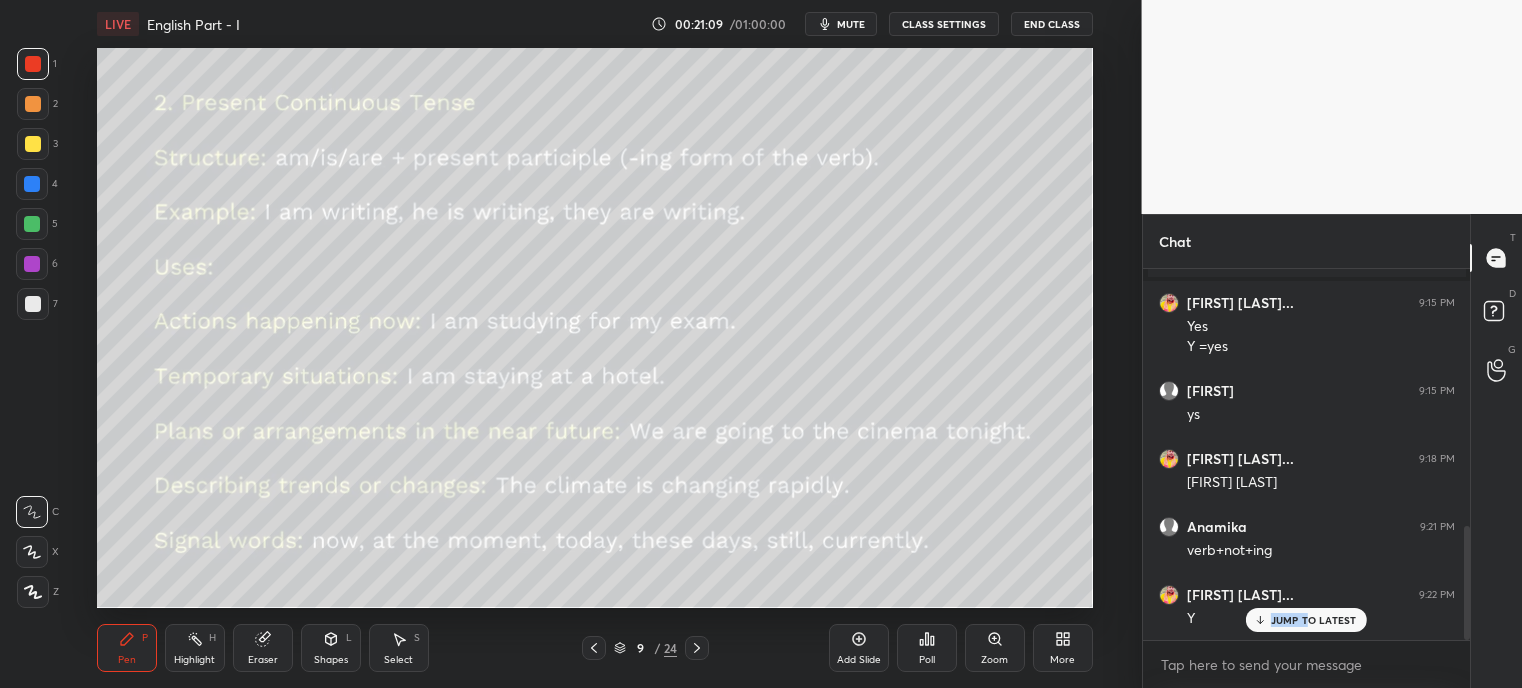 click on "You  joined 1 [FIRST], [FIRST], [FIRST] &  1 other  joined [FIRST] [LAST]... 9:04 PM Good evening  mam [FIRST], [FIRST]  joined [FIRST] [LAST]... 9:08 PM [LAST] ? [FIRST], [FIRST]  joined [FIRST] 9:10 PM good evening mam [FIRST]  joined [FIRST] 9:10 PM good evening mam. [FIRST] [LAST]... 9:14 PM Y Y [FIRST]  joined [FIRST] [LAST]... 9:15 PM Yes Y =yes [FIRST] 9:15 PM ys [FIRST] [LAST]... 9:18 PM [LAST] [LAST]  discuss hoga n ? [FIRST] 9:21 PM verb+not+ing [FIRST] [LAST]... 9:22 PM Y JUMP TO LATEST" at bounding box center [1307, 454] 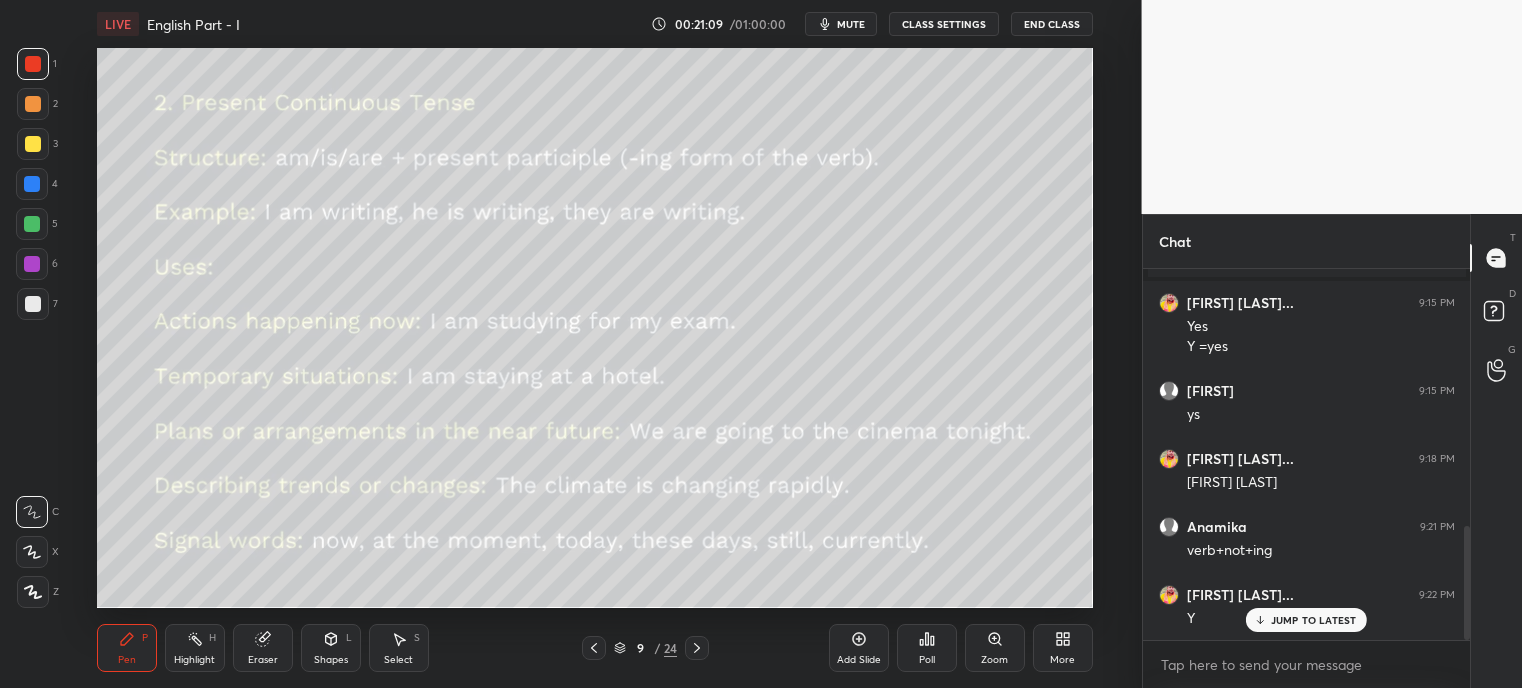 click on "JUMP TO LATEST" at bounding box center [1314, 620] 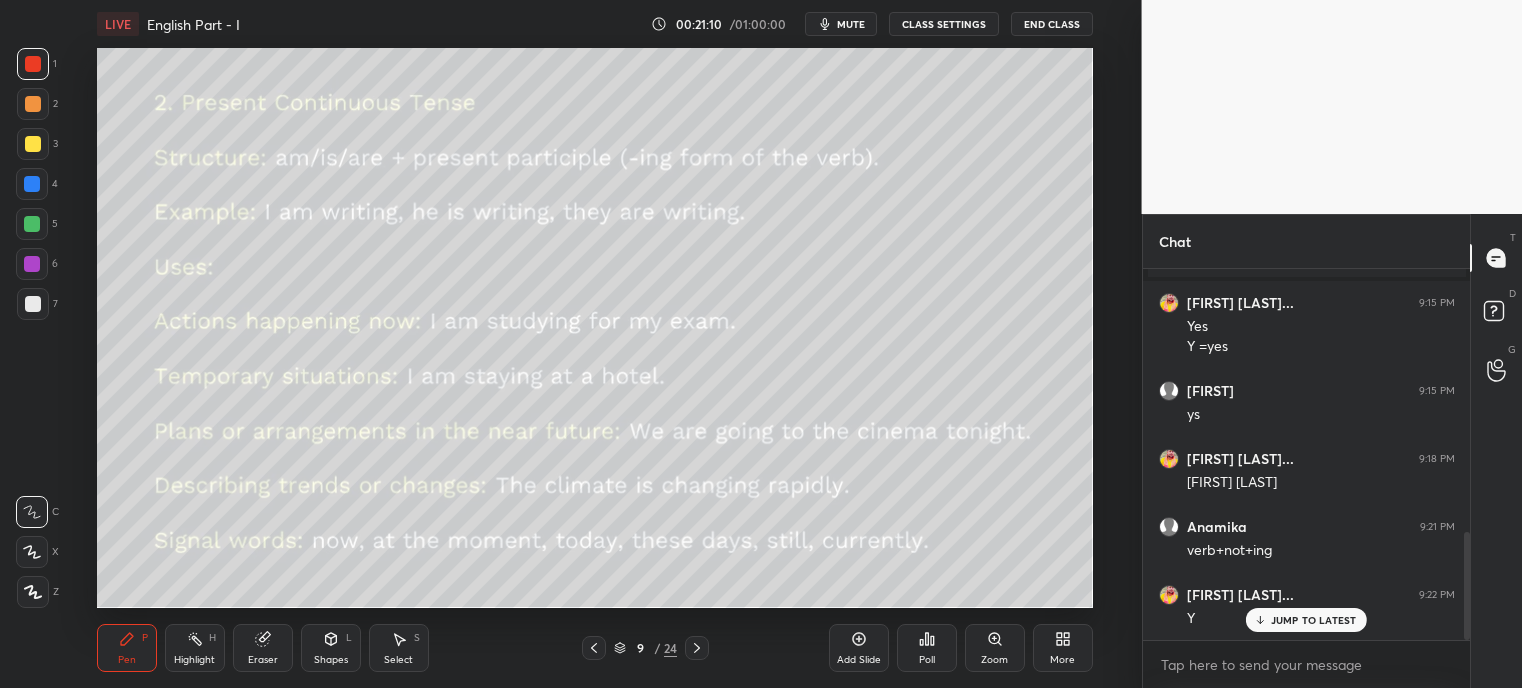 scroll, scrollTop: 904, scrollLeft: 0, axis: vertical 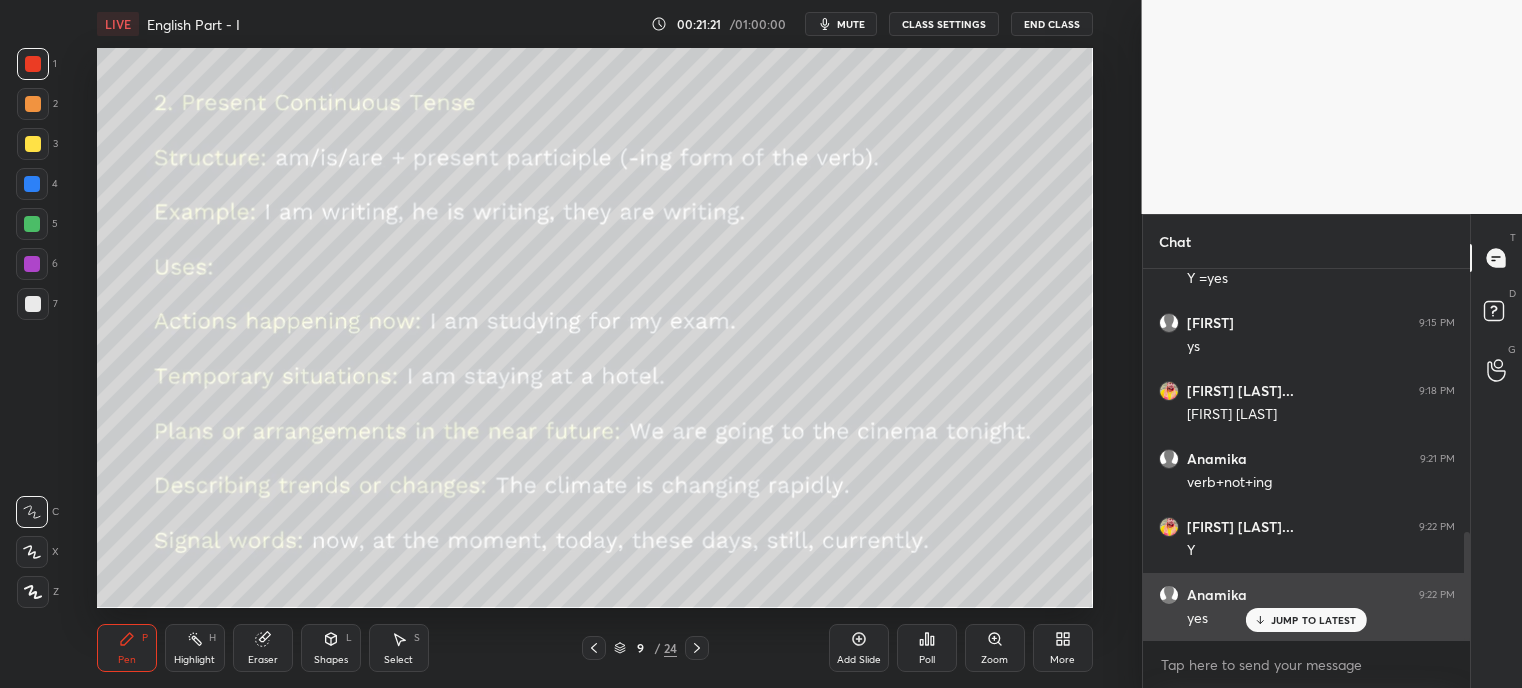 click on "JUMP TO LATEST" at bounding box center [1314, 620] 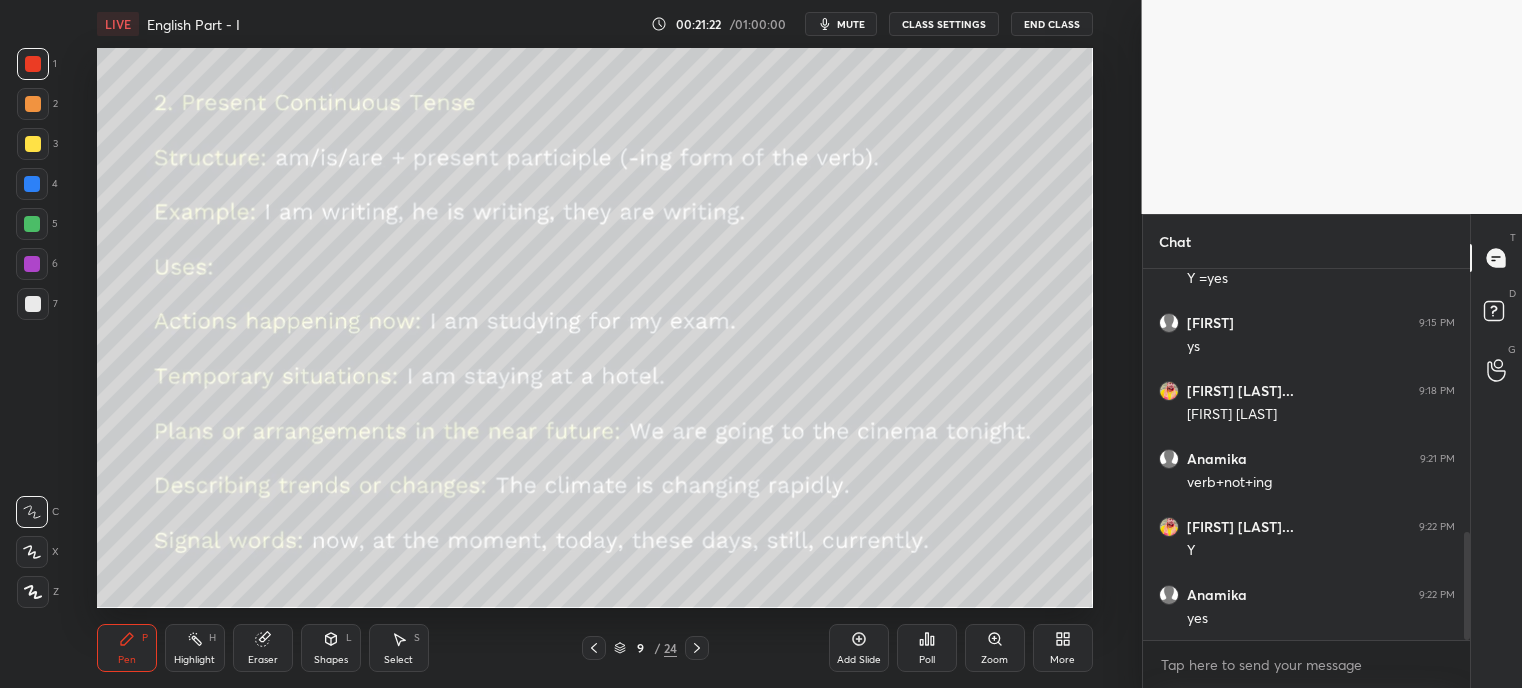 scroll, scrollTop: 972, scrollLeft: 0, axis: vertical 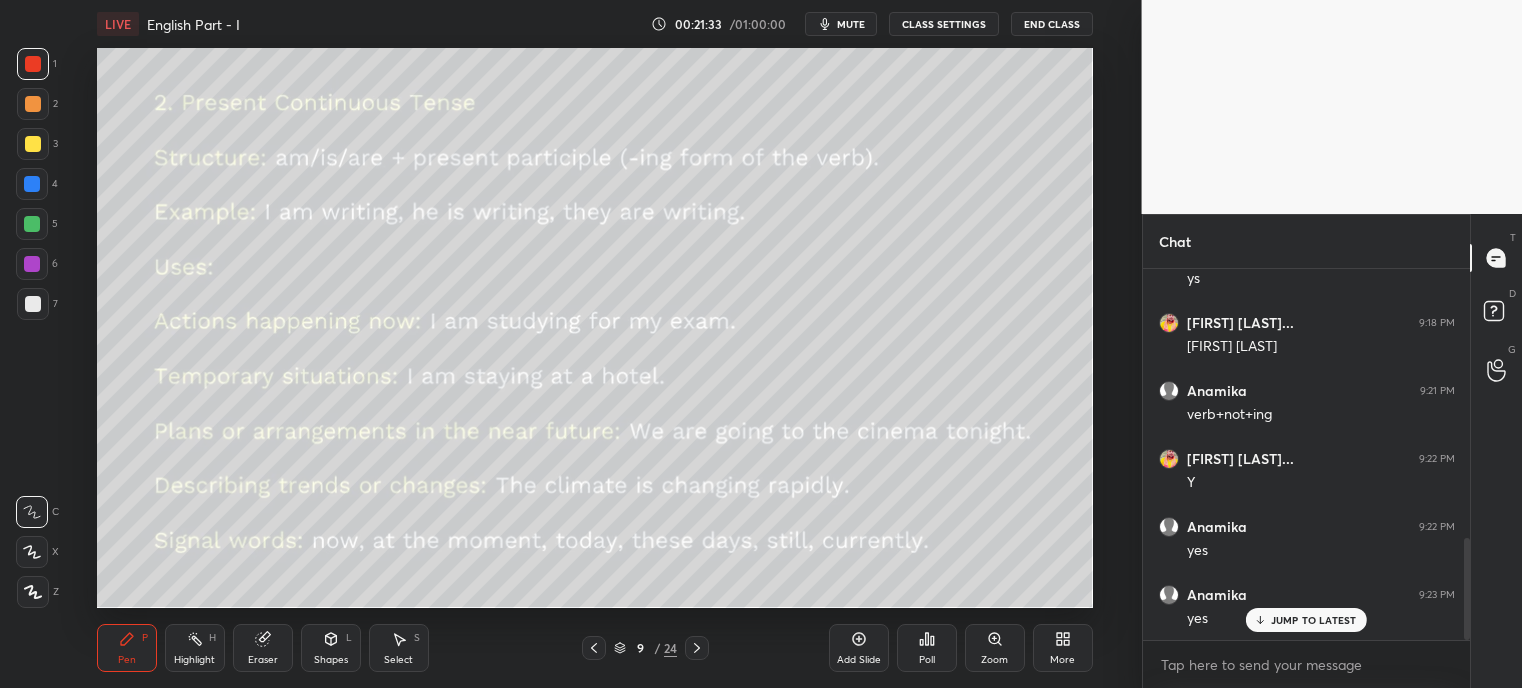drag, startPoint x: 1276, startPoint y: 620, endPoint x: 1253, endPoint y: 620, distance: 23 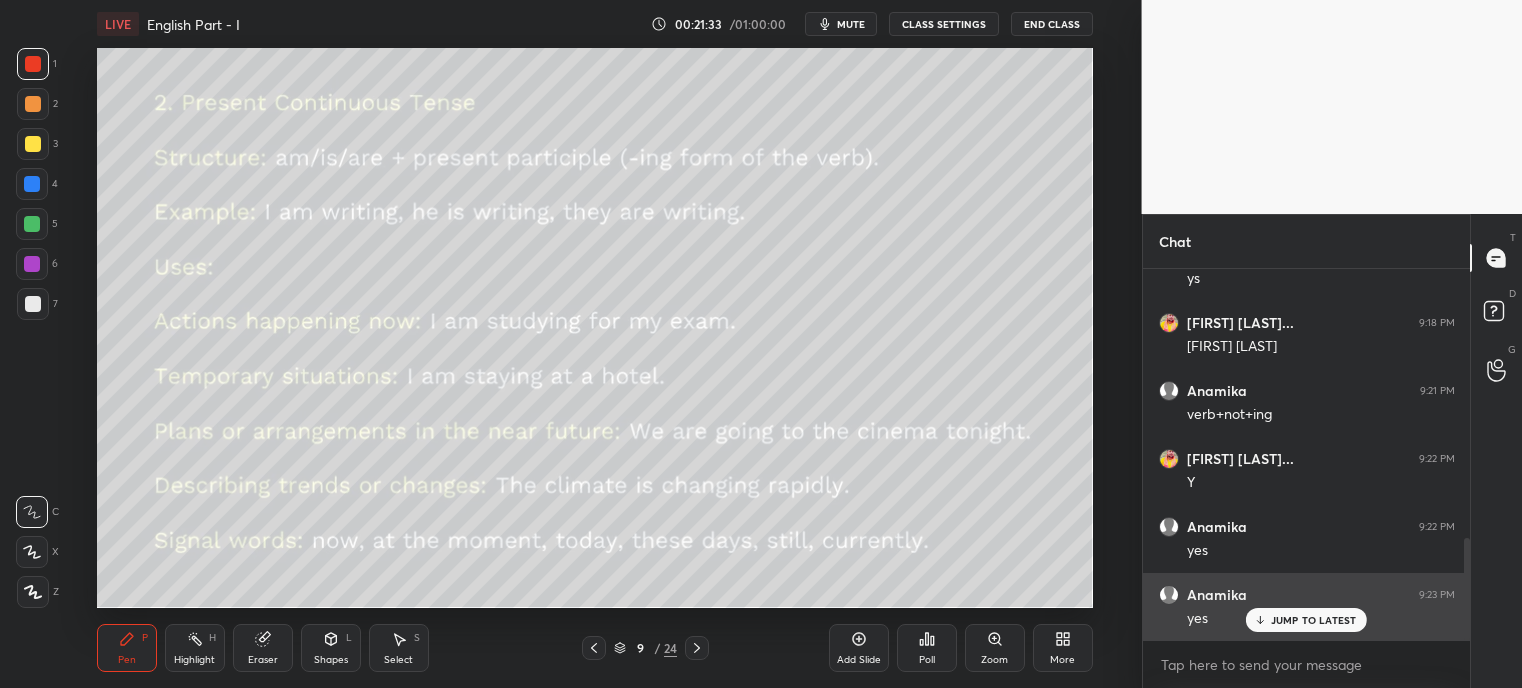 click on "JUMP TO LATEST" at bounding box center (1314, 620) 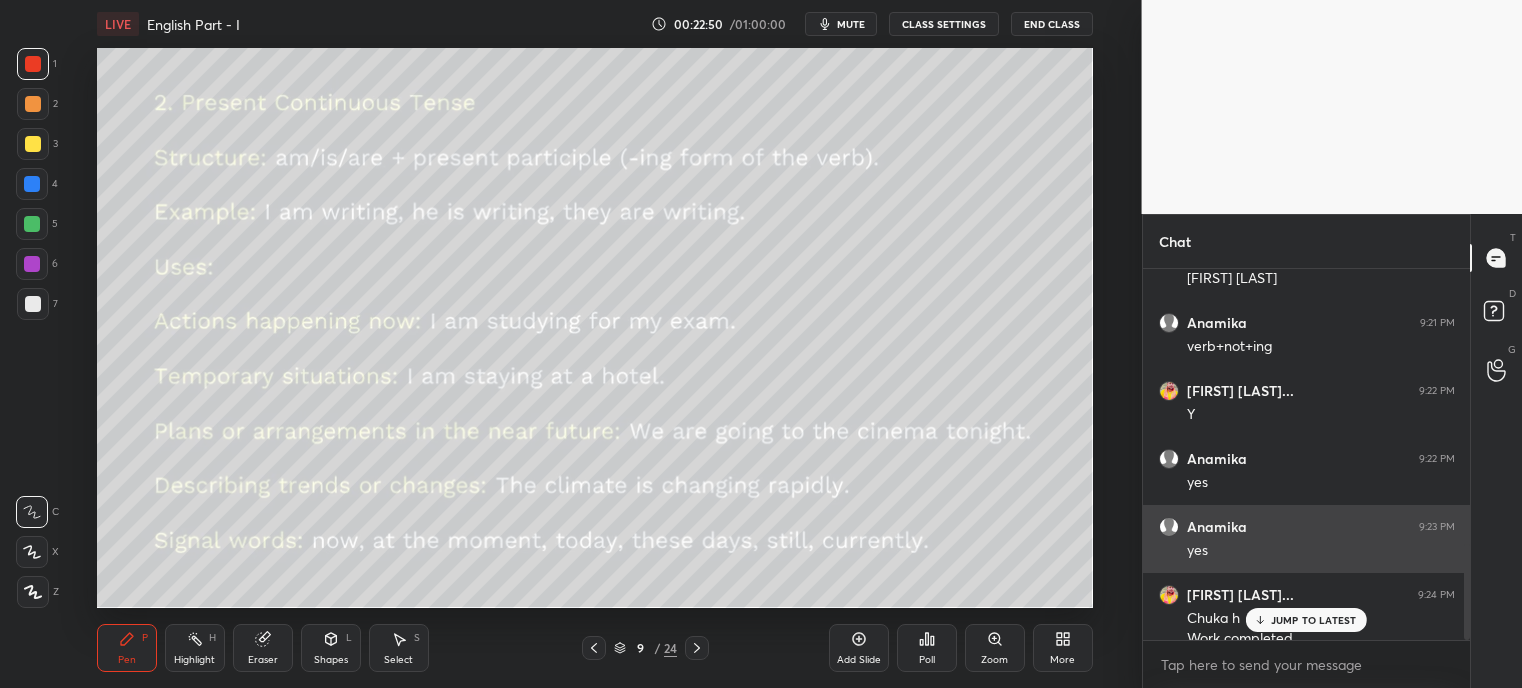 scroll, scrollTop: 1060, scrollLeft: 0, axis: vertical 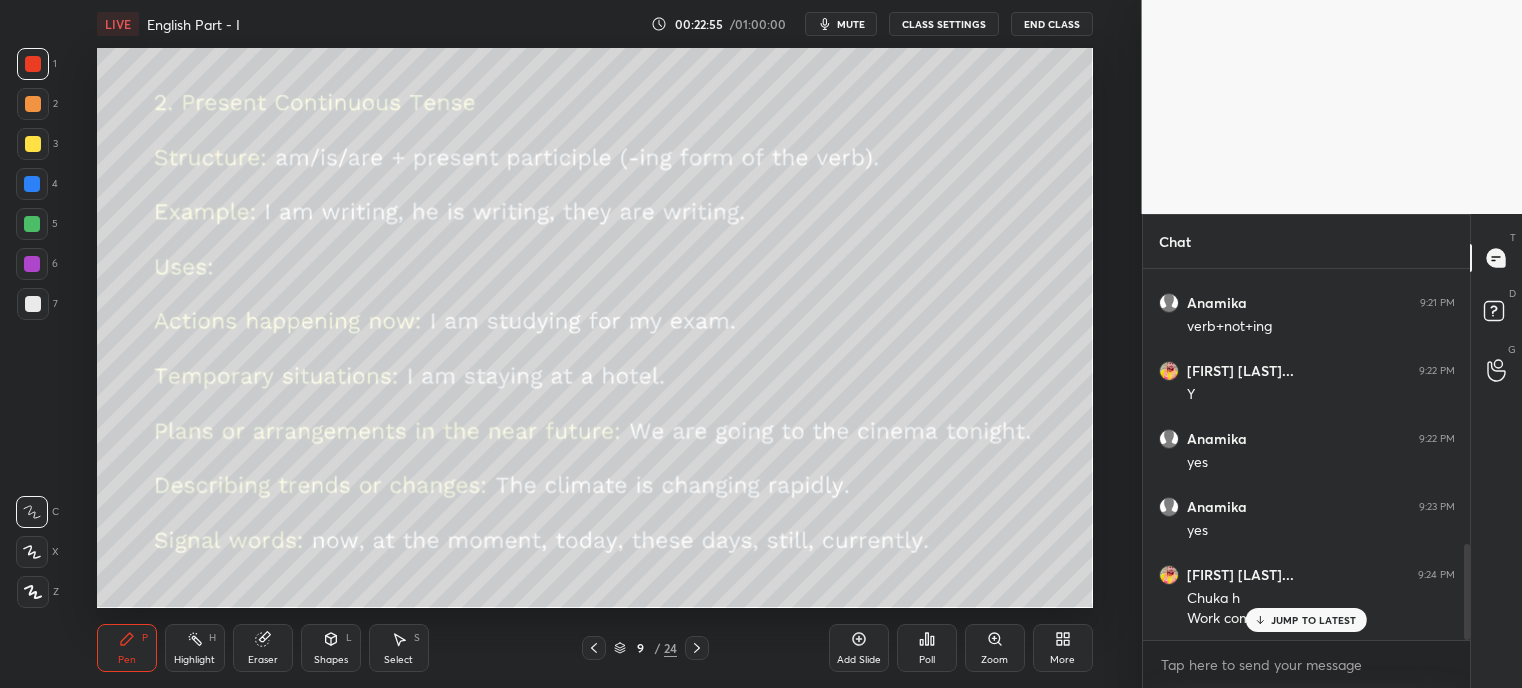 click 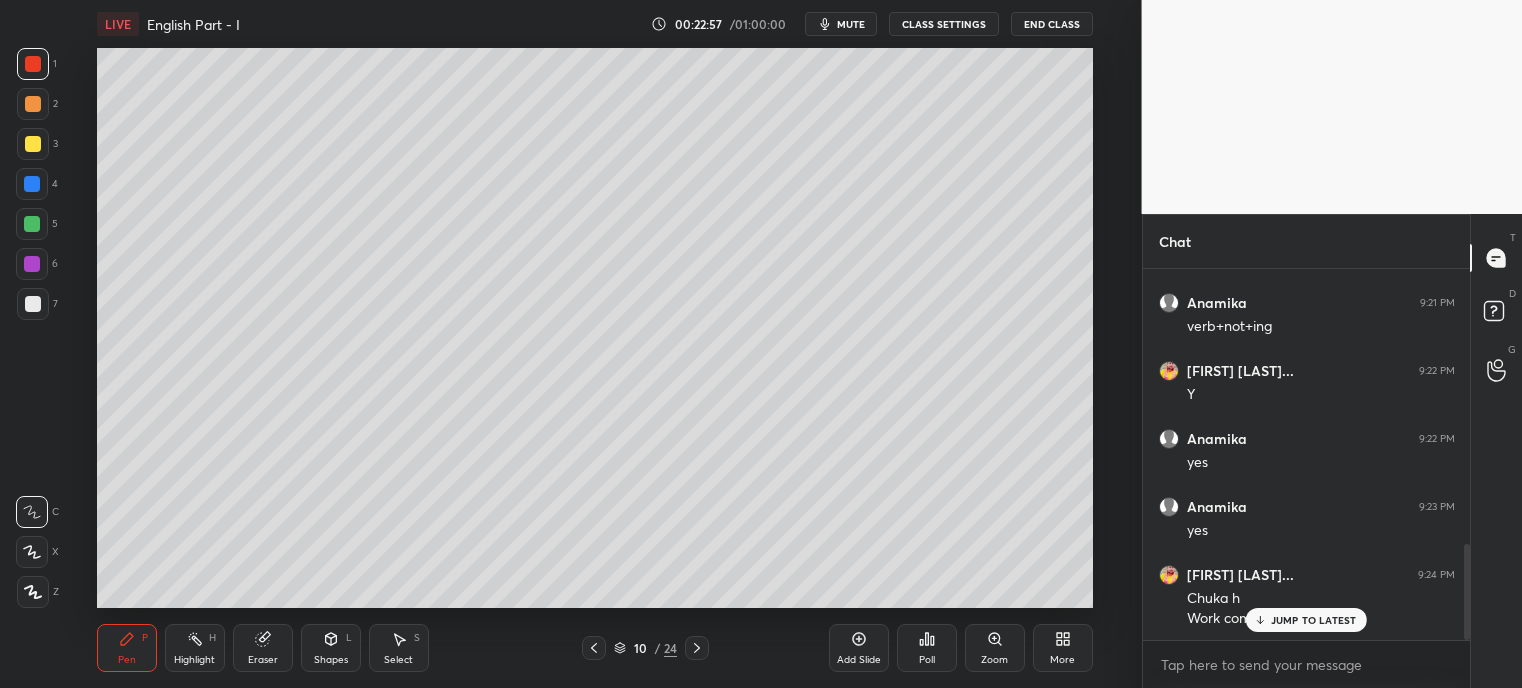 click 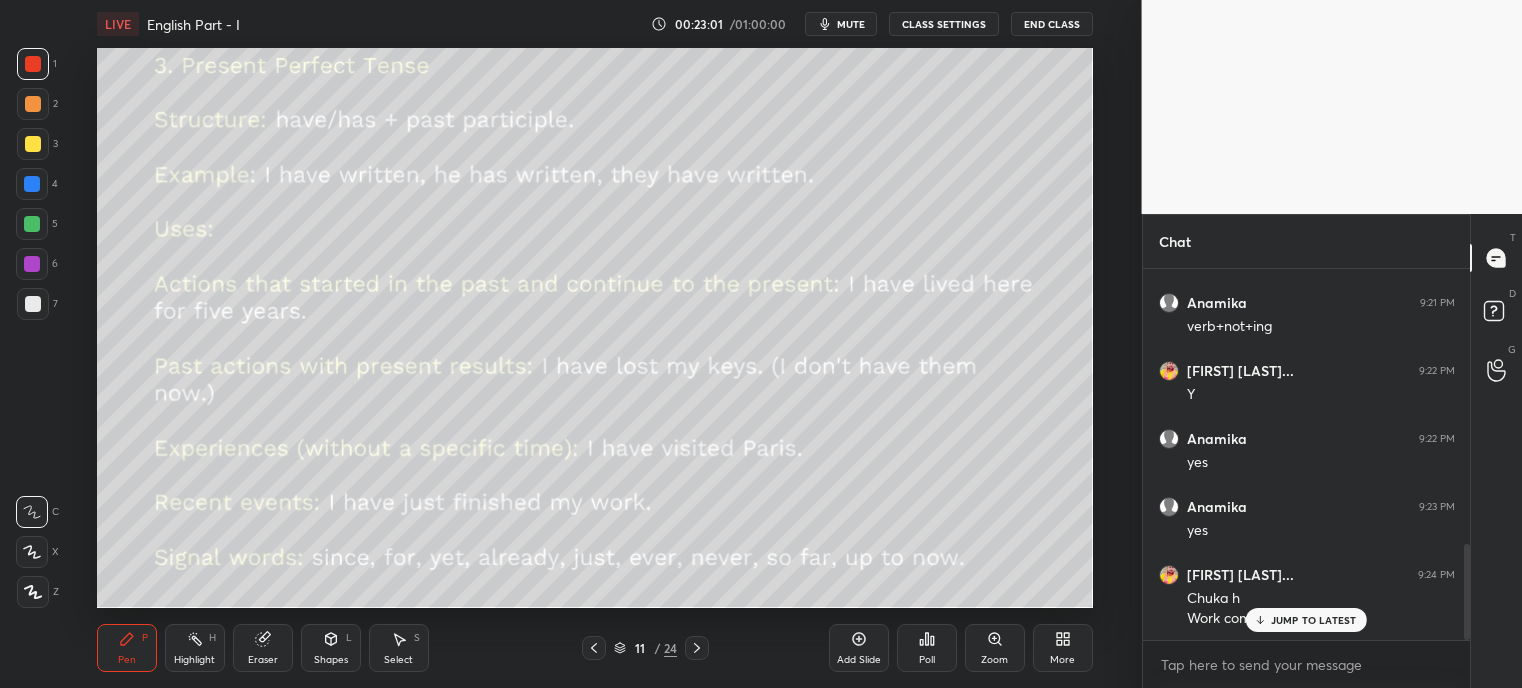 click on "JUMP TO LATEST" at bounding box center (1314, 620) 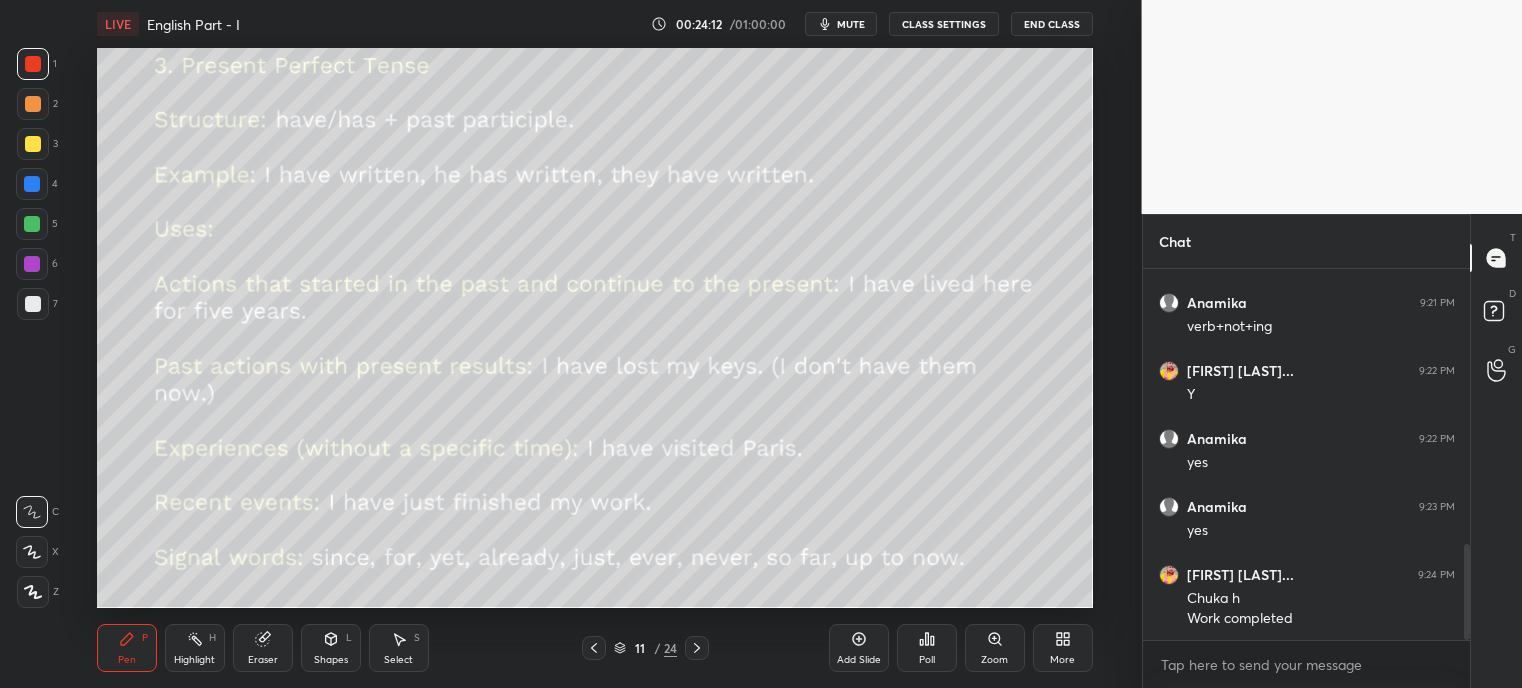 click 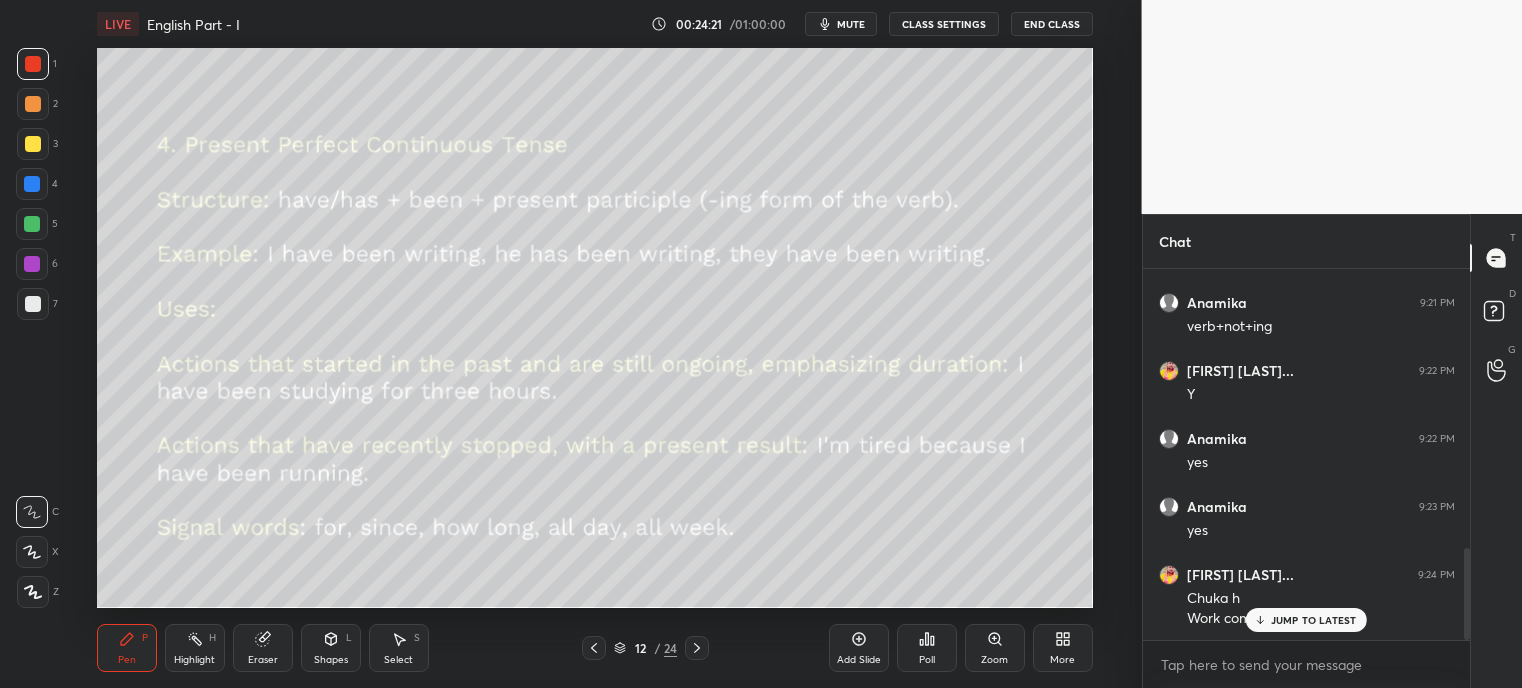 scroll, scrollTop: 1132, scrollLeft: 0, axis: vertical 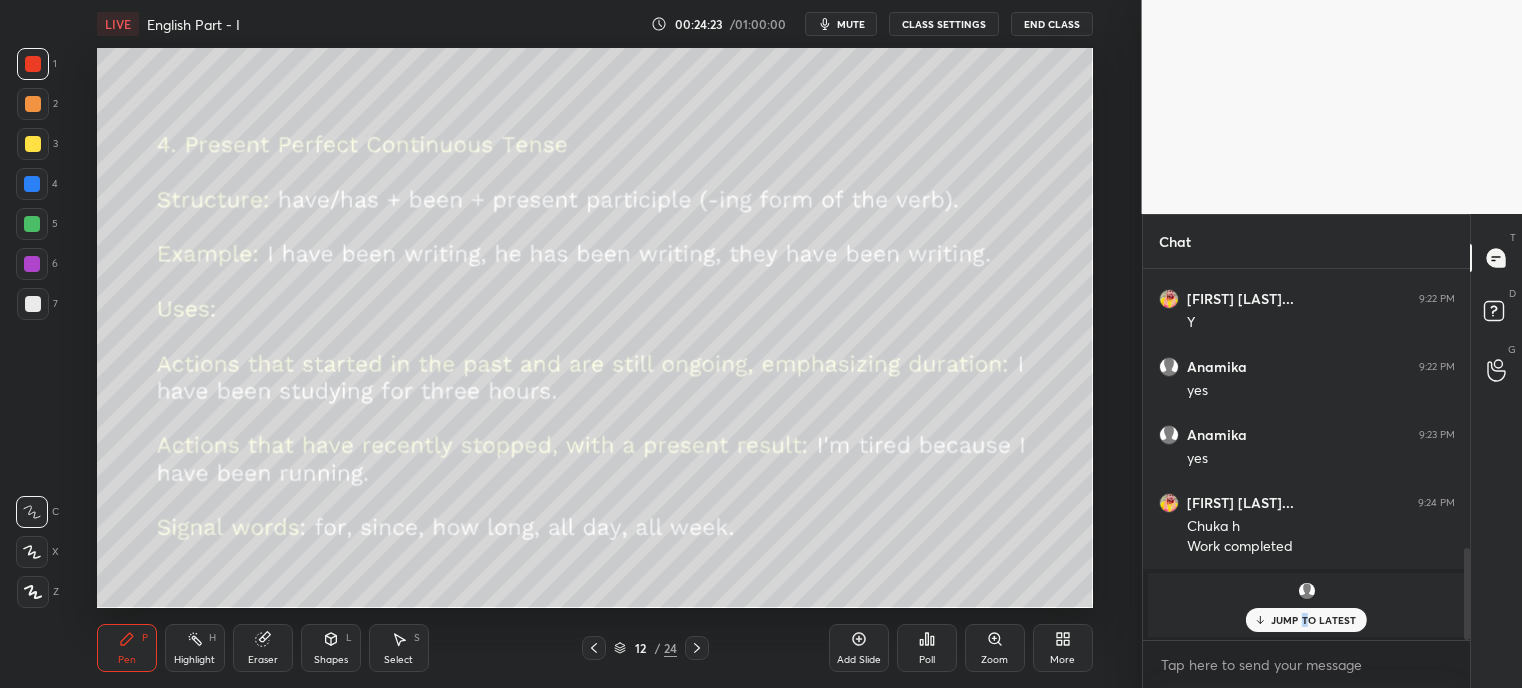 click on "JUMP TO LATEST" at bounding box center (1306, 620) 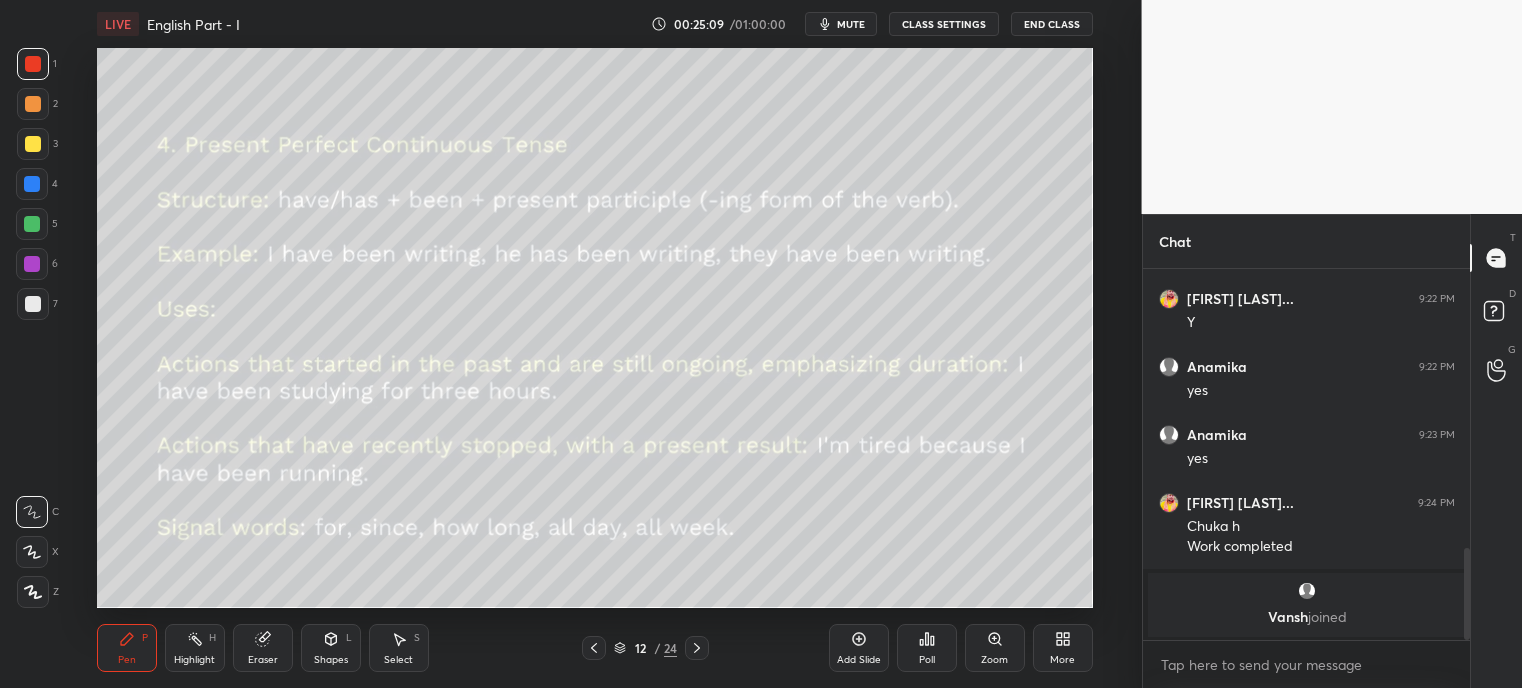 click 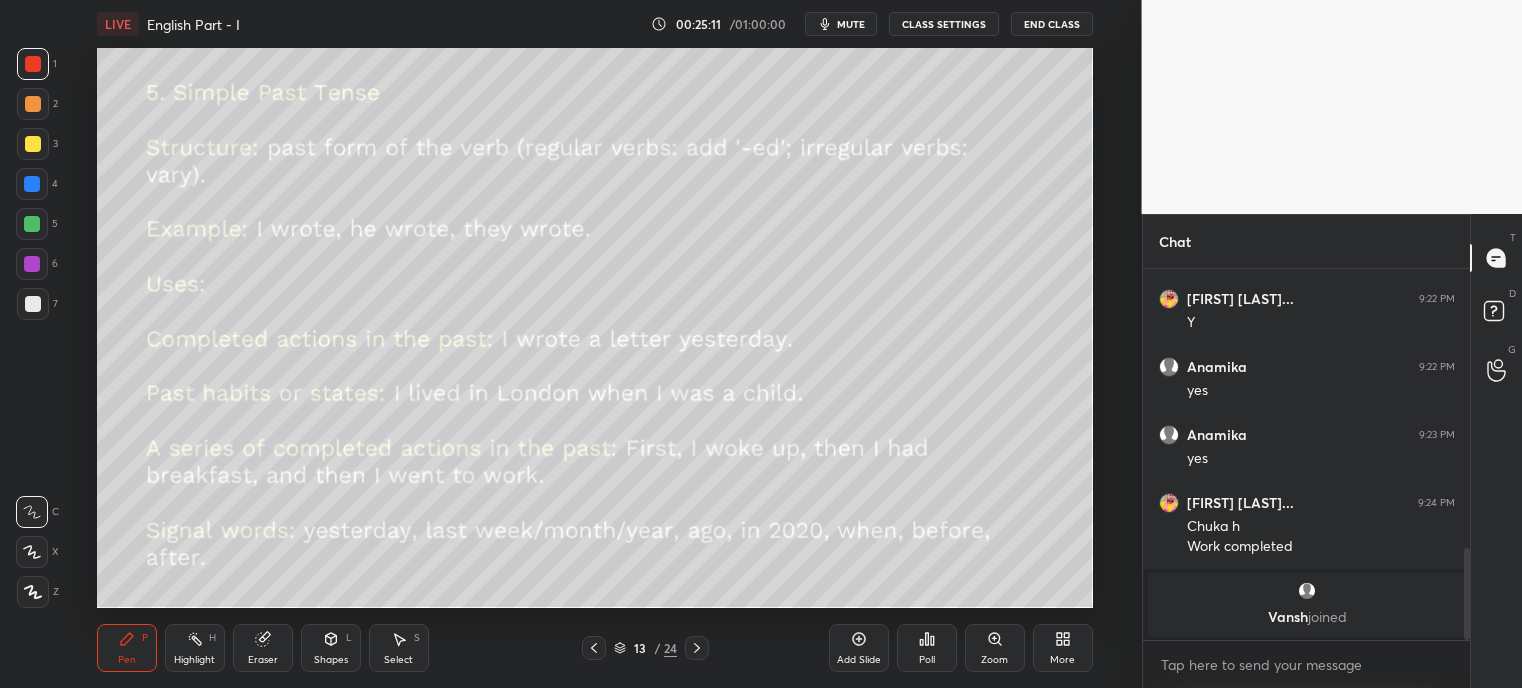 click 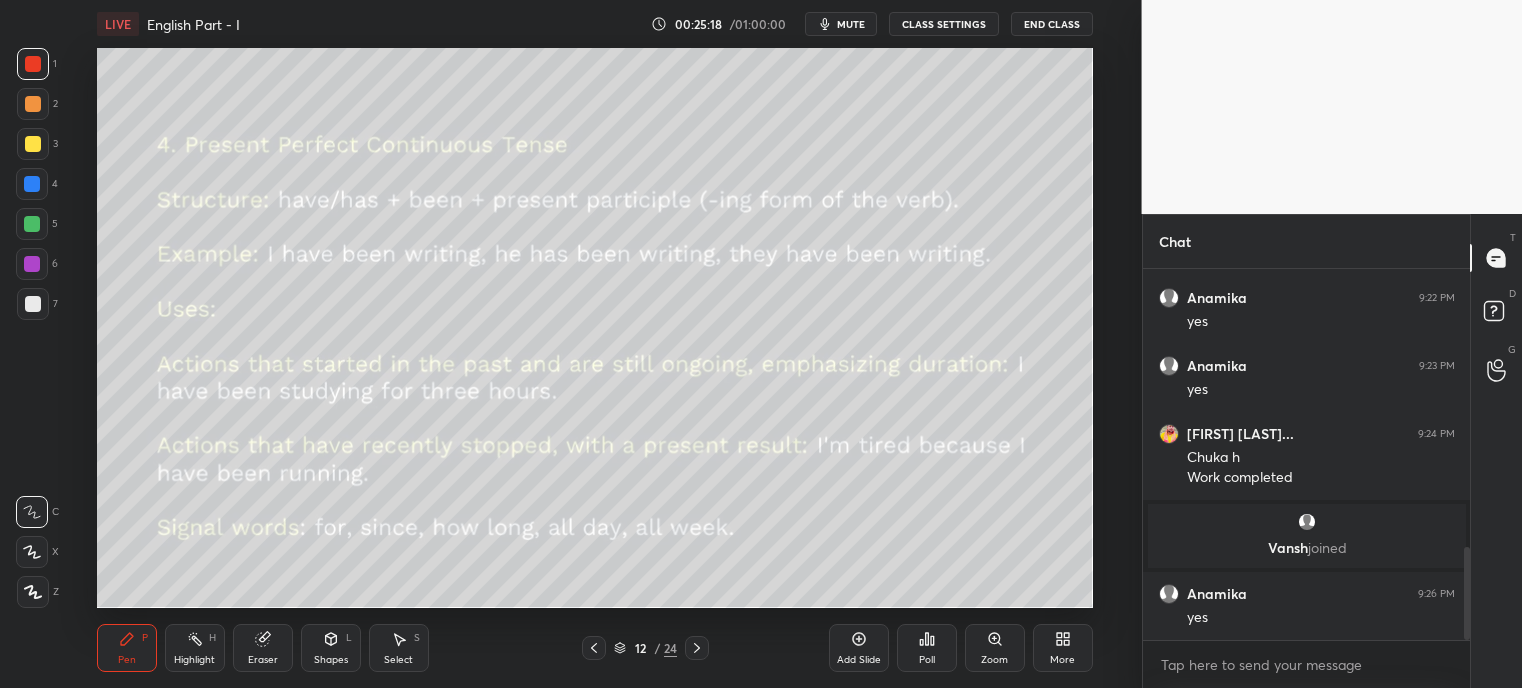 scroll, scrollTop: 1111, scrollLeft: 0, axis: vertical 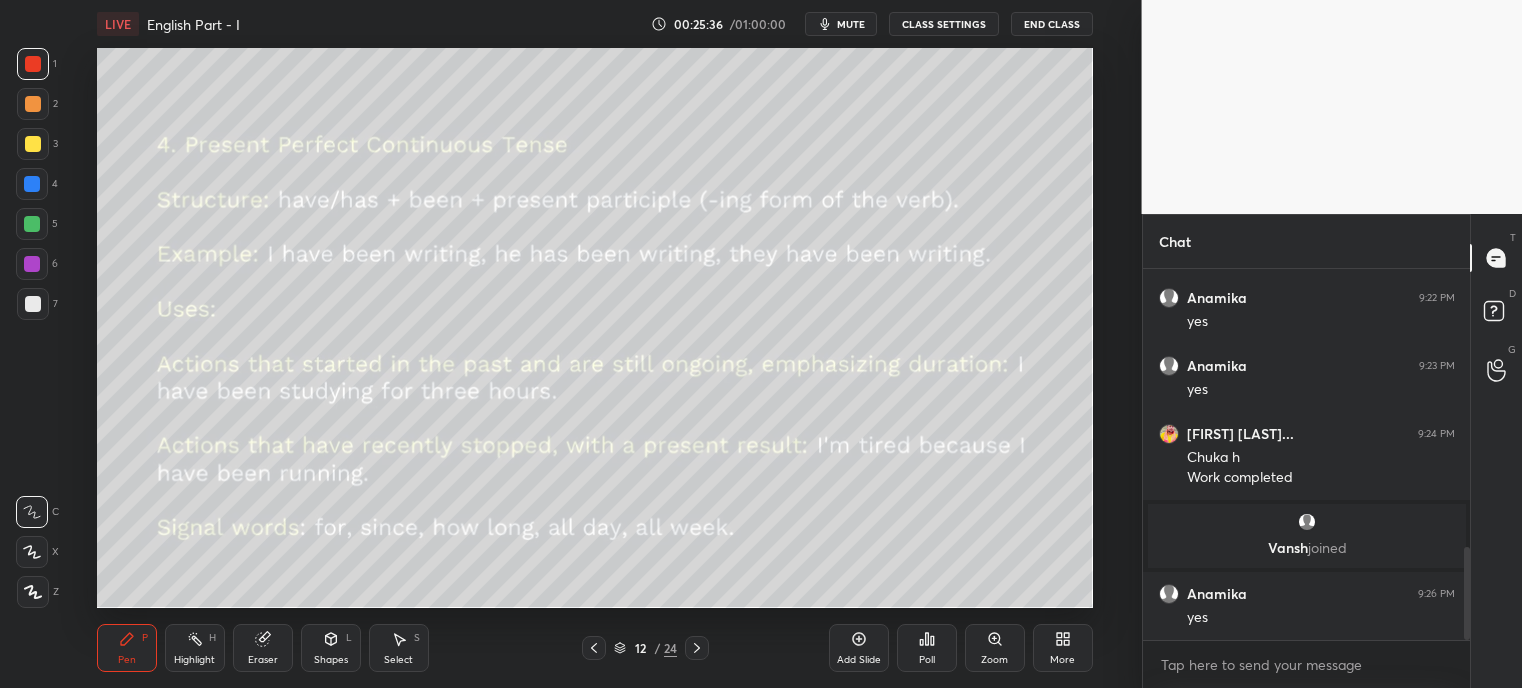 click 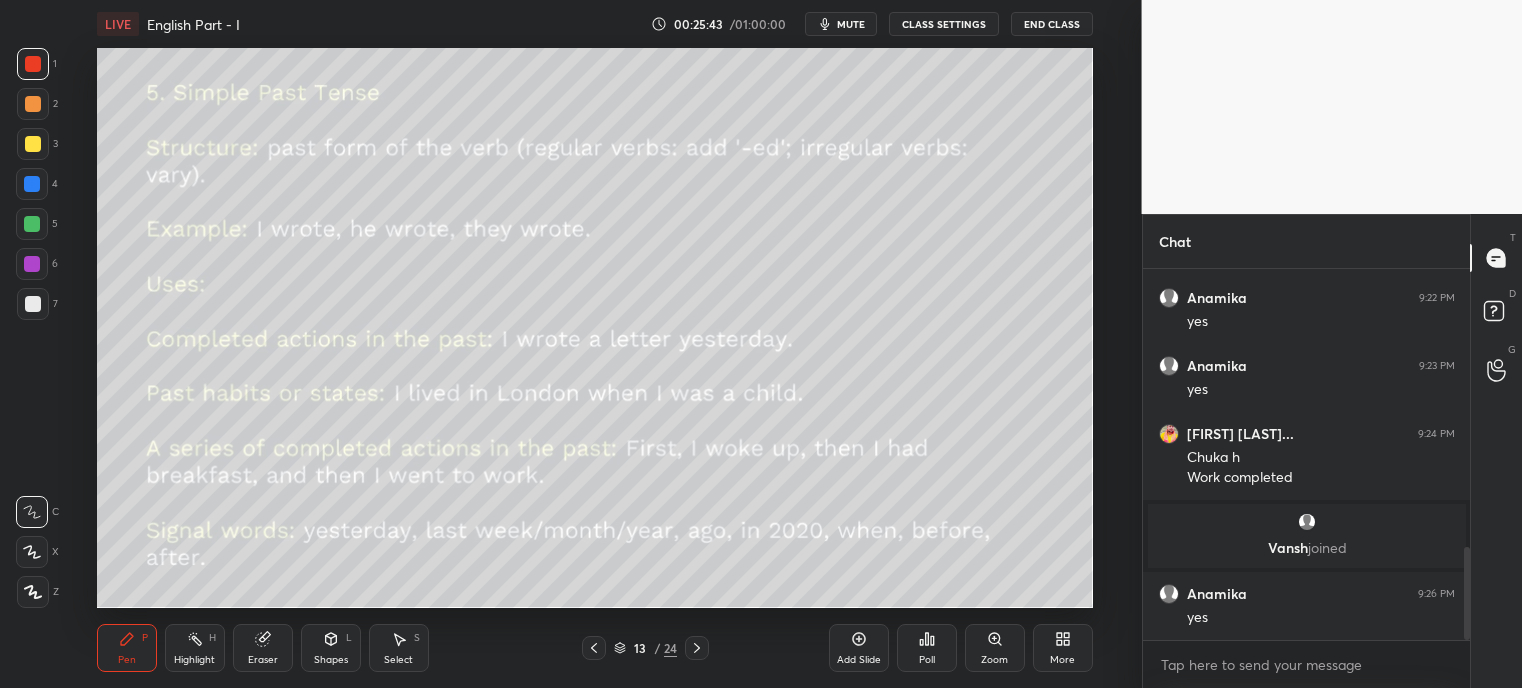 click on "Add Slide" at bounding box center (859, 648) 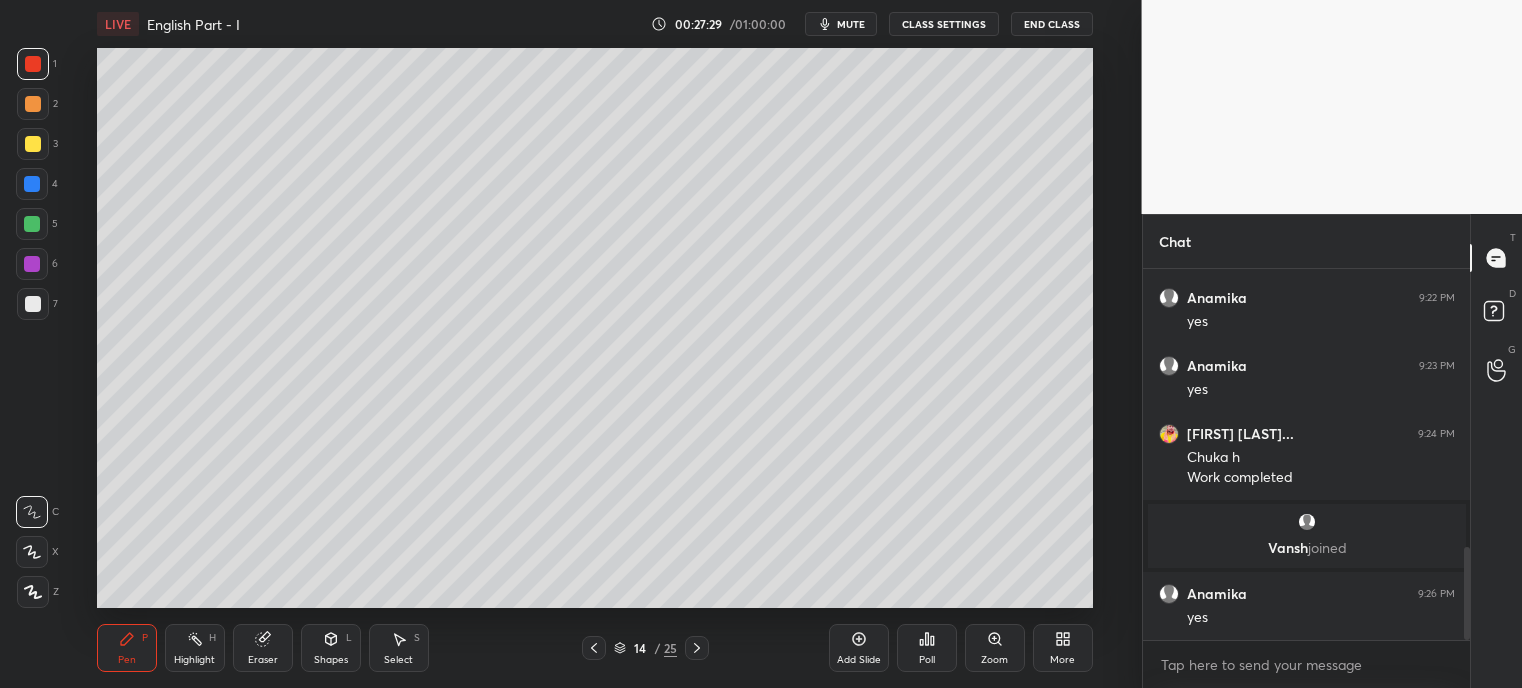 click 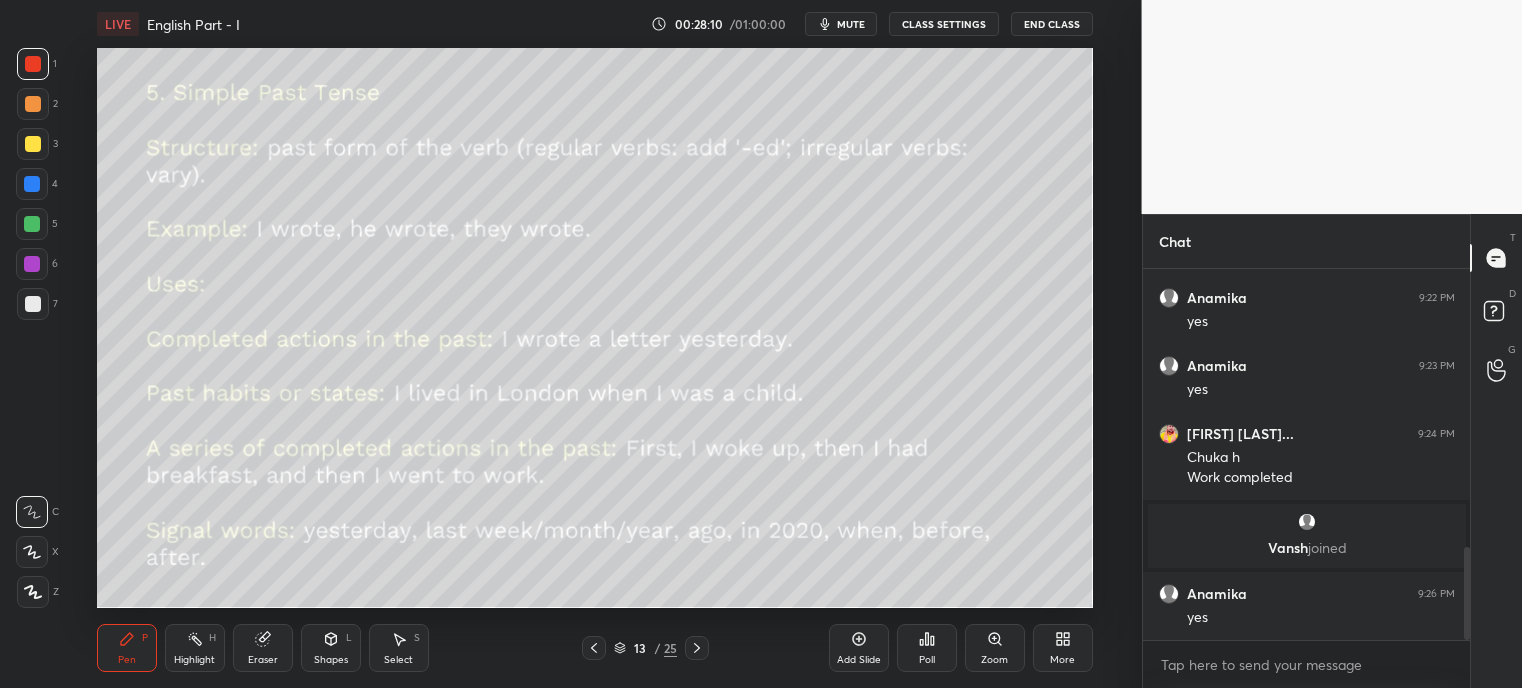 click 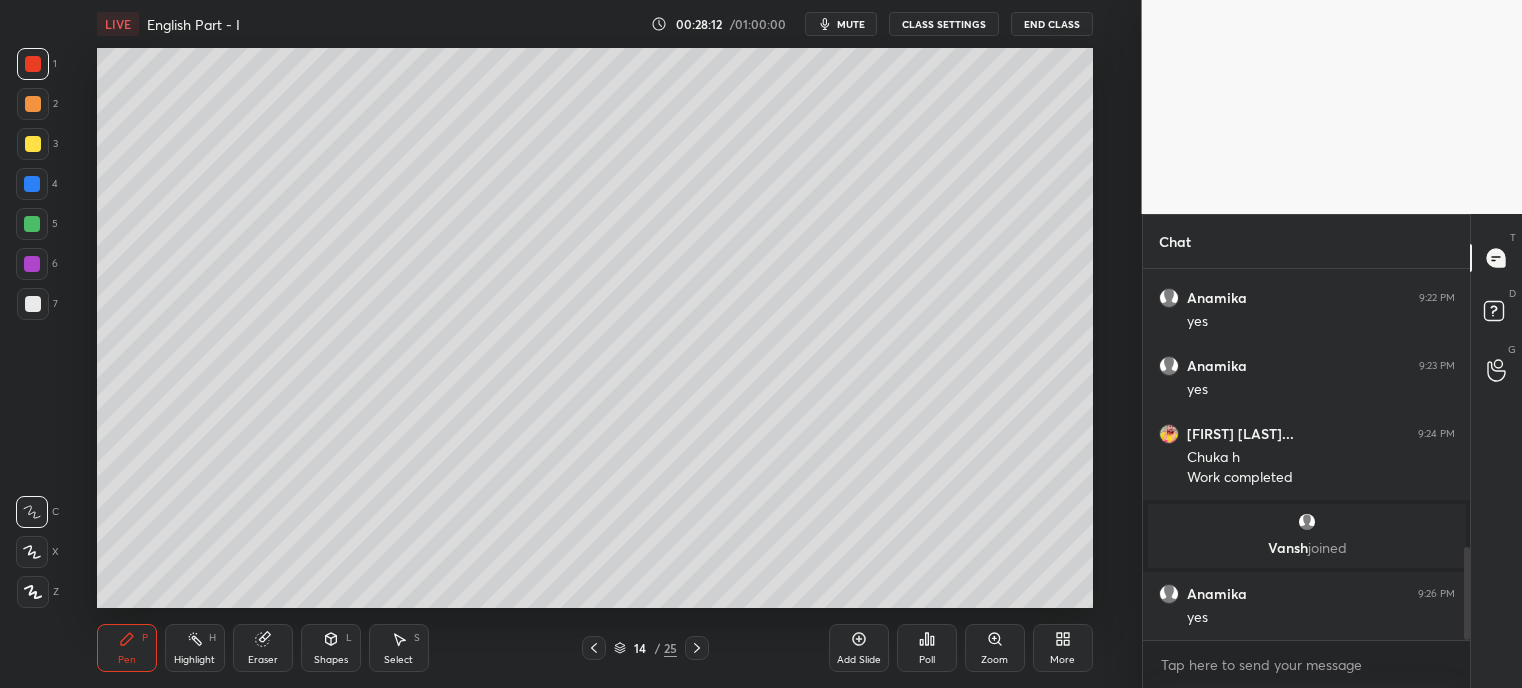 click 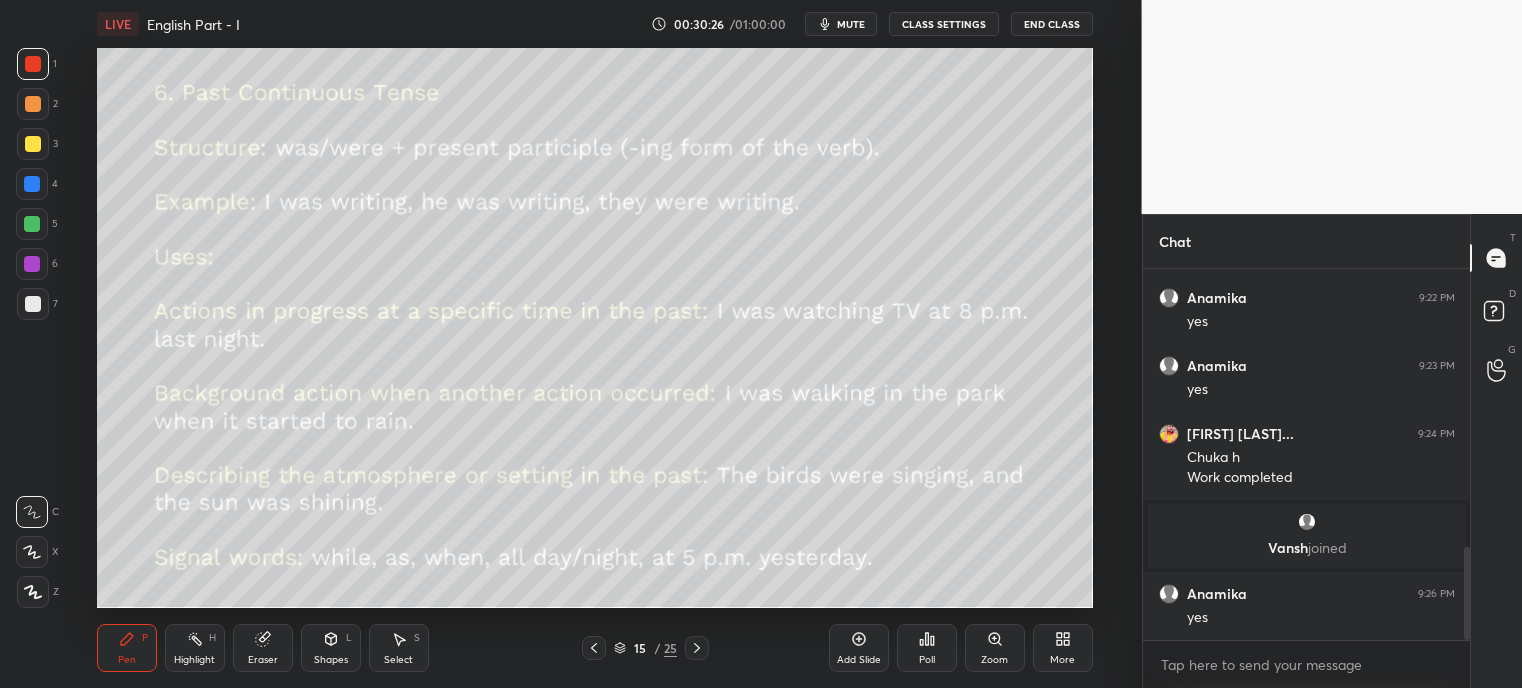 scroll, scrollTop: 1179, scrollLeft: 0, axis: vertical 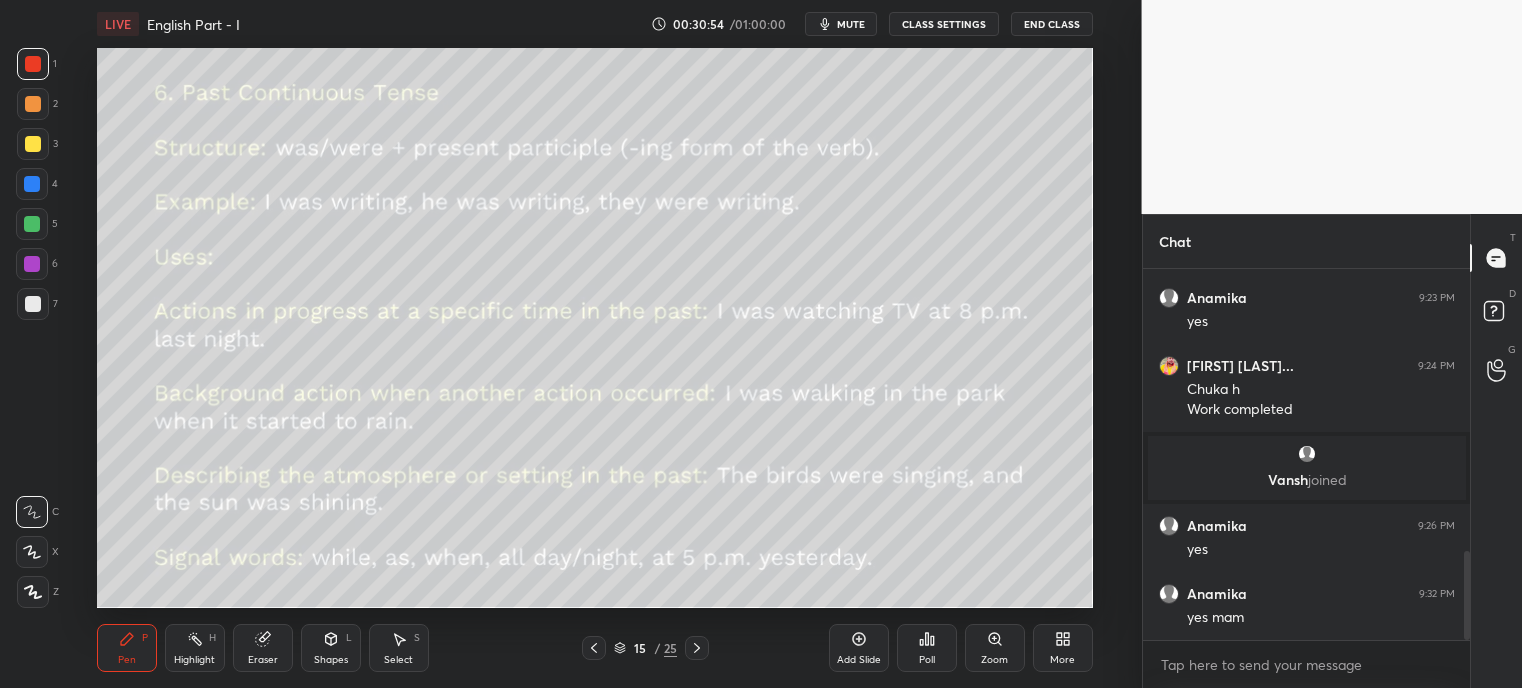 click 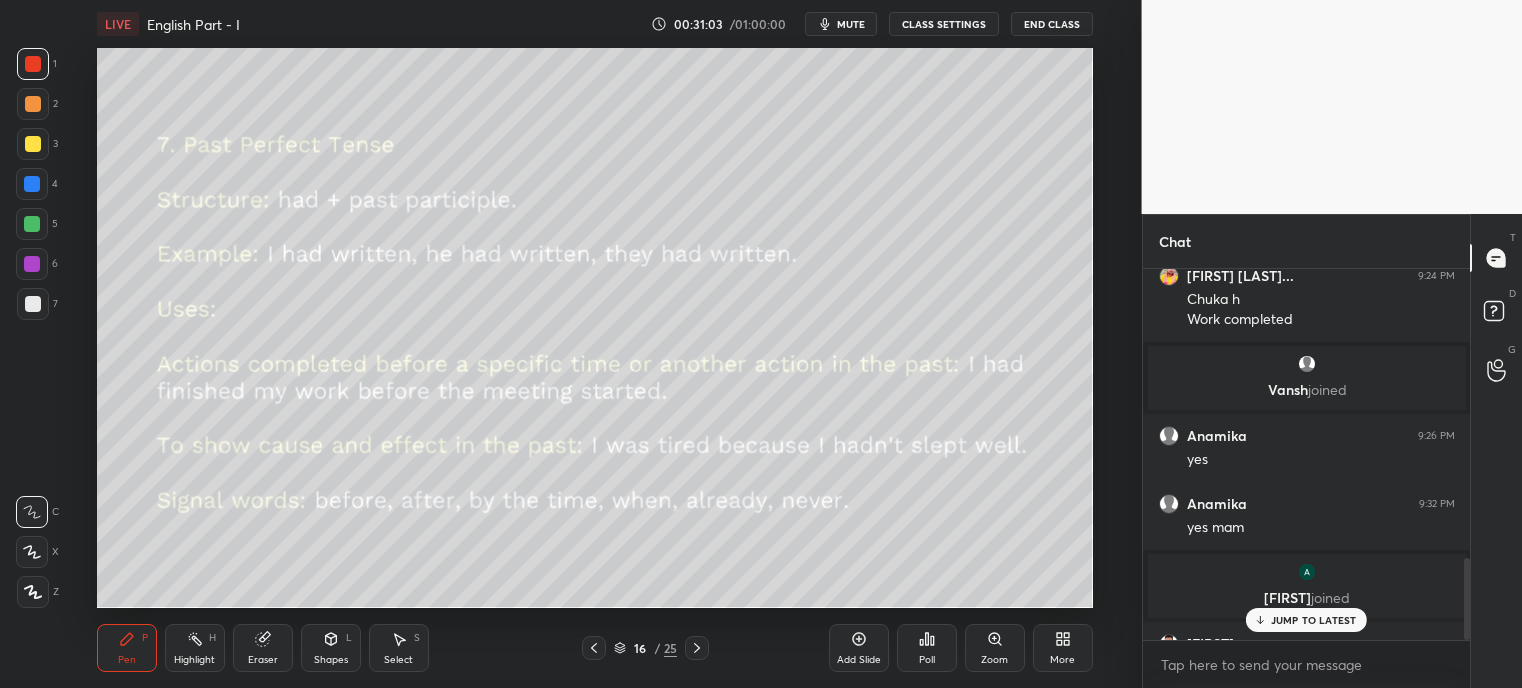 scroll, scrollTop: 1300, scrollLeft: 0, axis: vertical 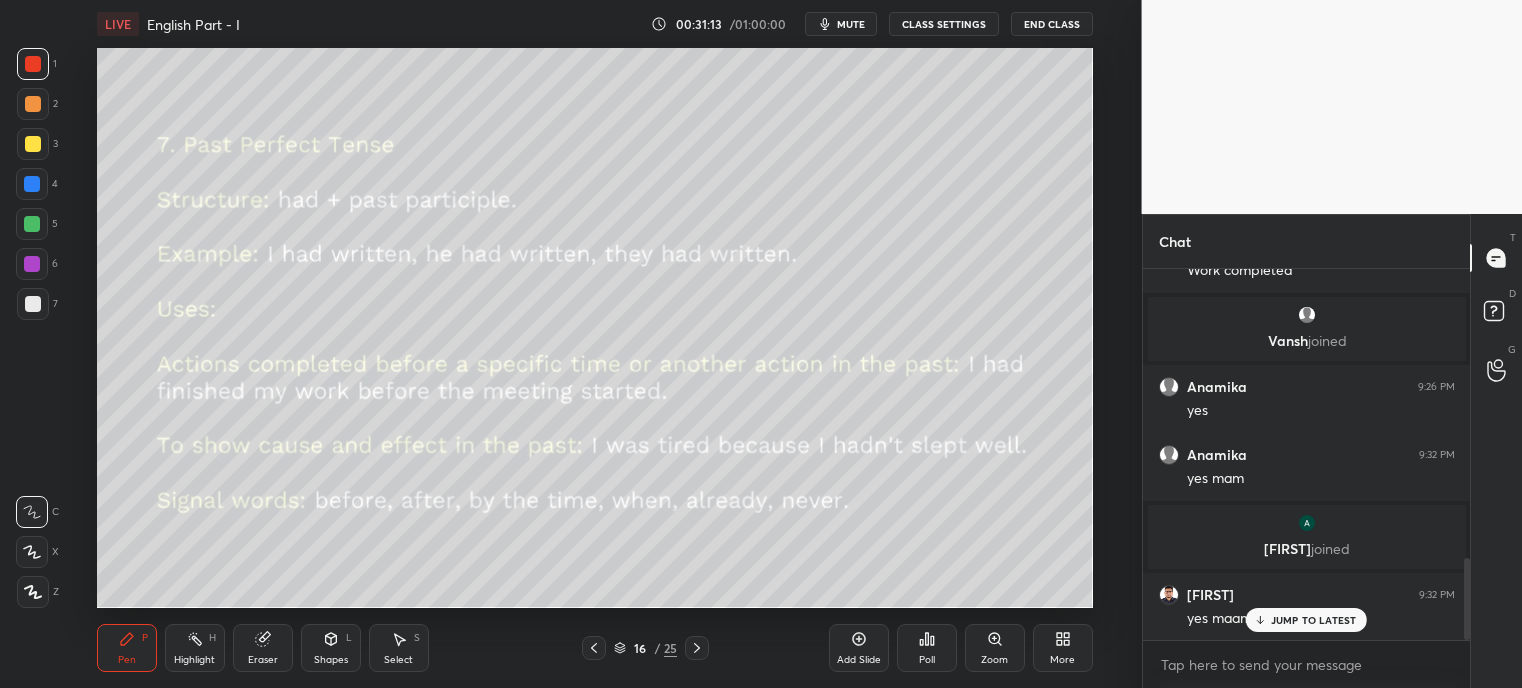 click on "JUMP TO LATEST" at bounding box center (1306, 620) 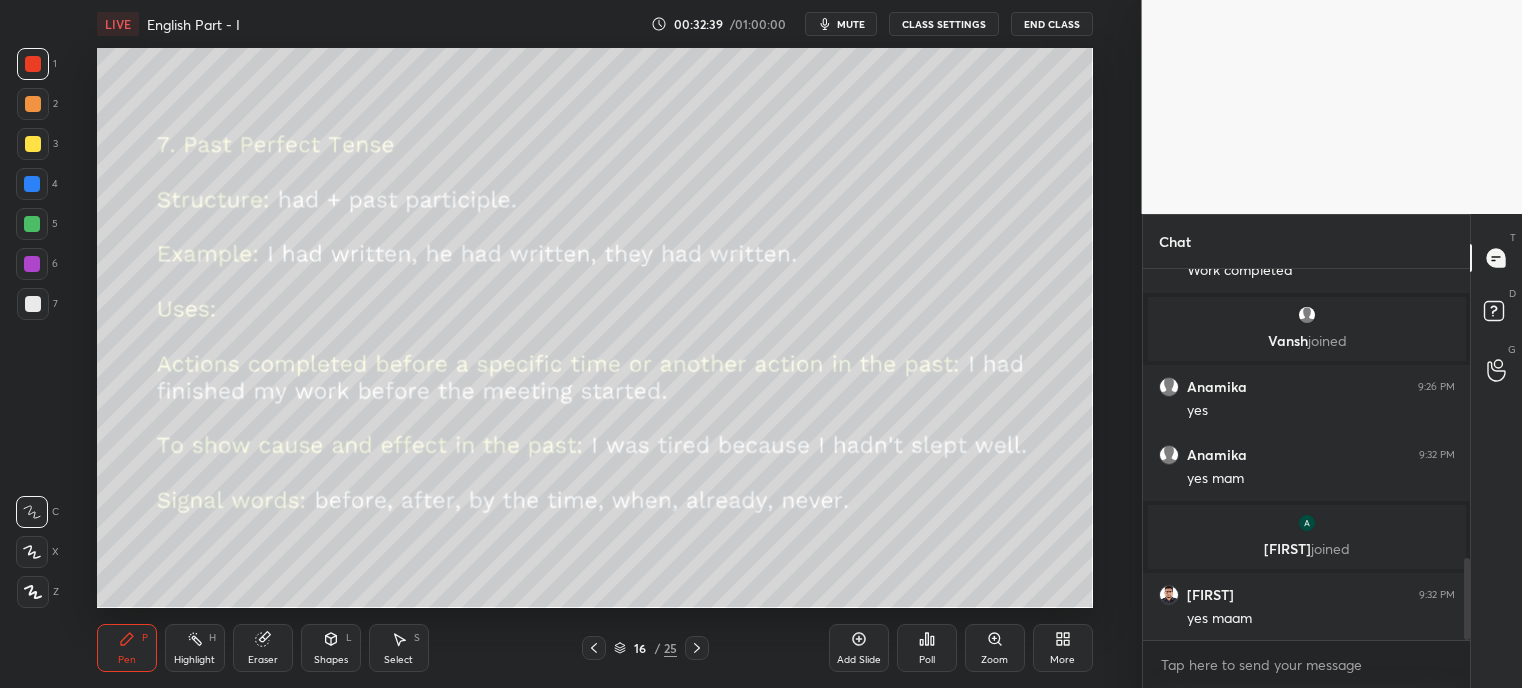 click 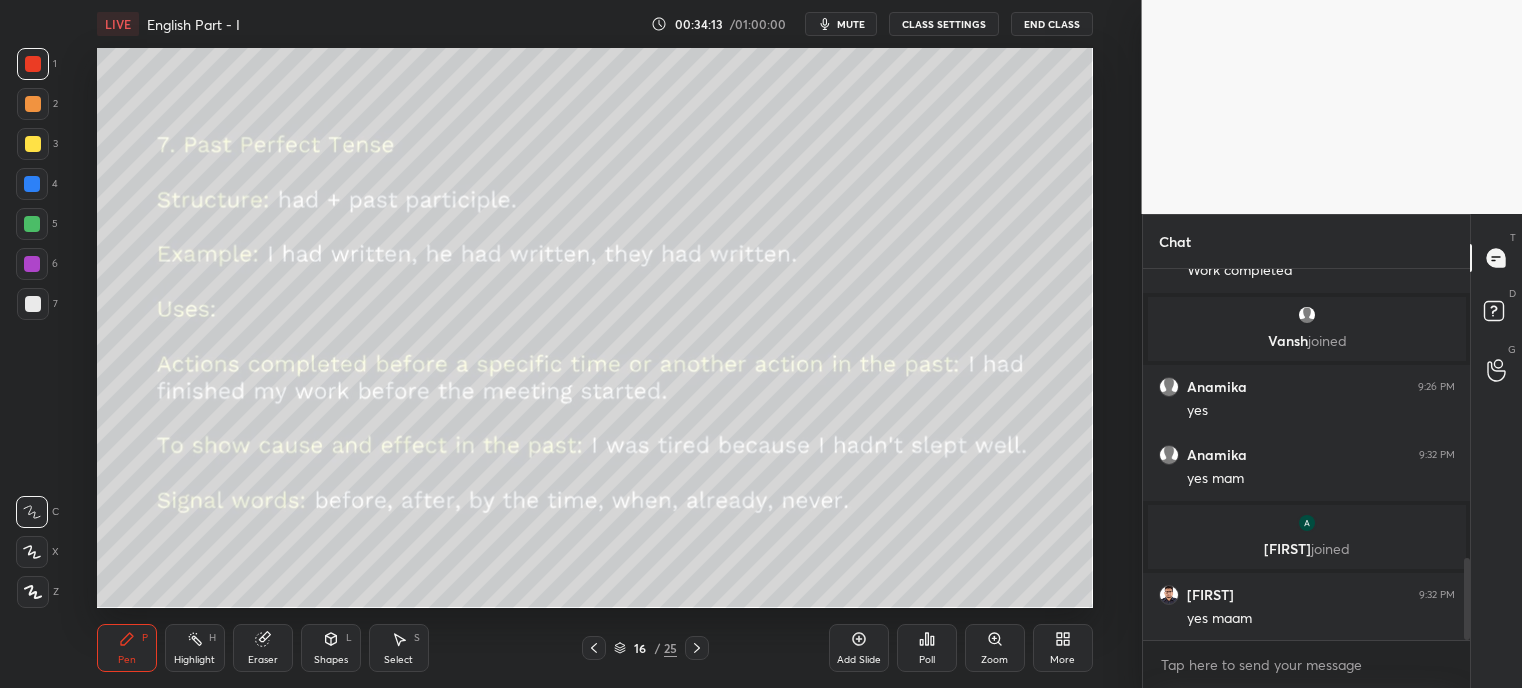 click 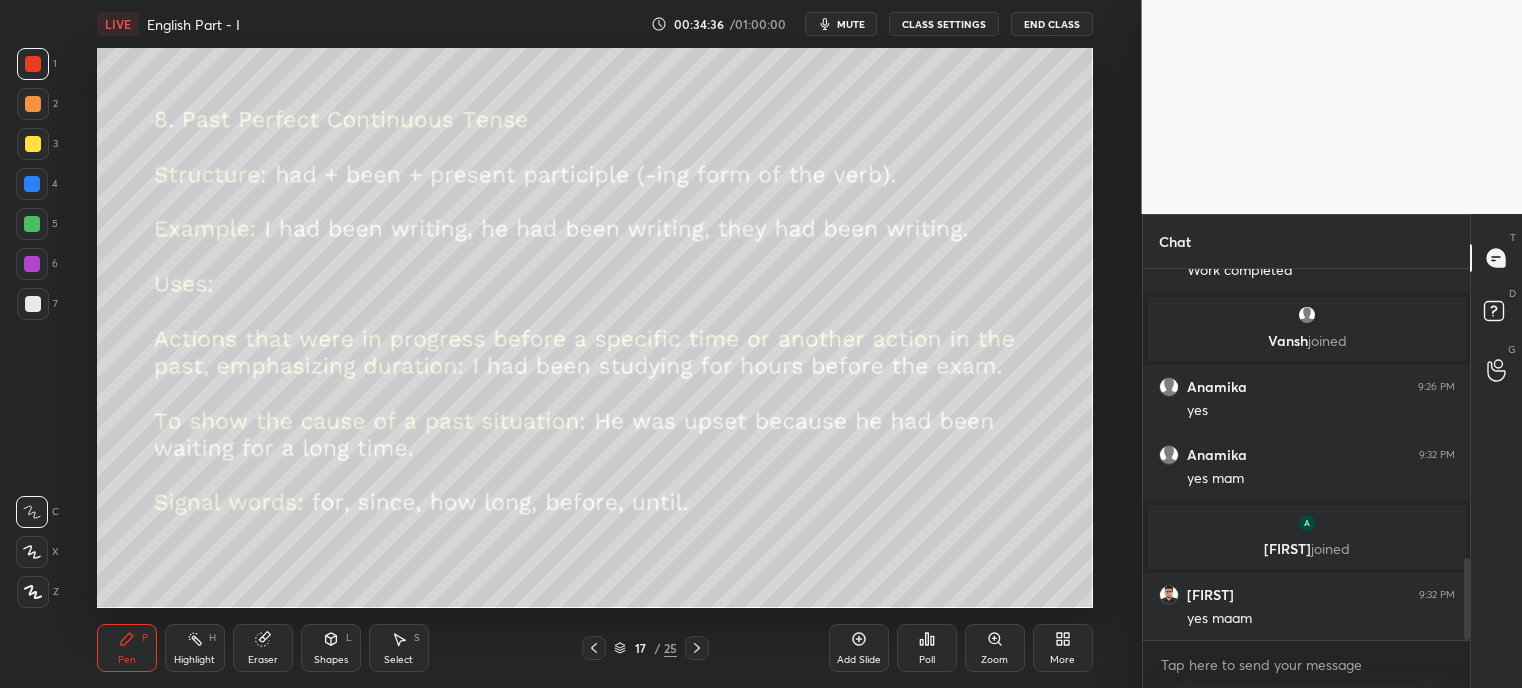 click 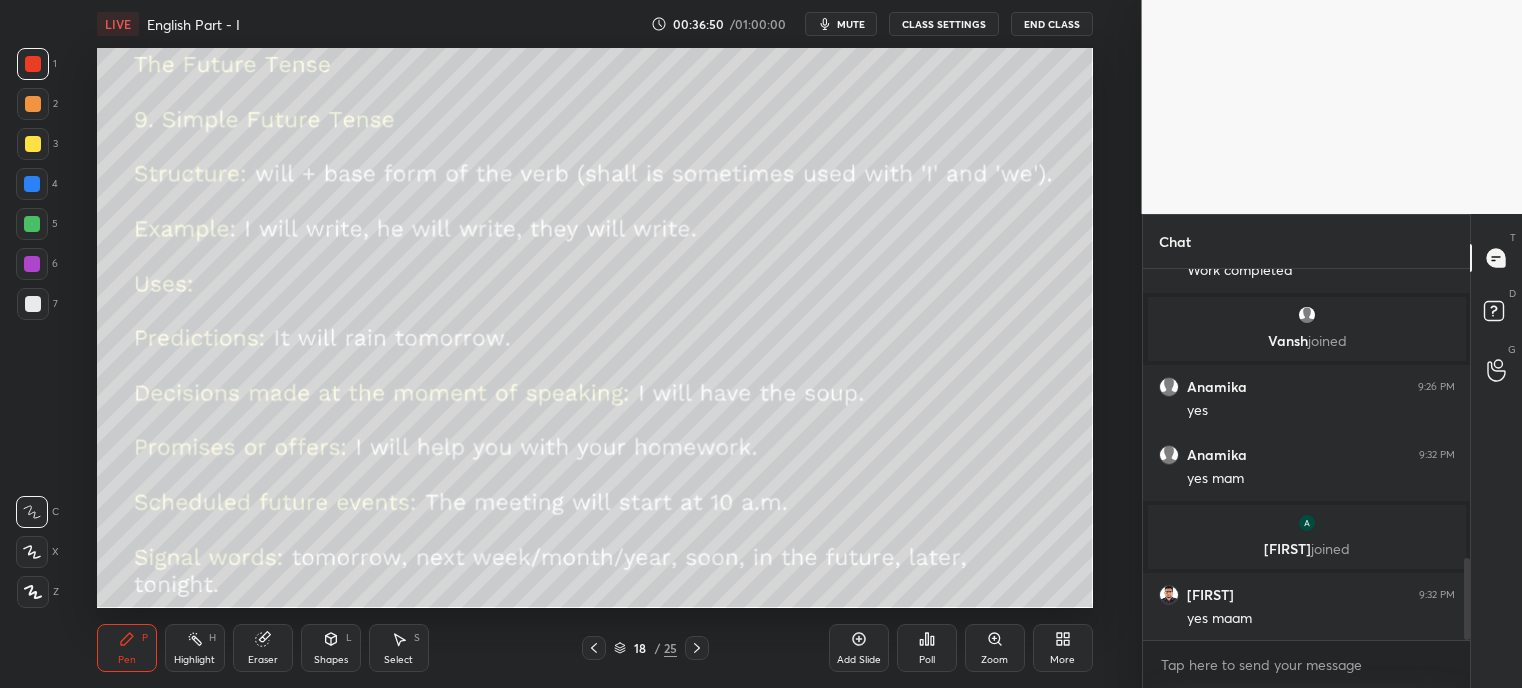 click 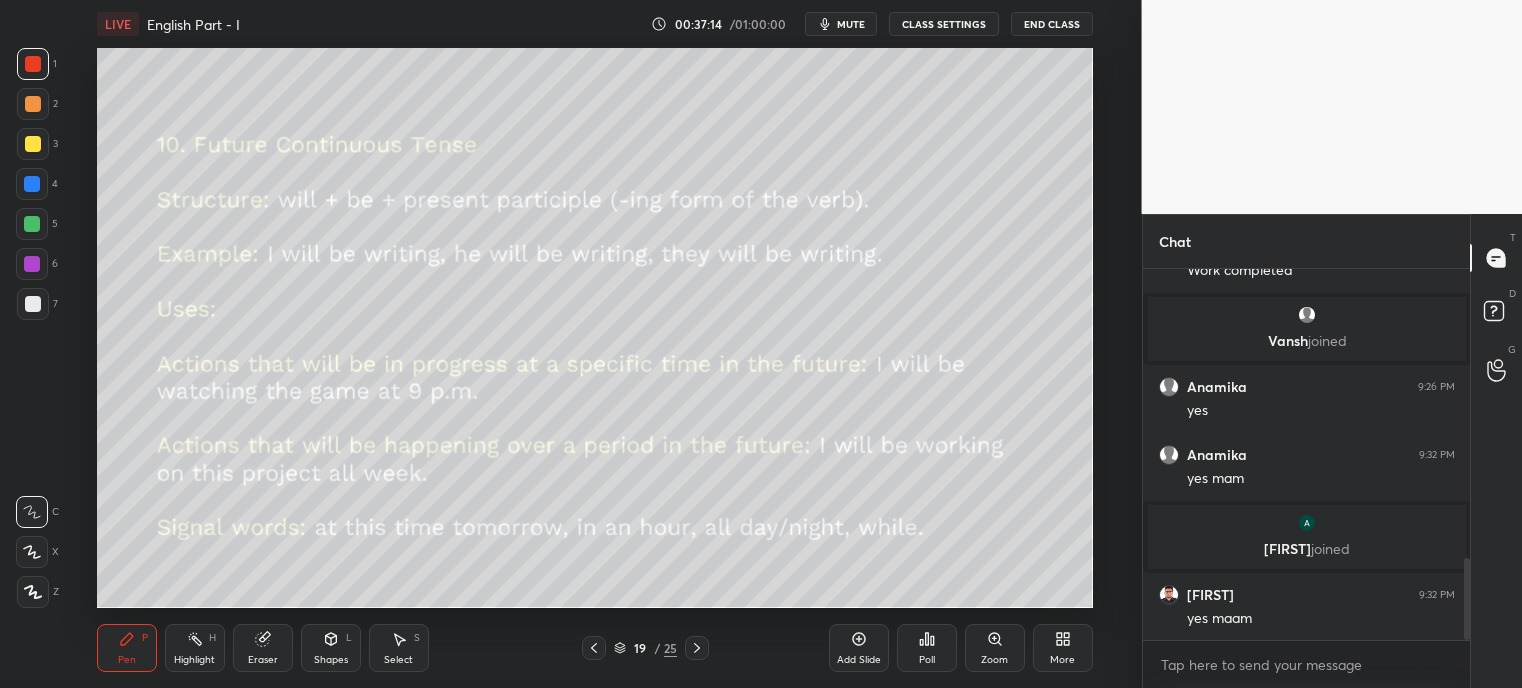 scroll, scrollTop: 1368, scrollLeft: 0, axis: vertical 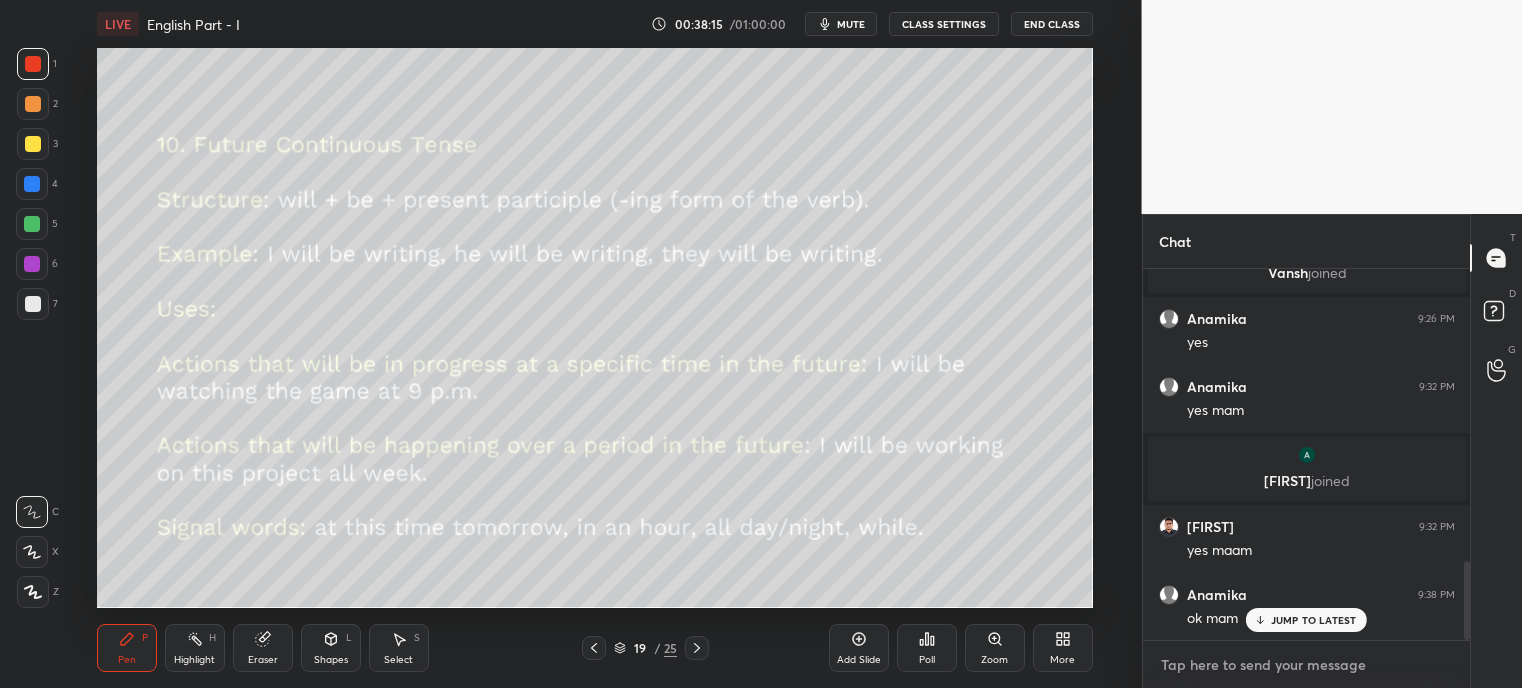 type on "x" 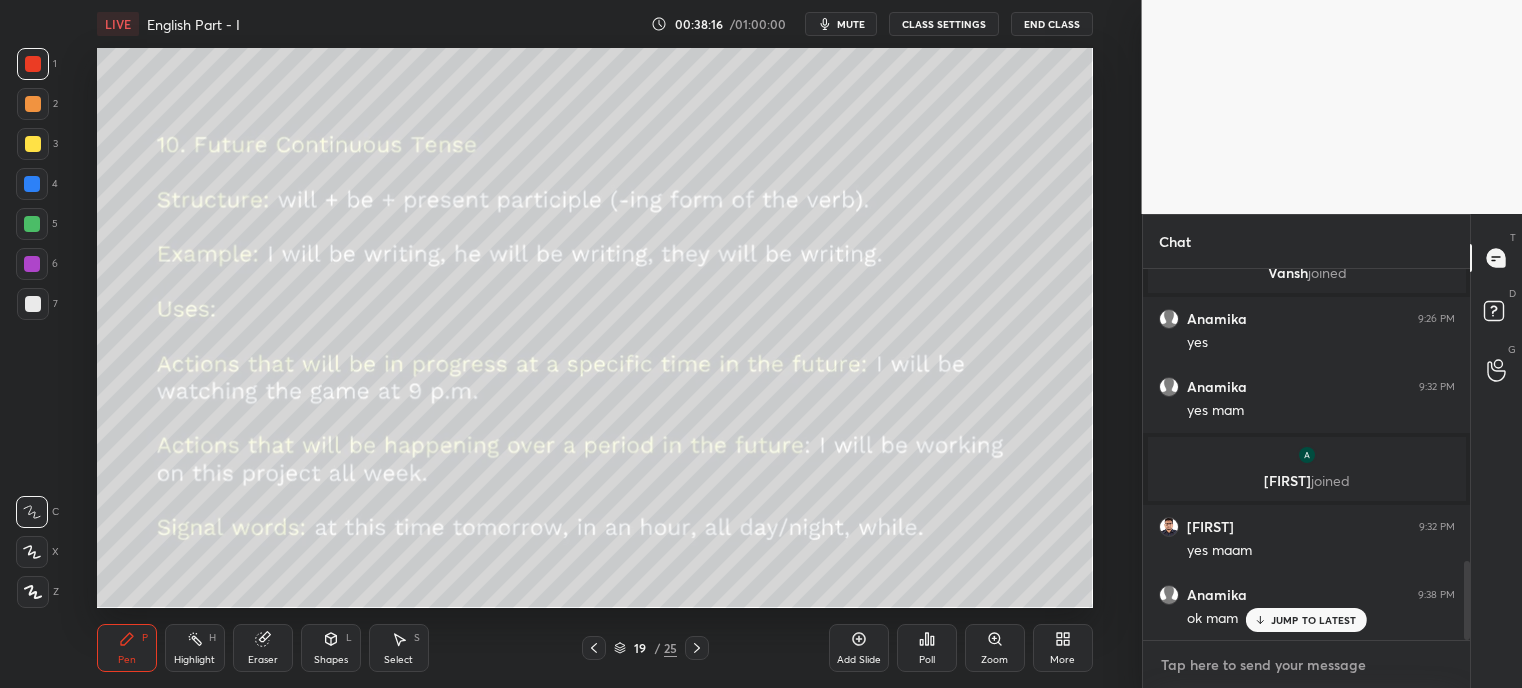 paste on "https://chat.whatsapp.com/[HASH]" 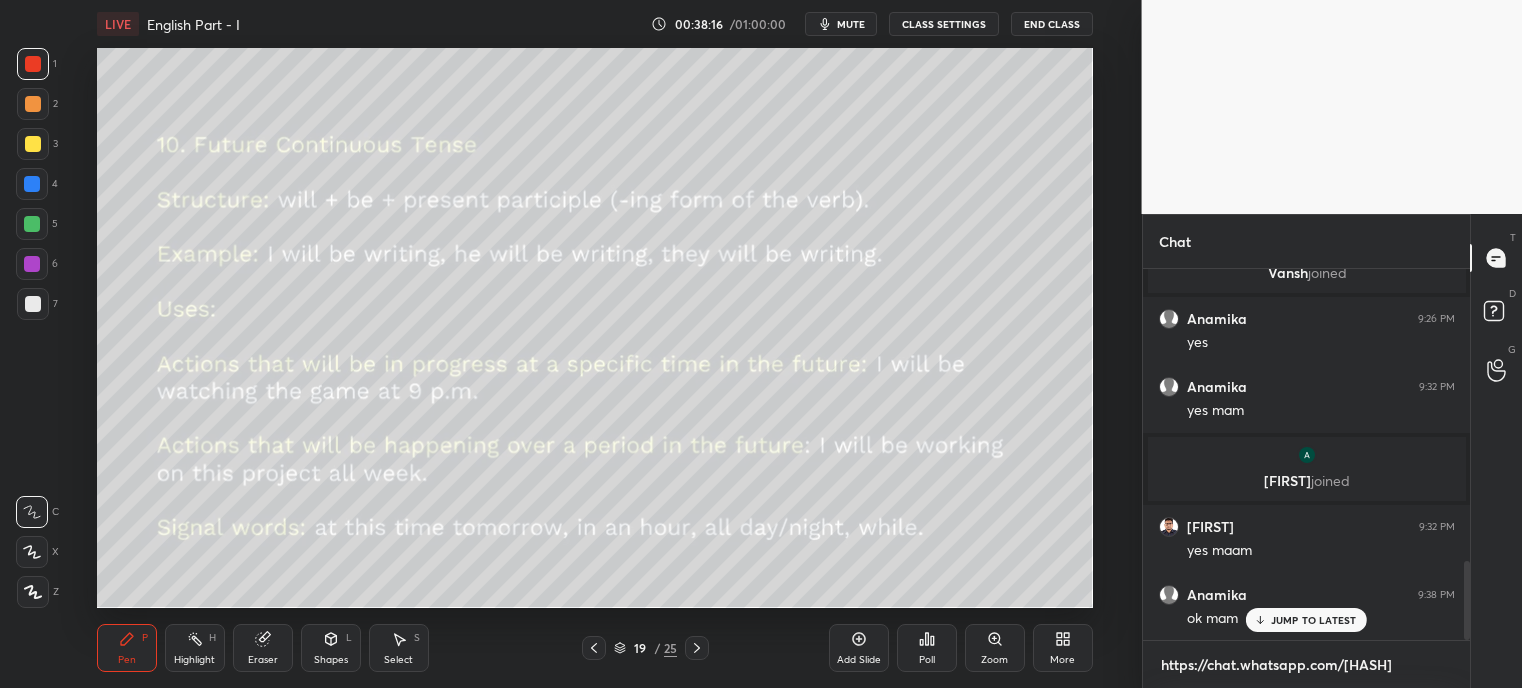 scroll, scrollTop: 0, scrollLeft: 0, axis: both 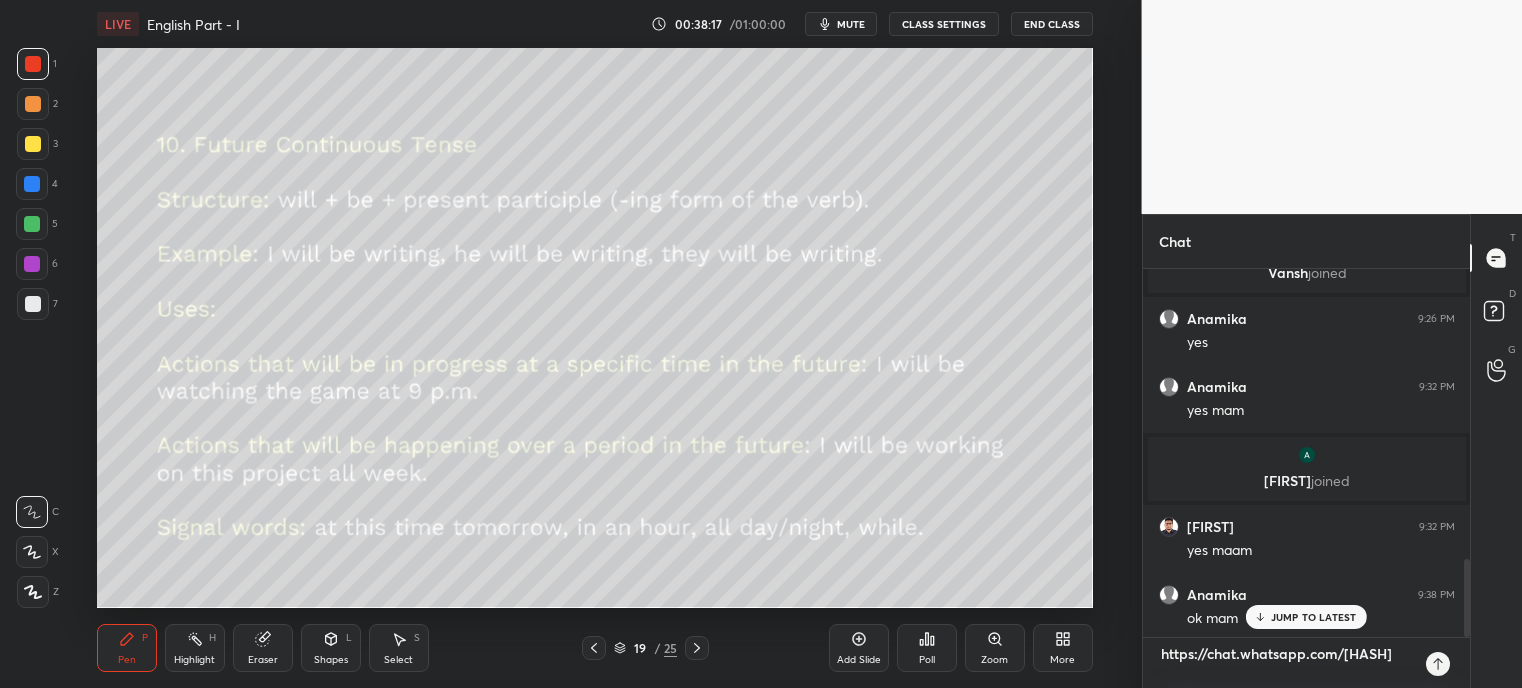 type 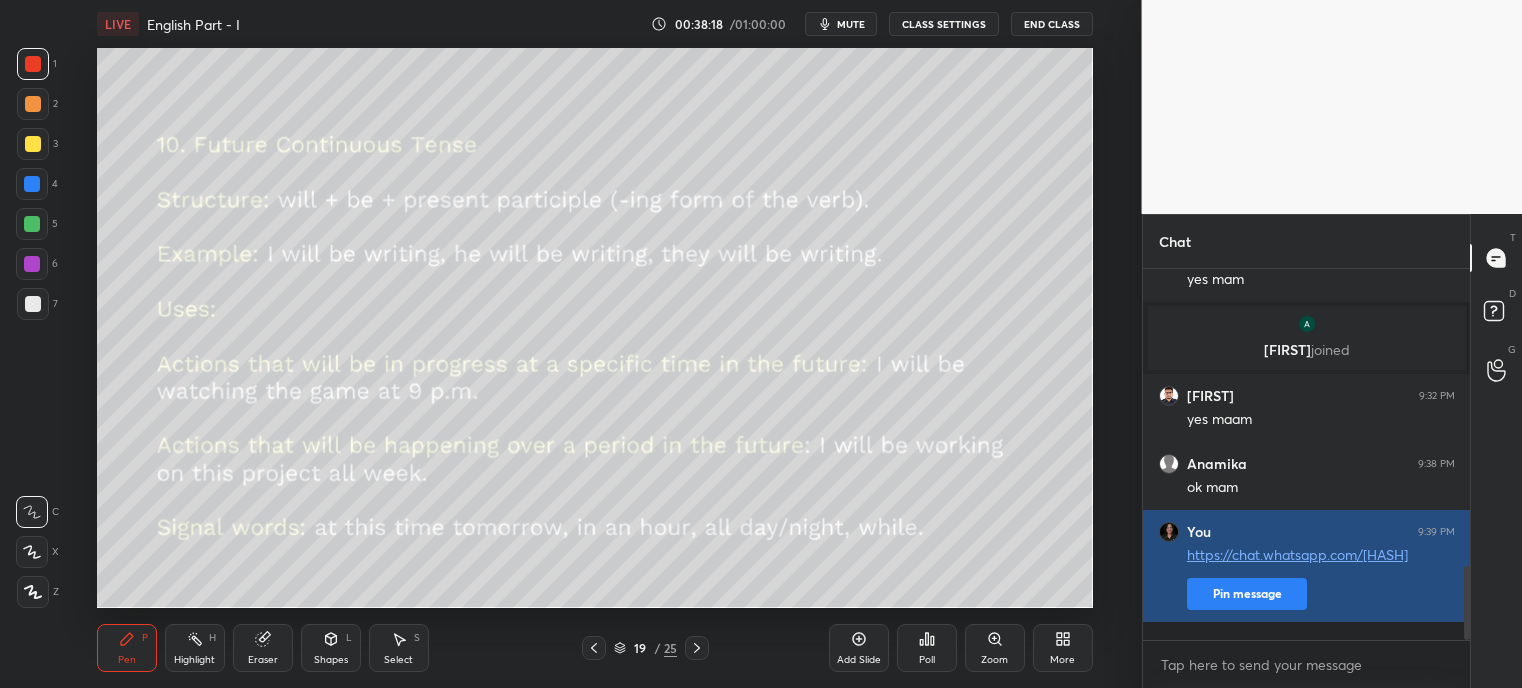 click on "Pin message" at bounding box center [1247, 594] 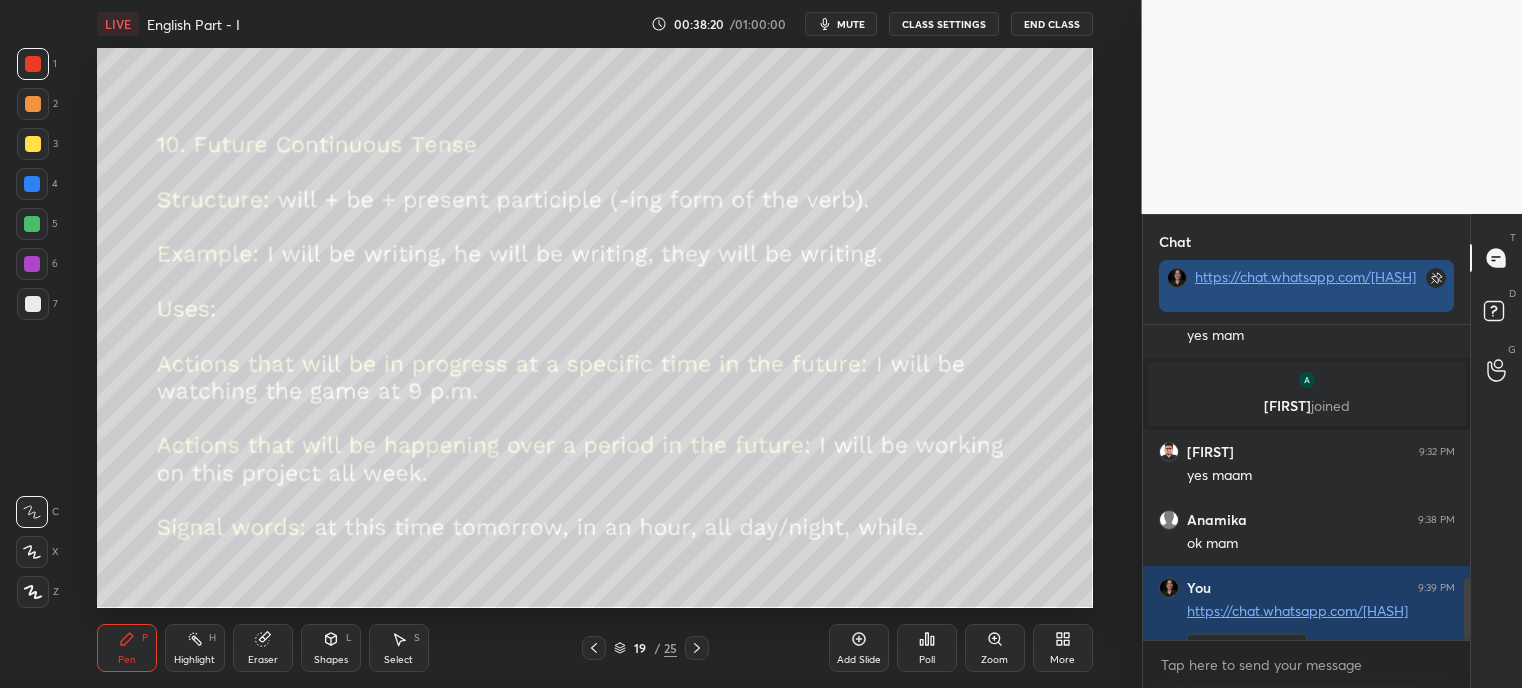 click on "https://chat.whatsapp.com/[HASH]" at bounding box center [1305, 276] 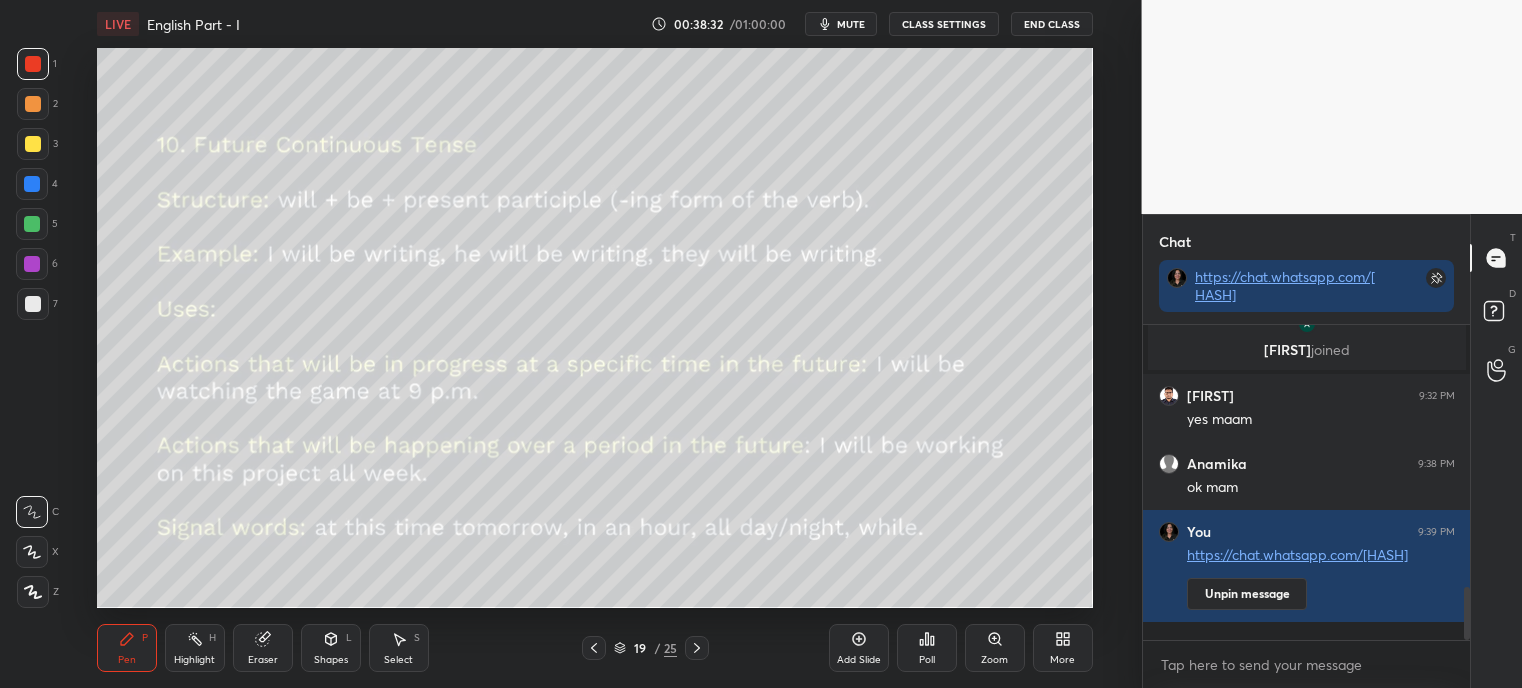 scroll, scrollTop: 1627, scrollLeft: 0, axis: vertical 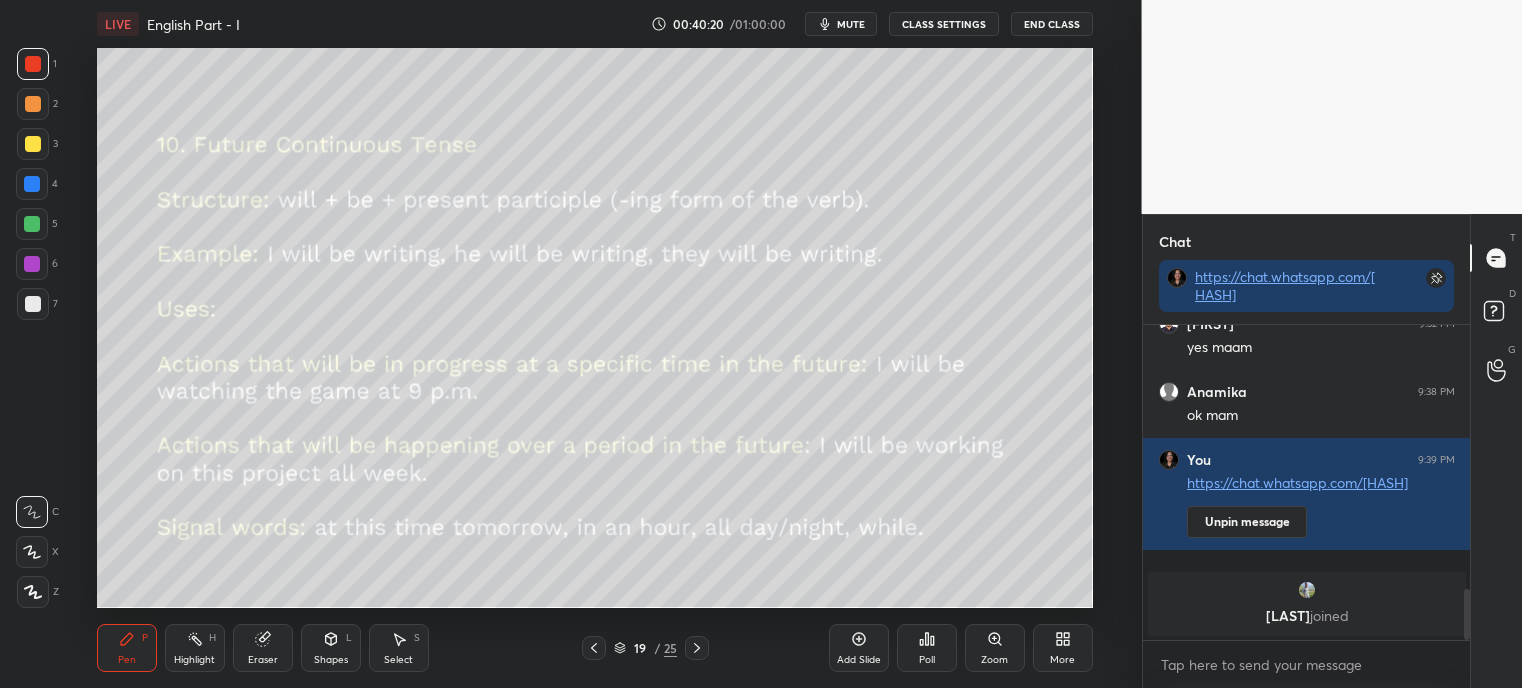 click 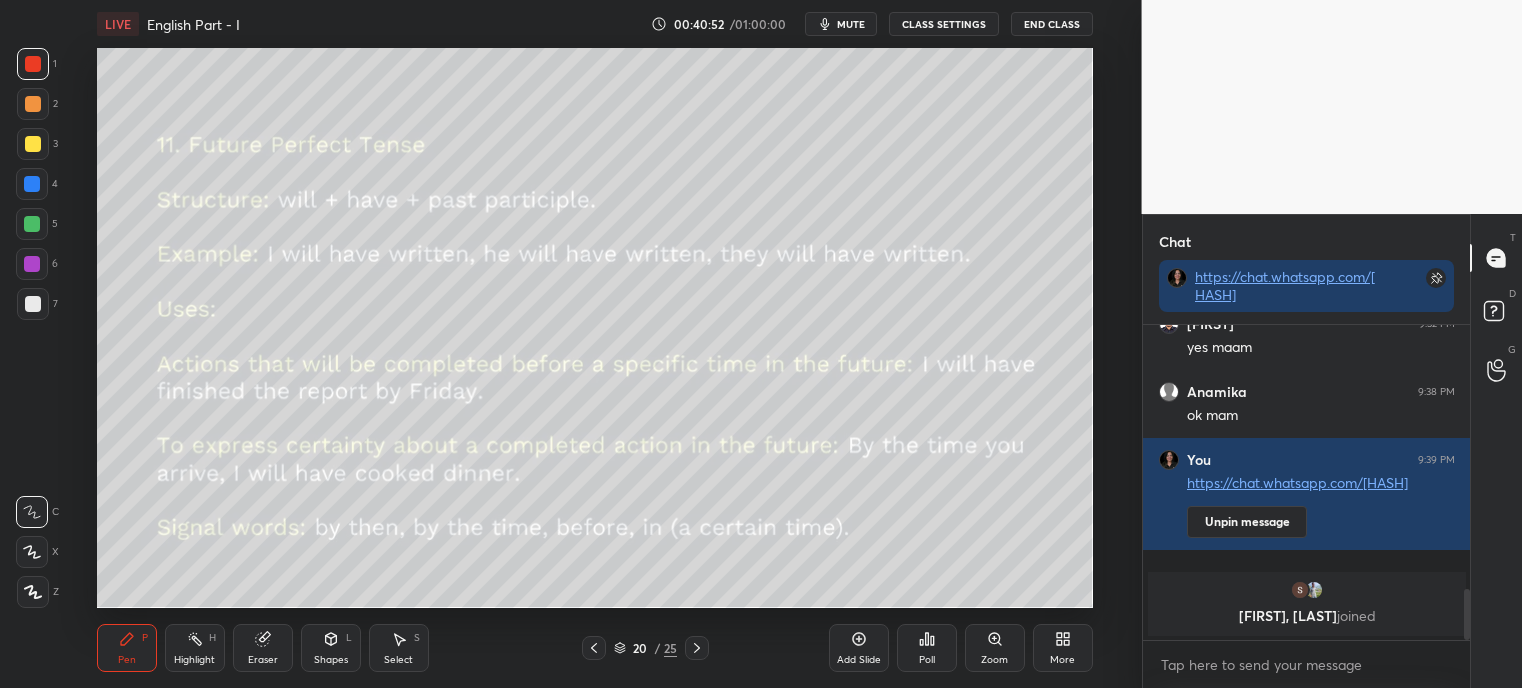 click 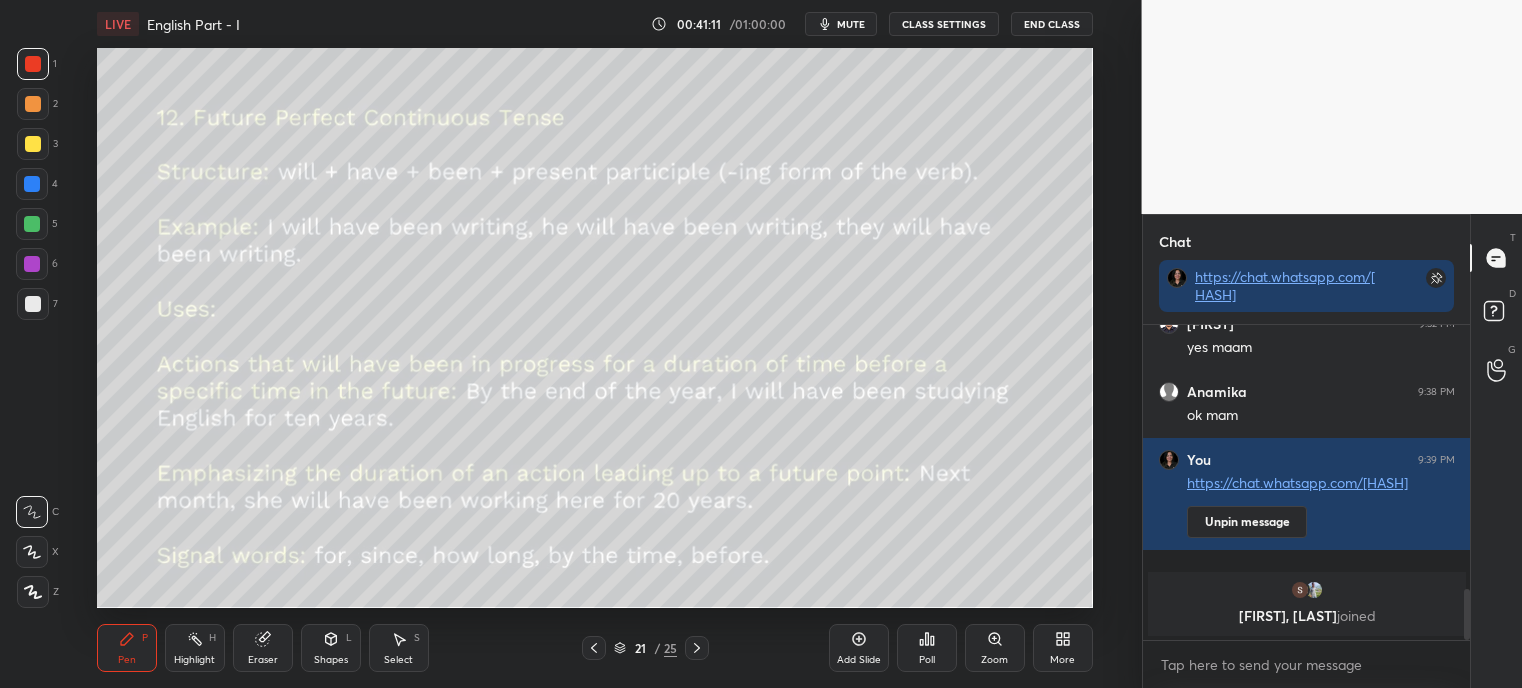 scroll, scrollTop: 1576, scrollLeft: 0, axis: vertical 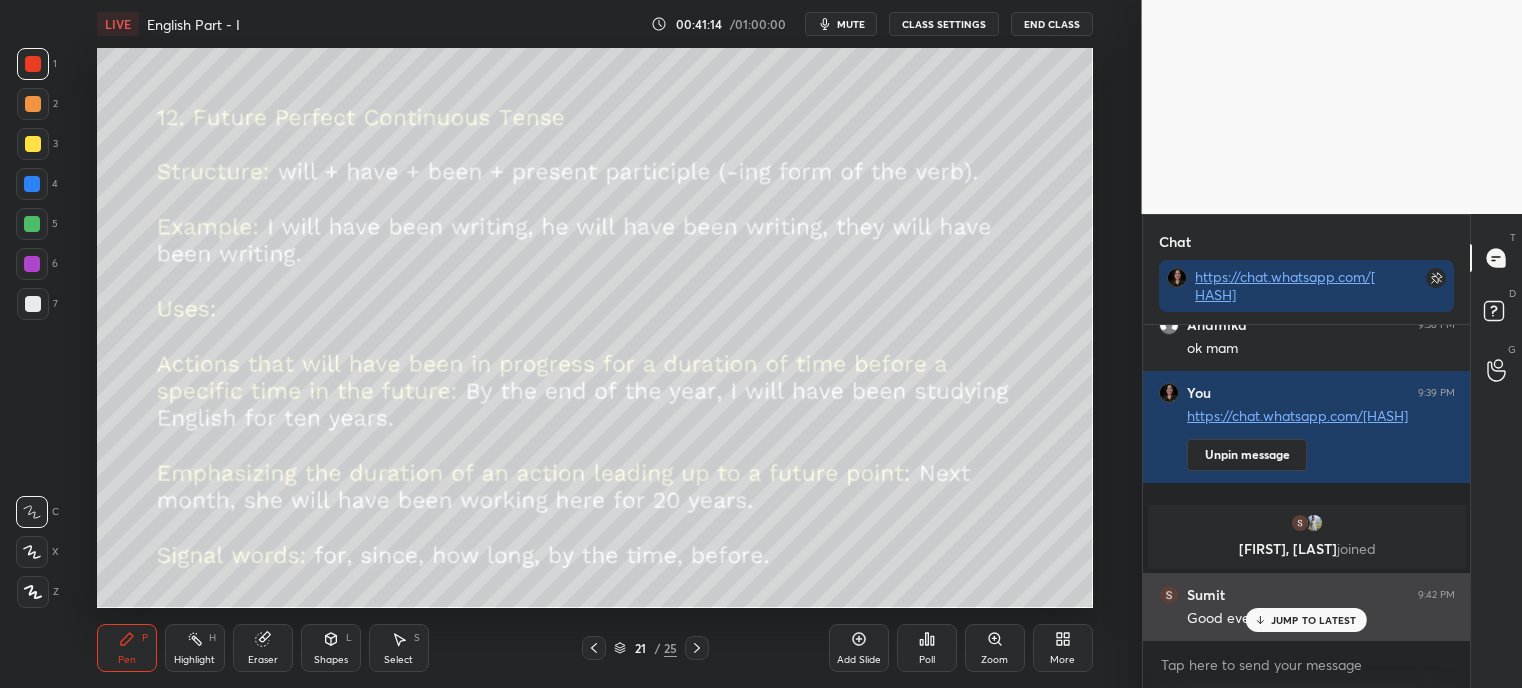 click on "JUMP TO LATEST" at bounding box center (1314, 620) 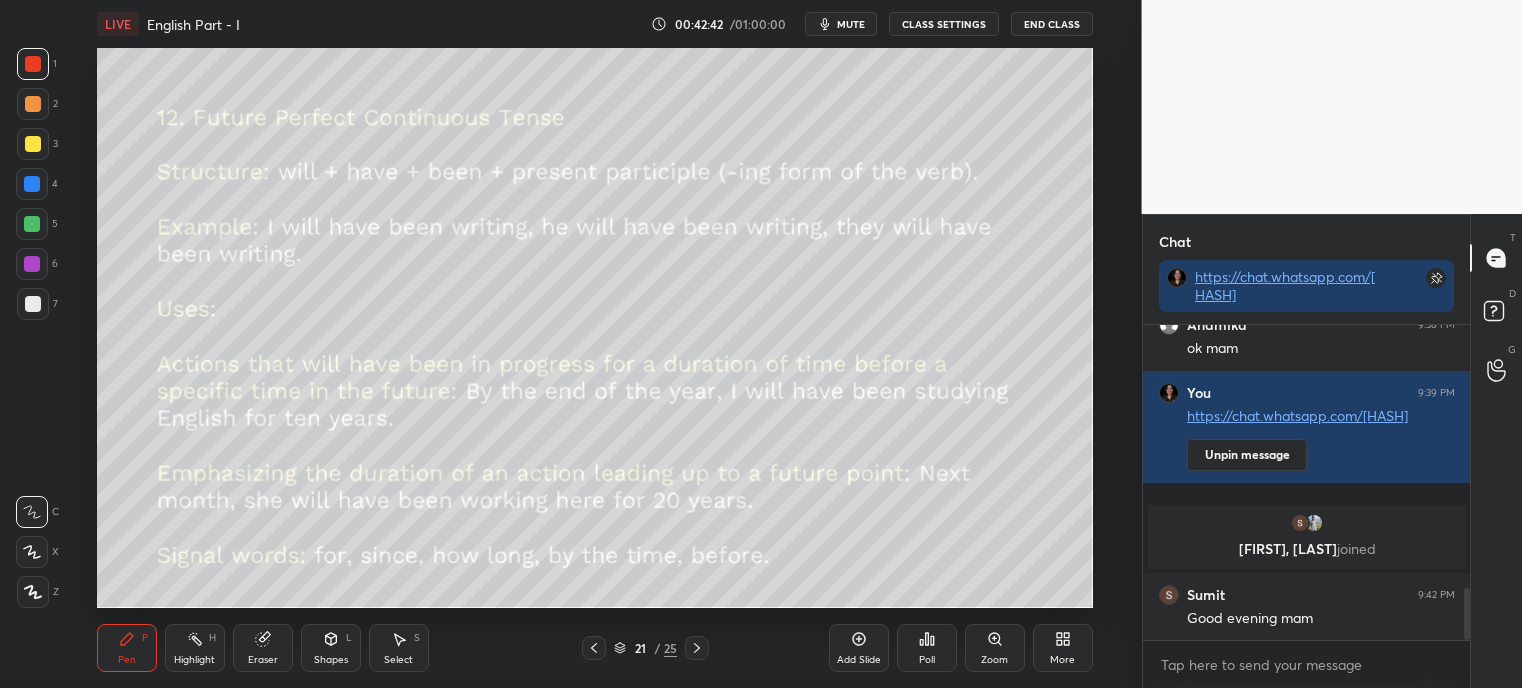 click on "Add Slide" at bounding box center (859, 648) 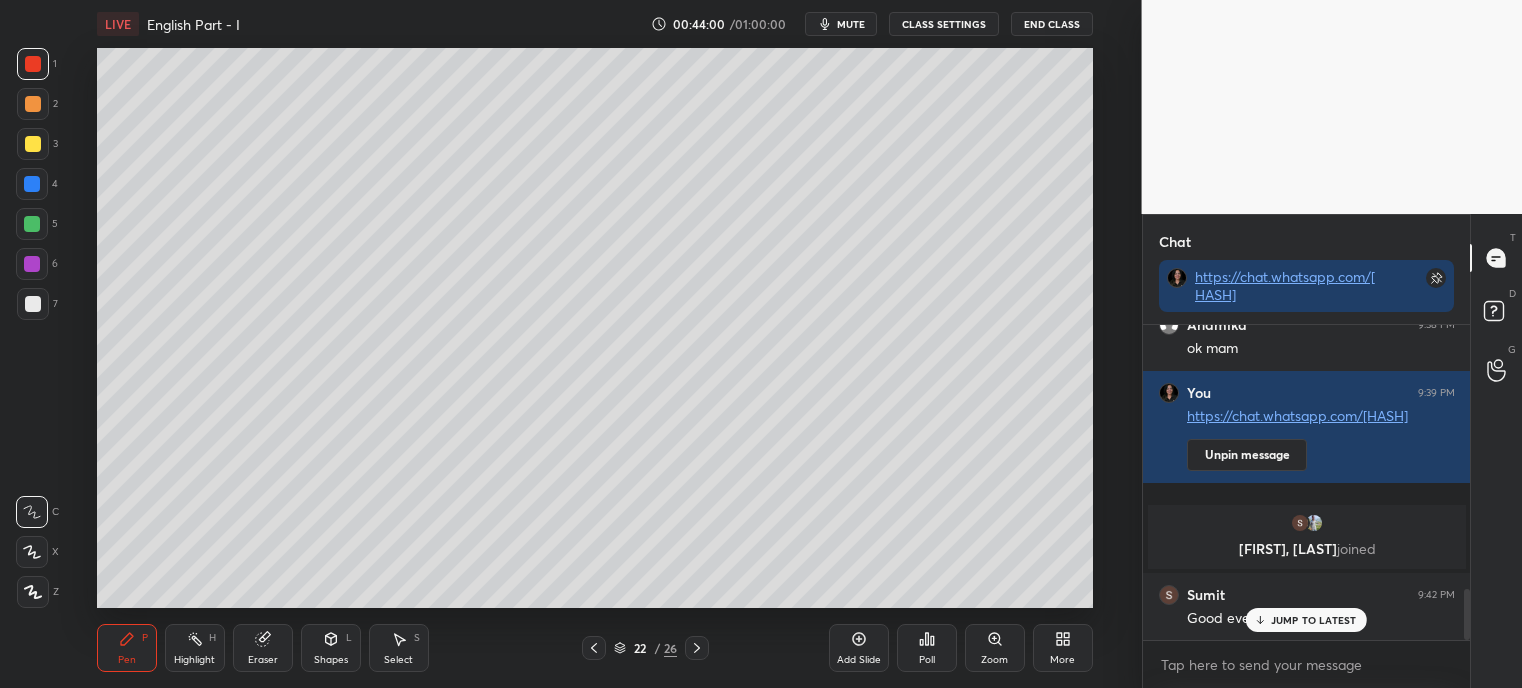 scroll, scrollTop: 1648, scrollLeft: 0, axis: vertical 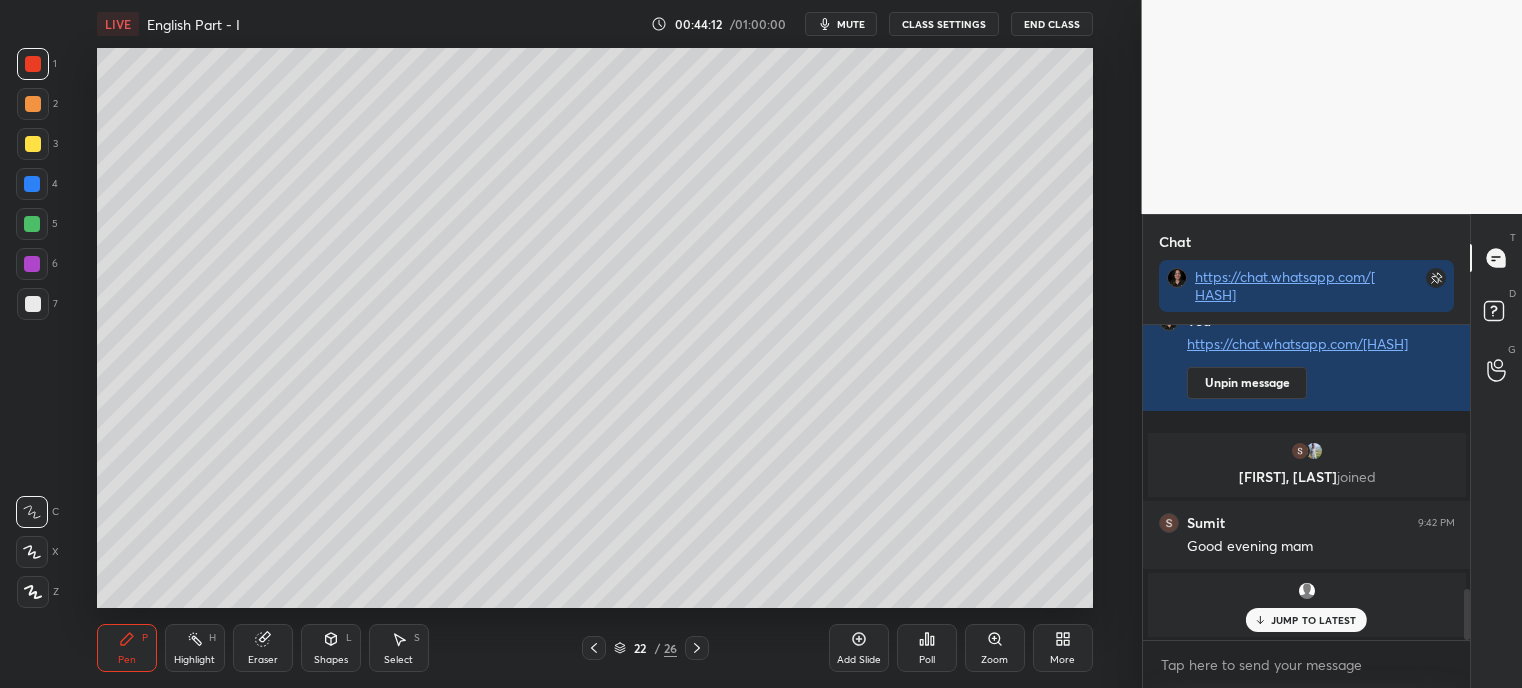 click on "JUMP TO LATEST" at bounding box center [1314, 620] 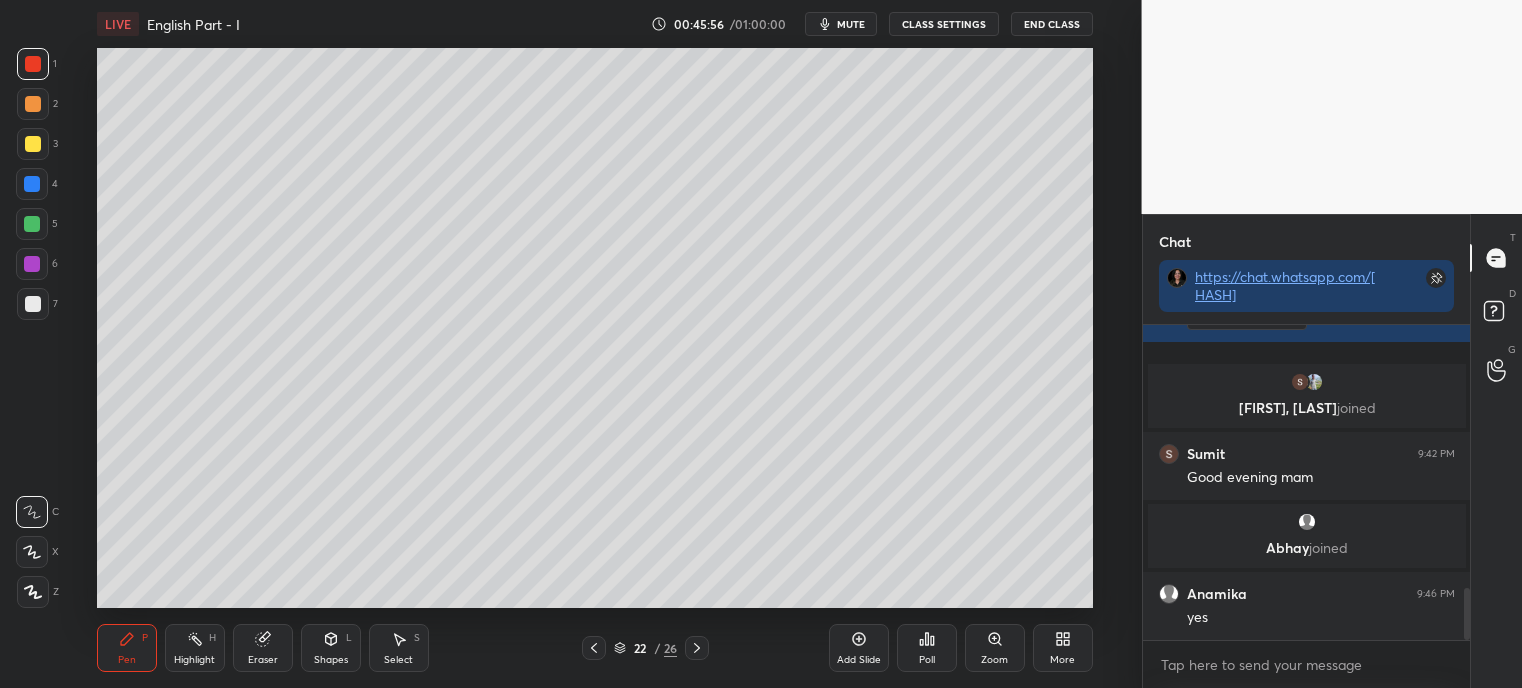 scroll, scrollTop: 1675, scrollLeft: 0, axis: vertical 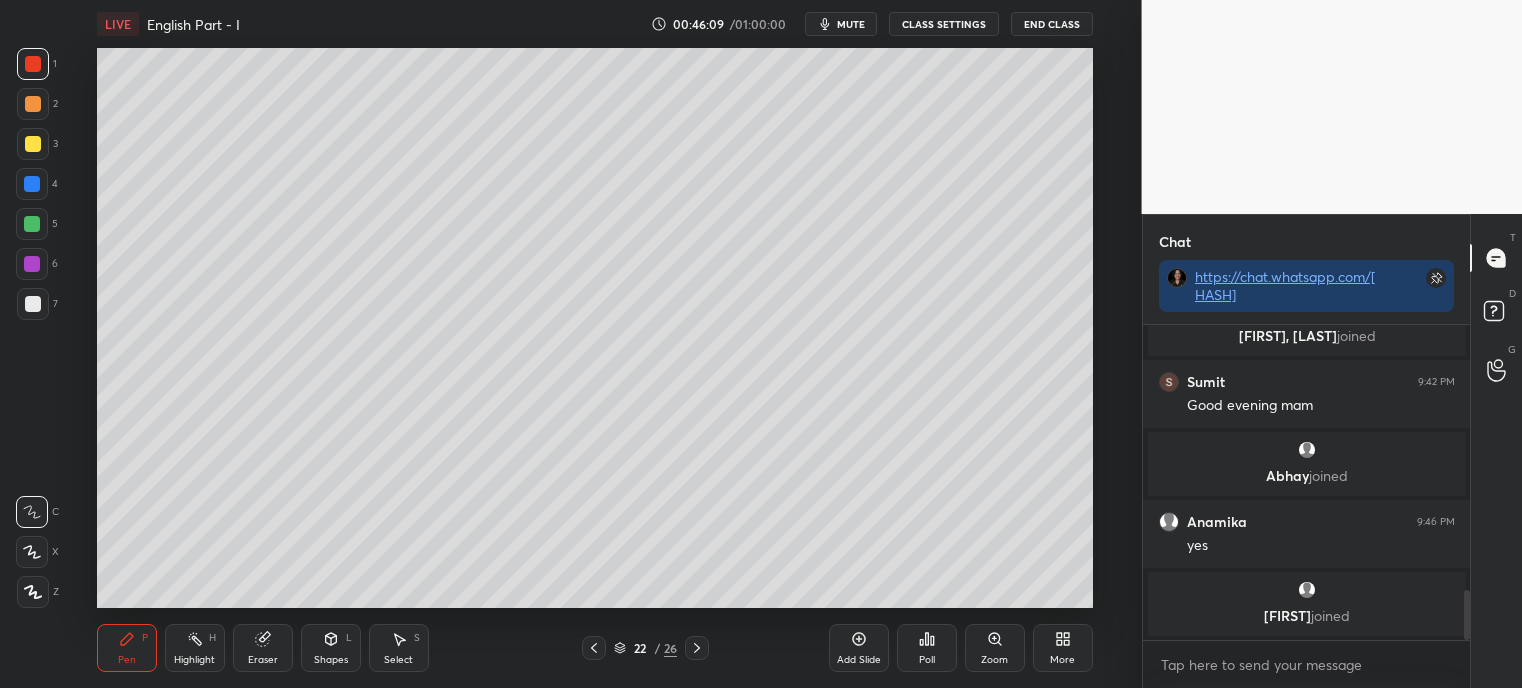 click 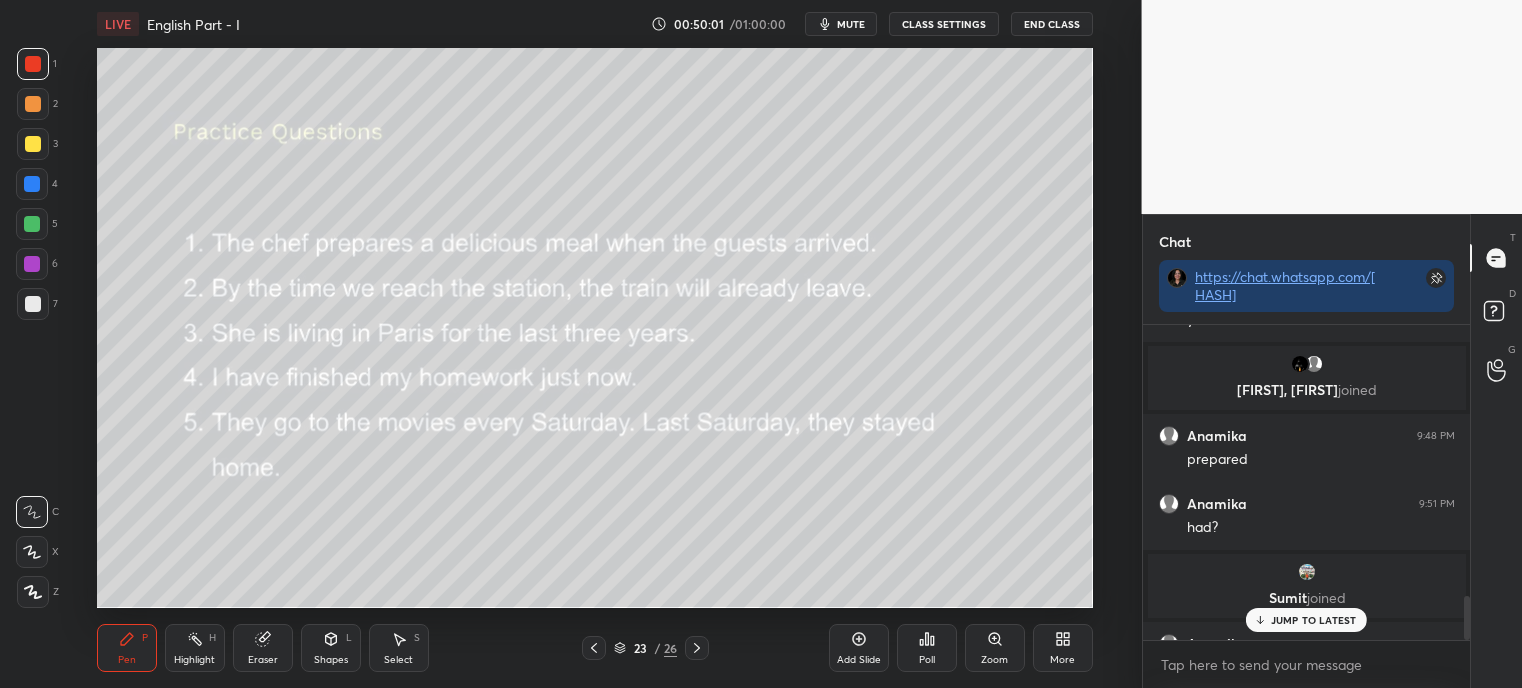 scroll, scrollTop: 1932, scrollLeft: 0, axis: vertical 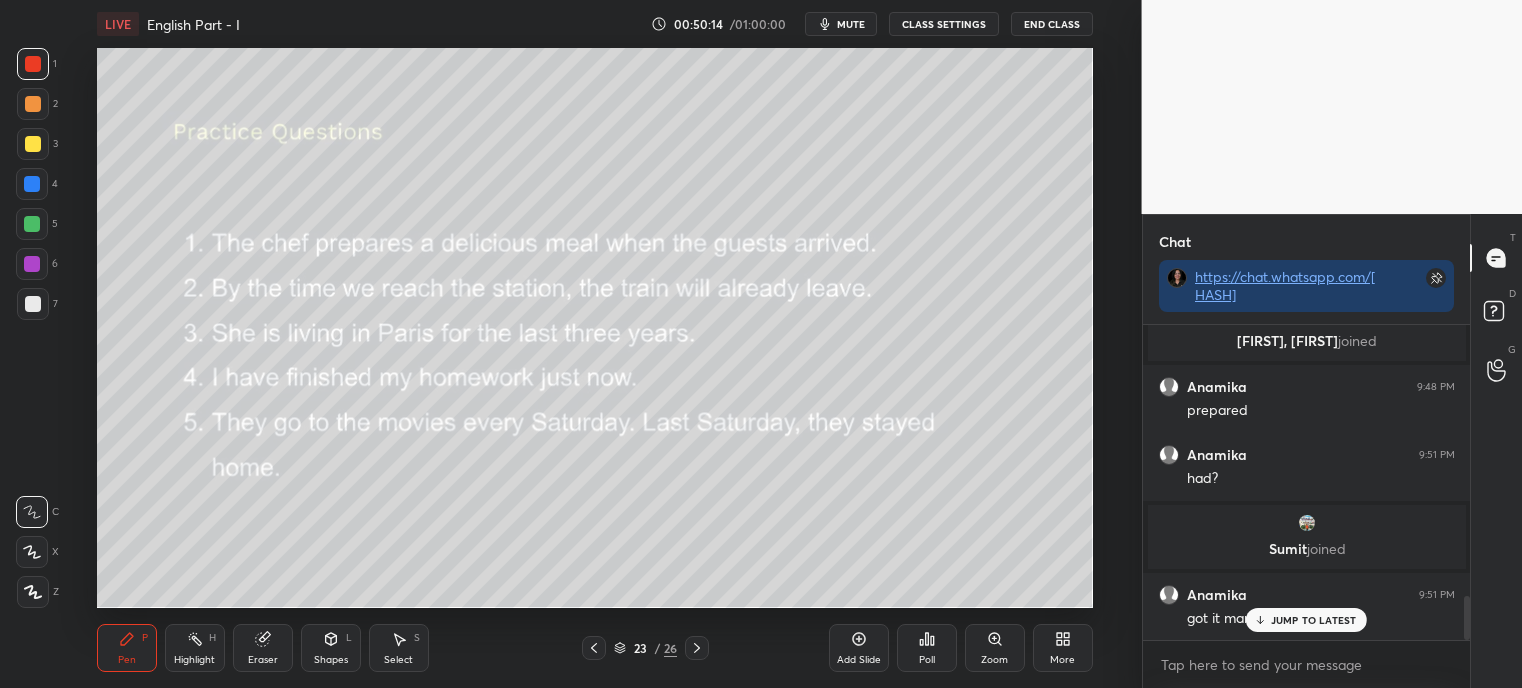 click on "JUMP TO LATEST" at bounding box center [1314, 620] 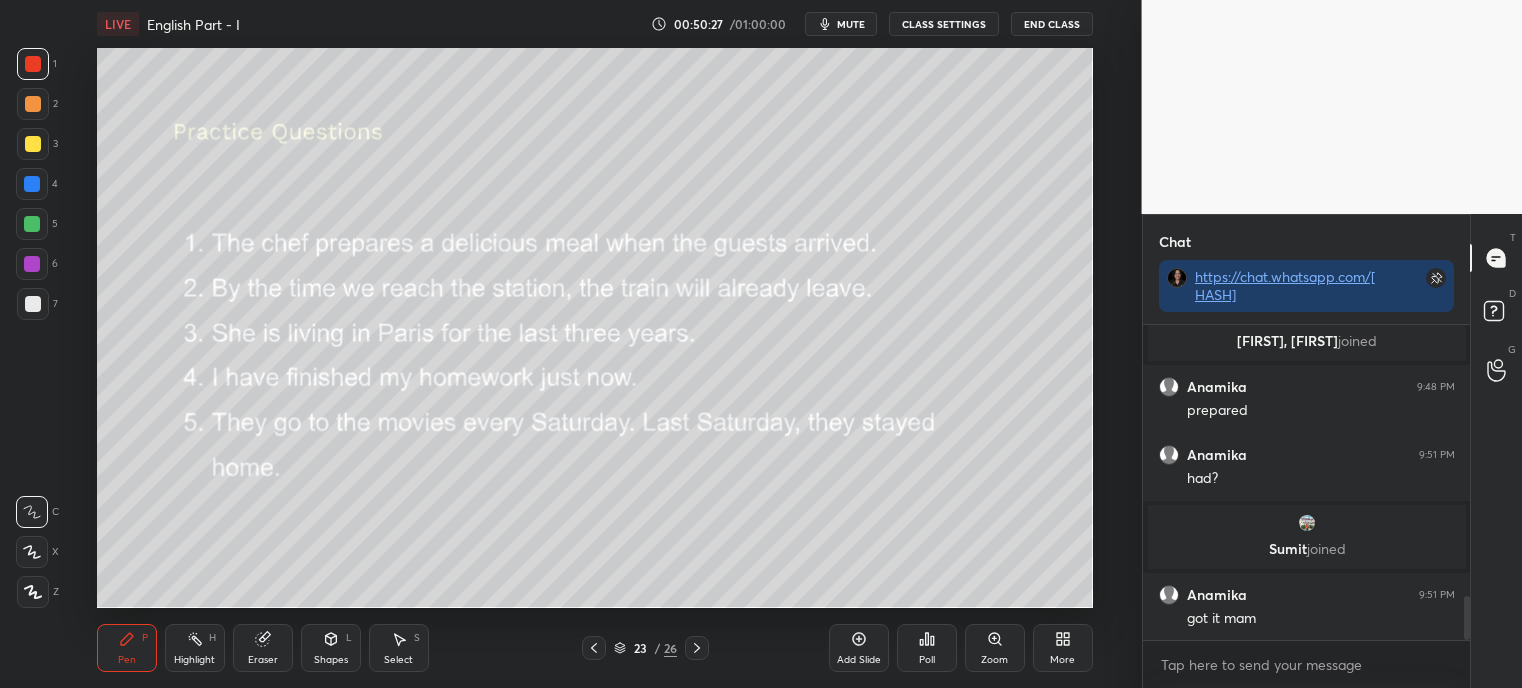 scroll, scrollTop: 2000, scrollLeft: 0, axis: vertical 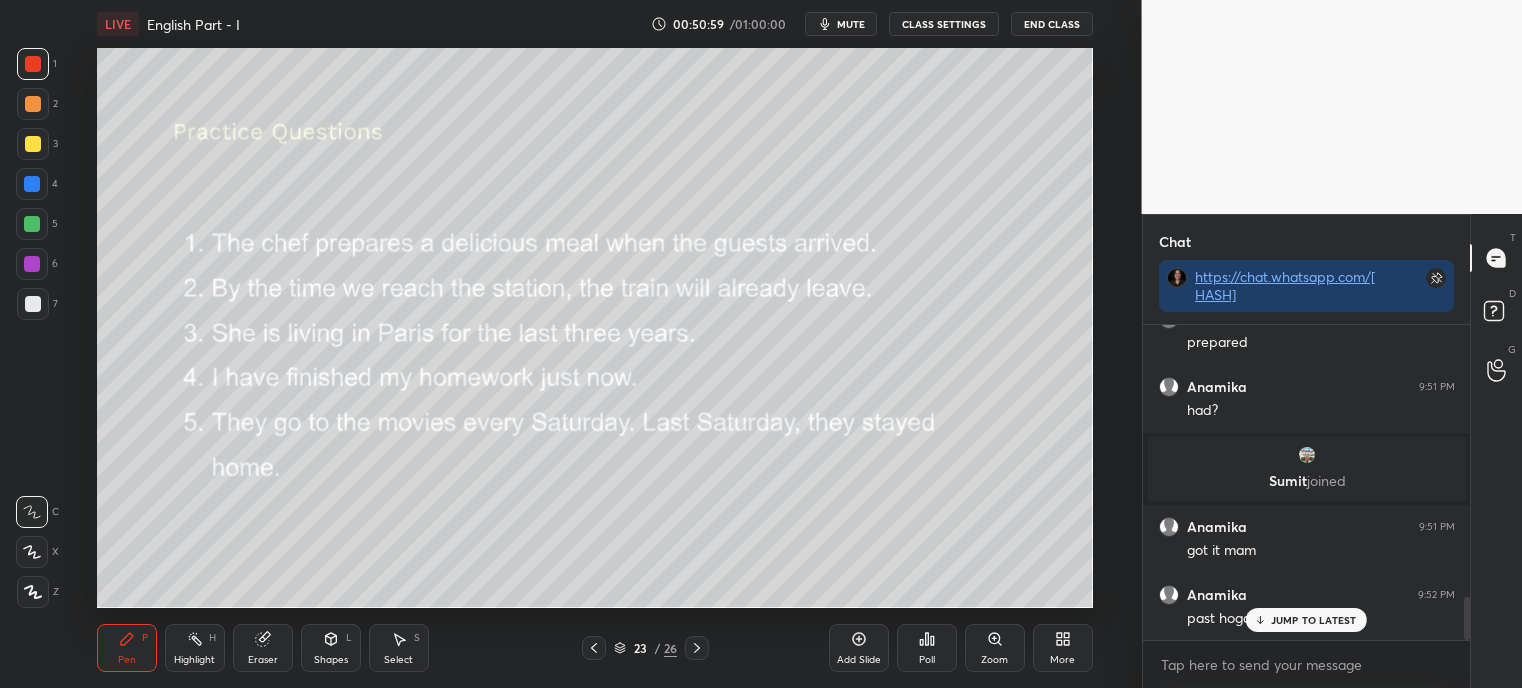 click on "JUMP TO LATEST" at bounding box center [1314, 620] 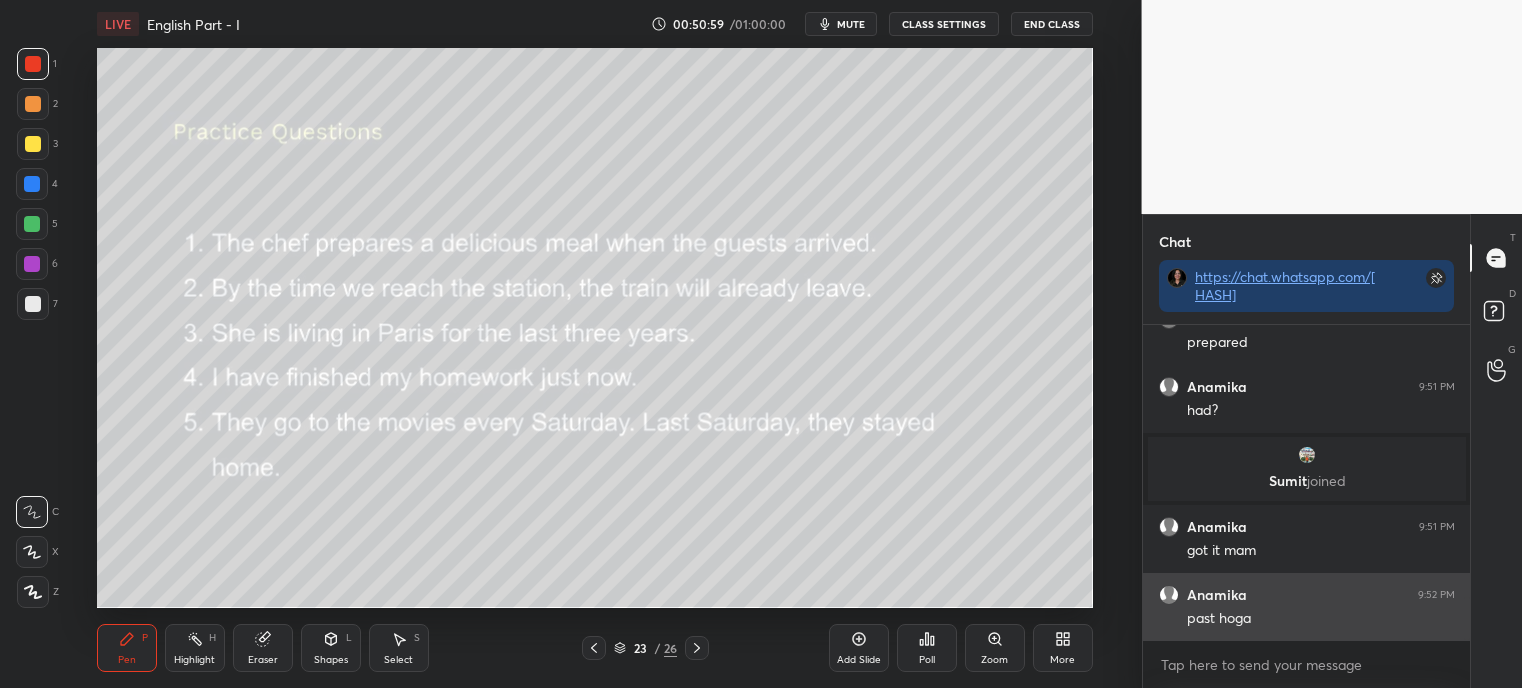 click on "past hoga" at bounding box center (1321, 619) 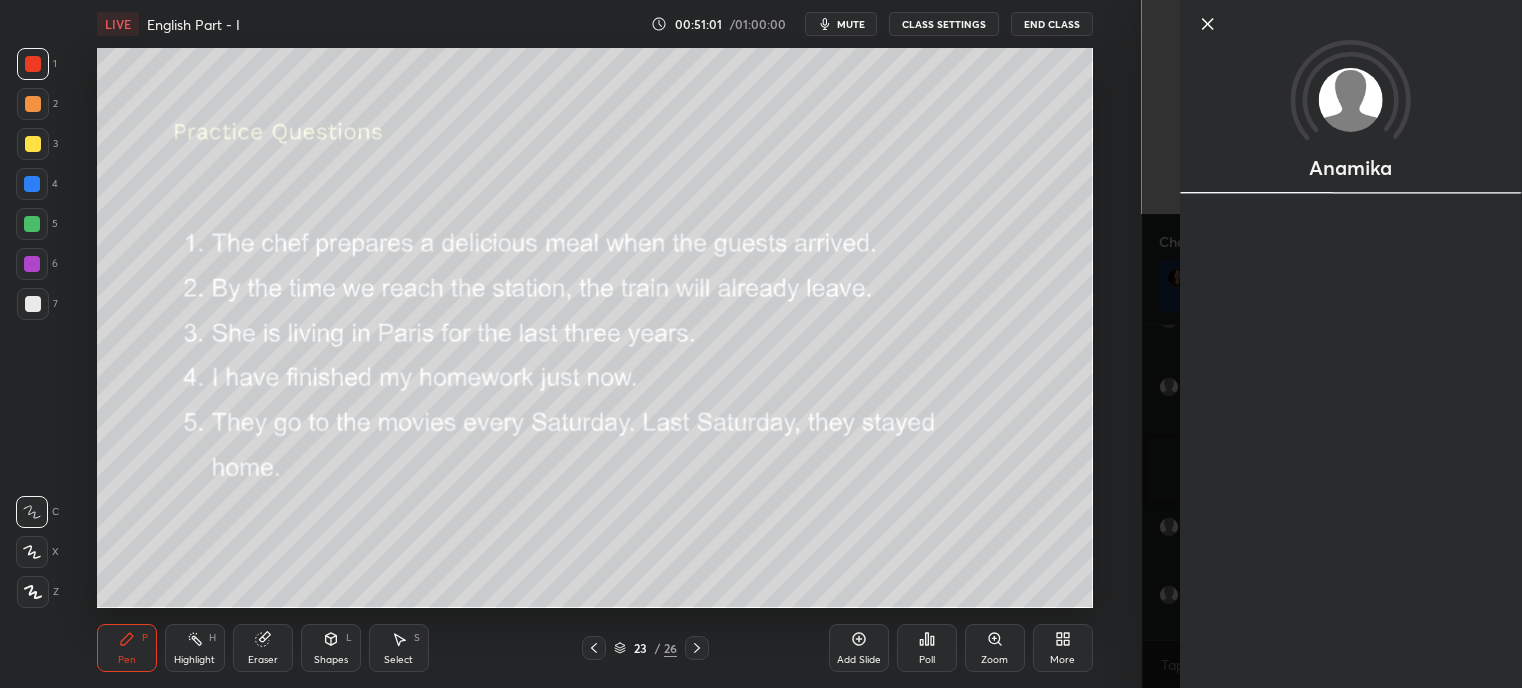 click 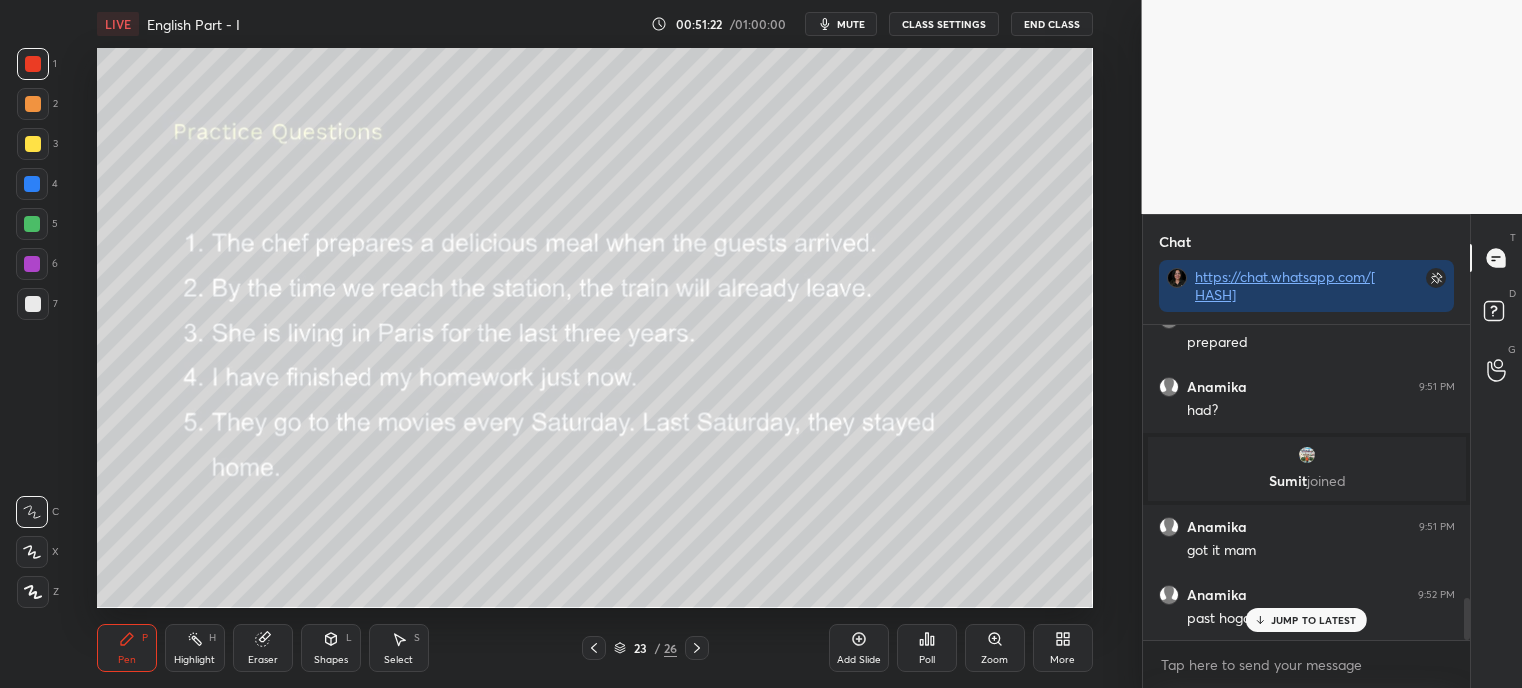scroll, scrollTop: 2068, scrollLeft: 0, axis: vertical 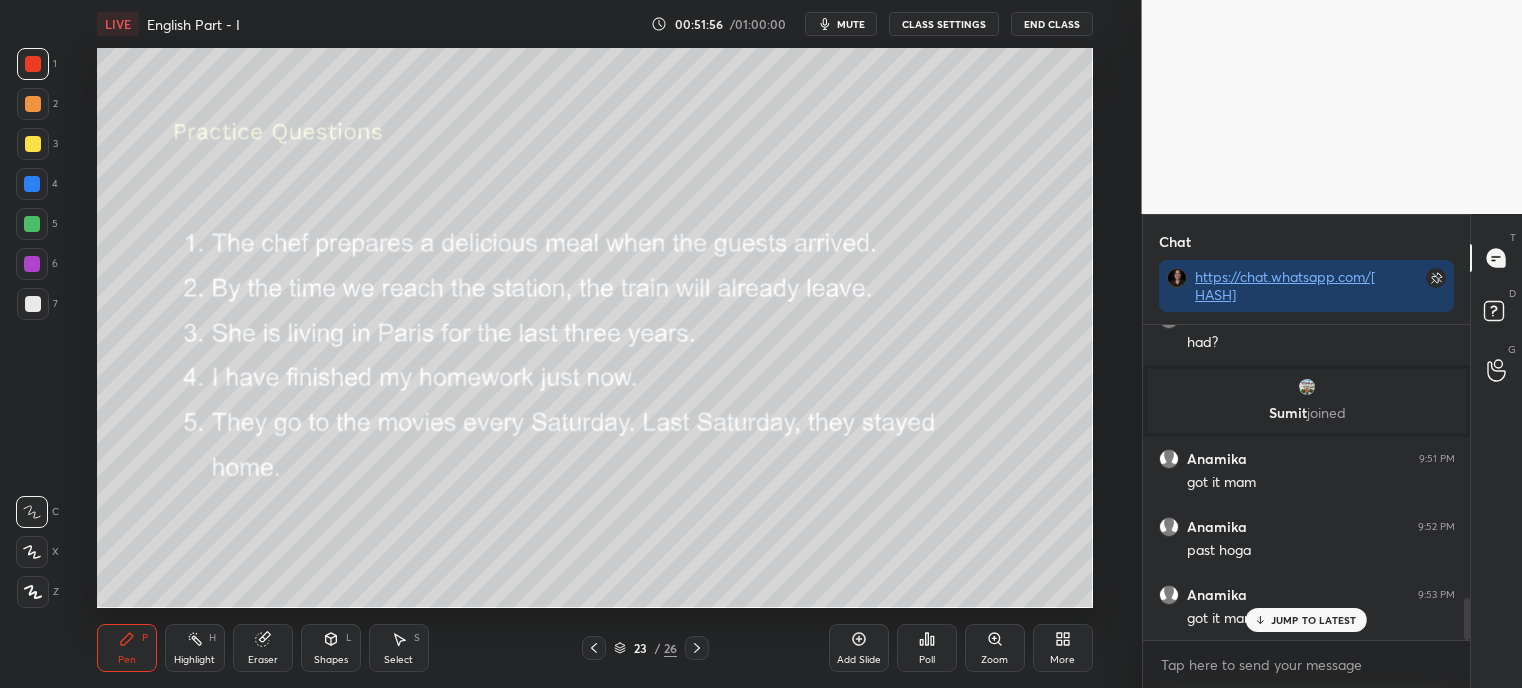 click on "JUMP TO LATEST" at bounding box center (1314, 620) 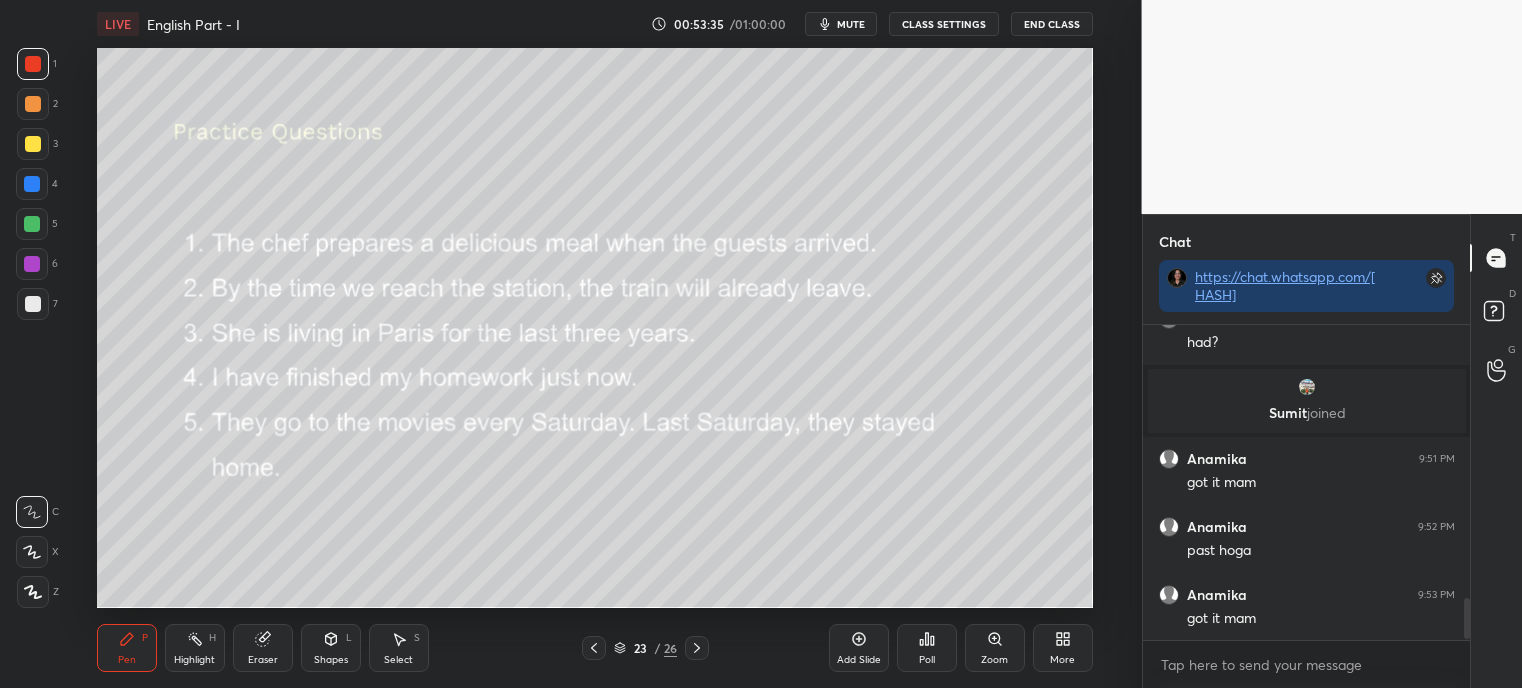 scroll, scrollTop: 2136, scrollLeft: 0, axis: vertical 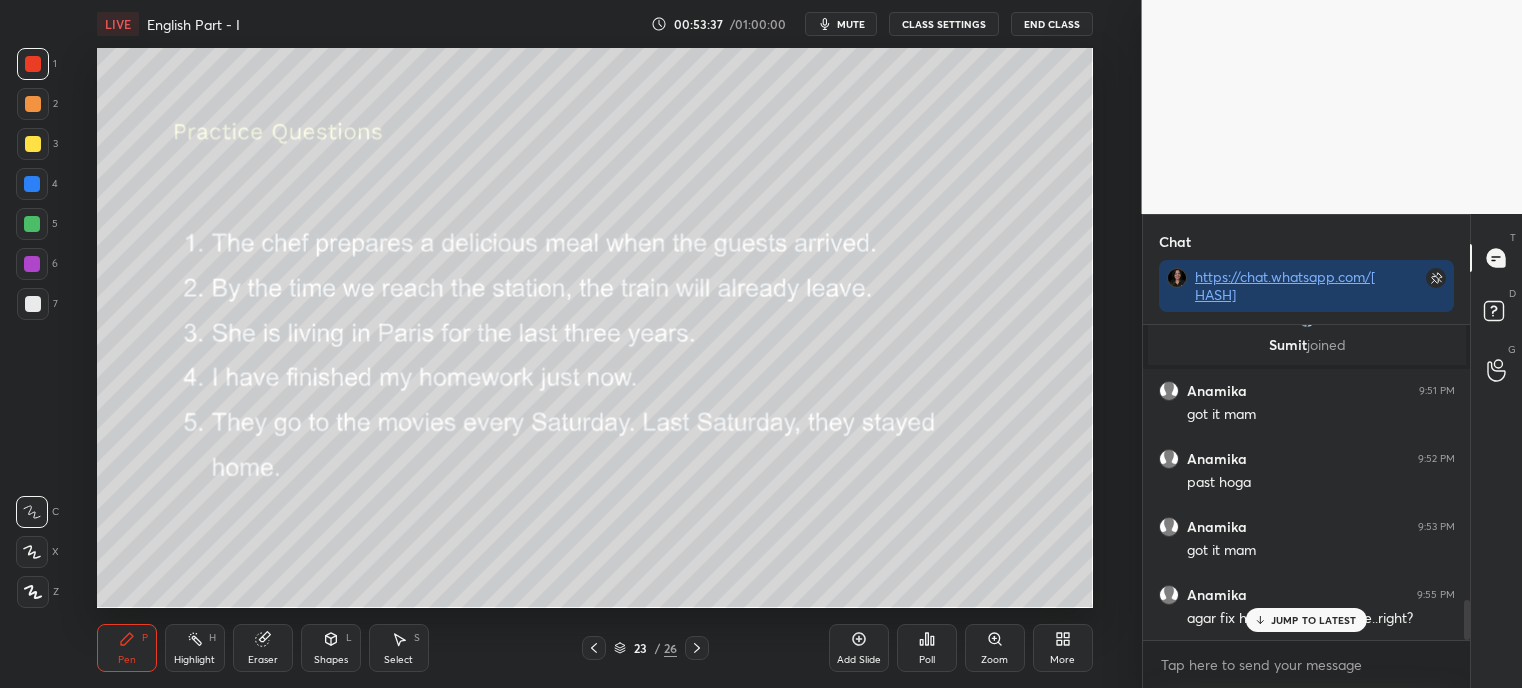click on "JUMP TO LATEST" at bounding box center [1314, 620] 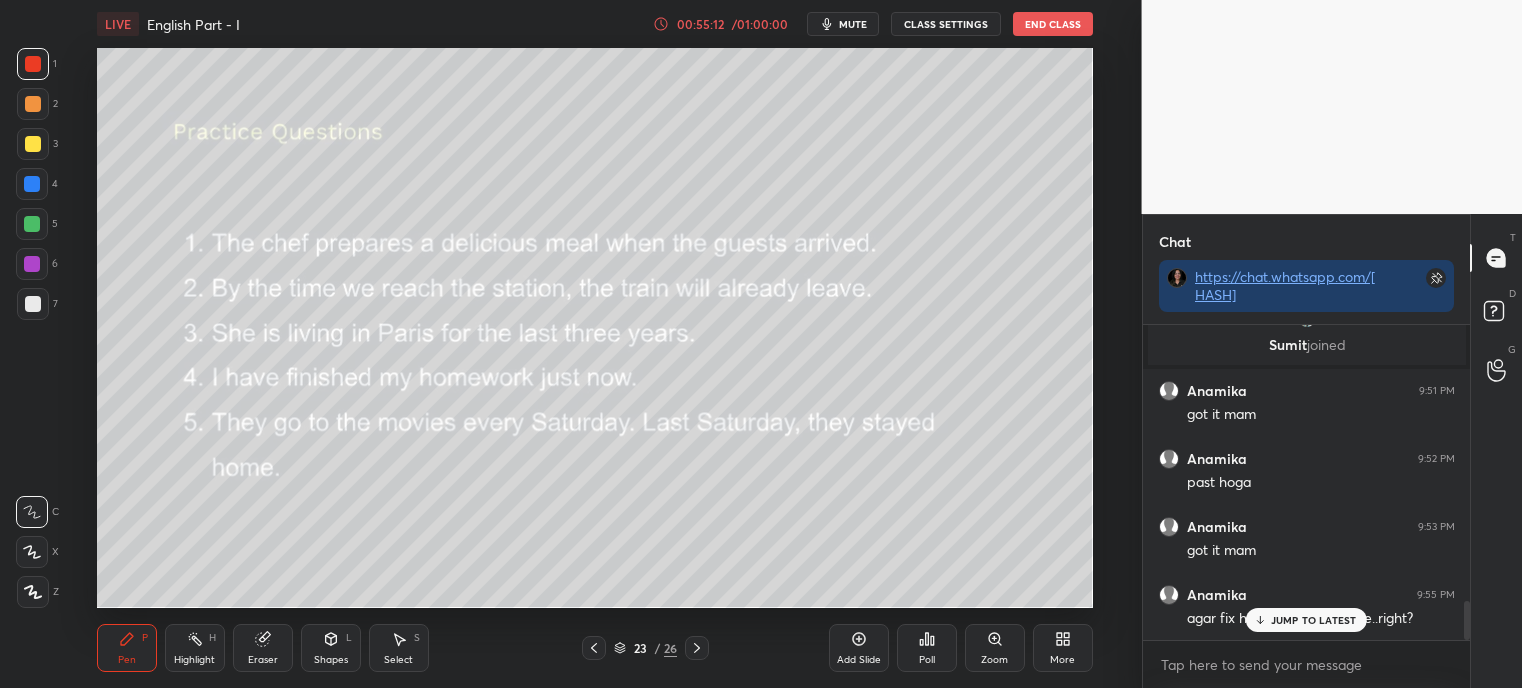 scroll, scrollTop: 2204, scrollLeft: 0, axis: vertical 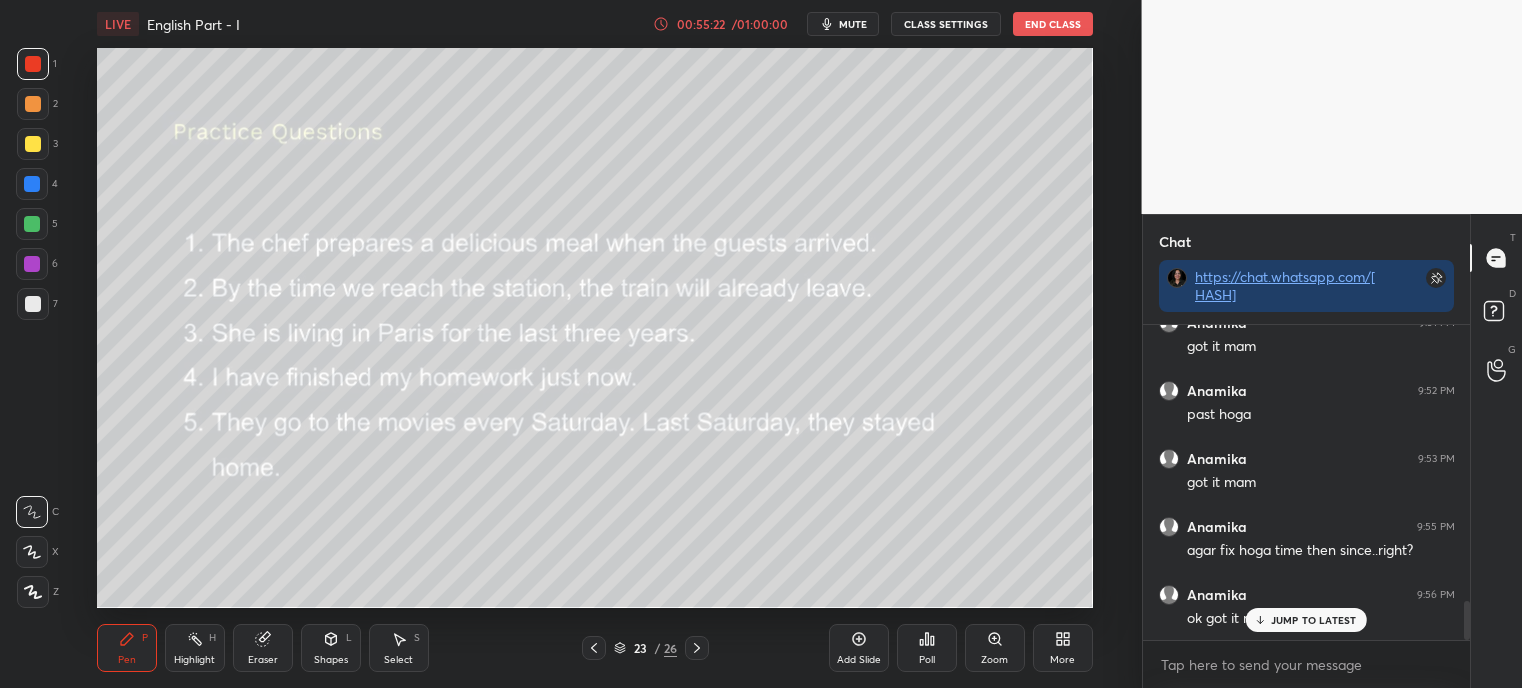 click on "JUMP TO LATEST" at bounding box center [1314, 620] 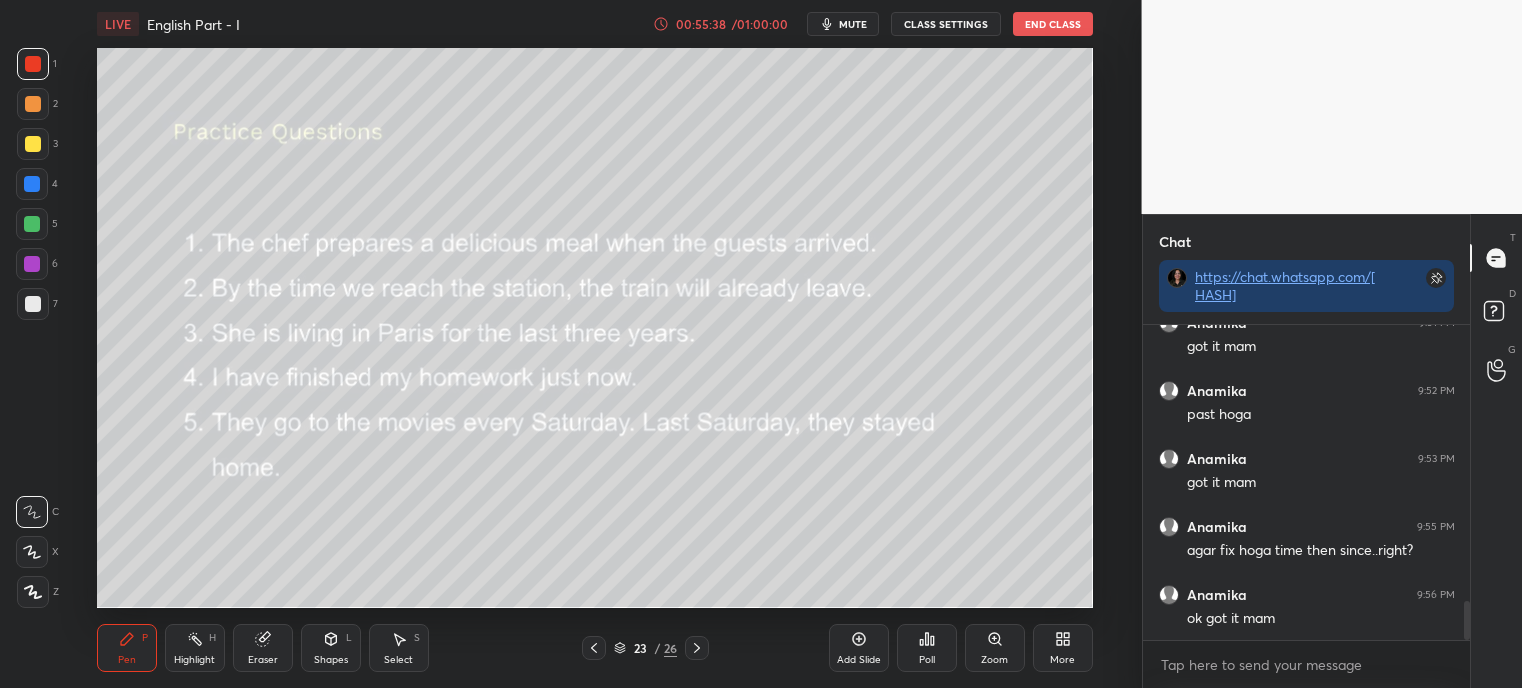 click on "Eraser" at bounding box center [263, 660] 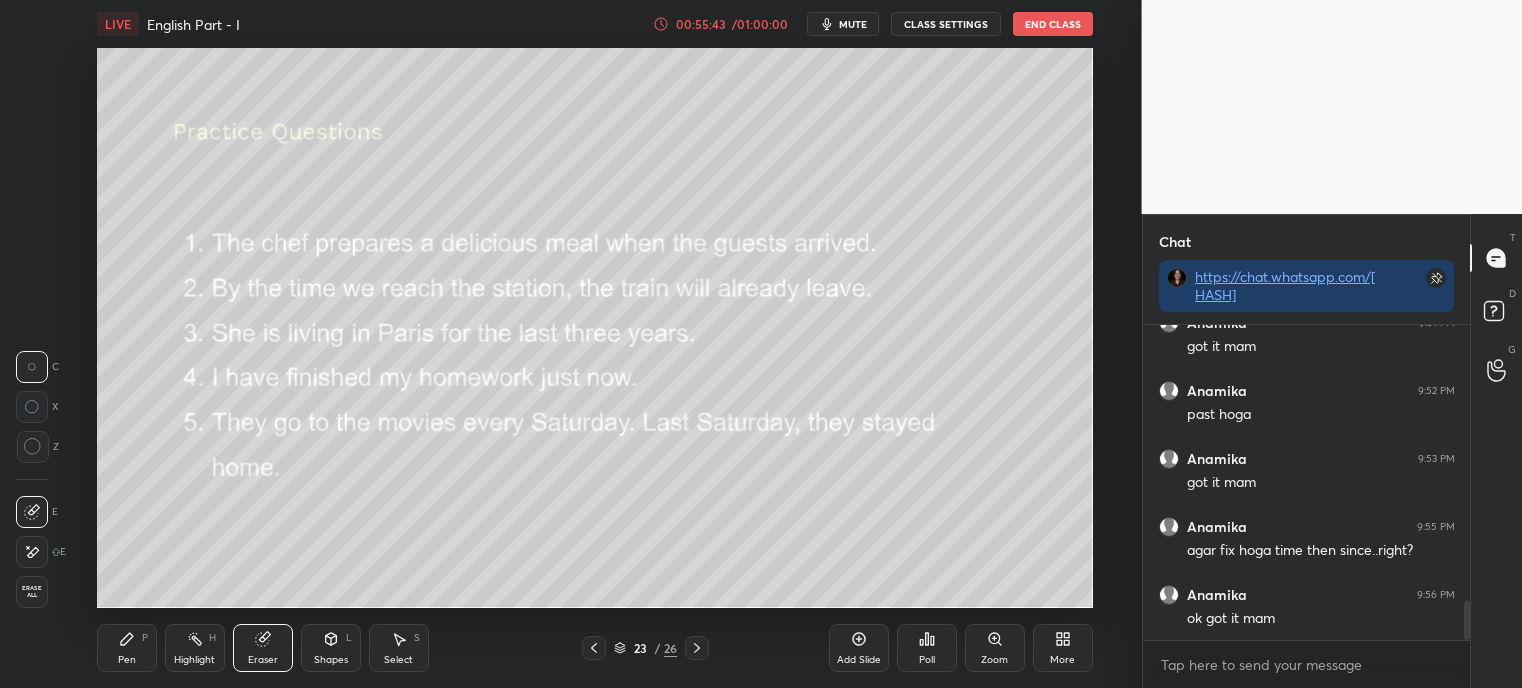 click on "Pen P" at bounding box center (127, 648) 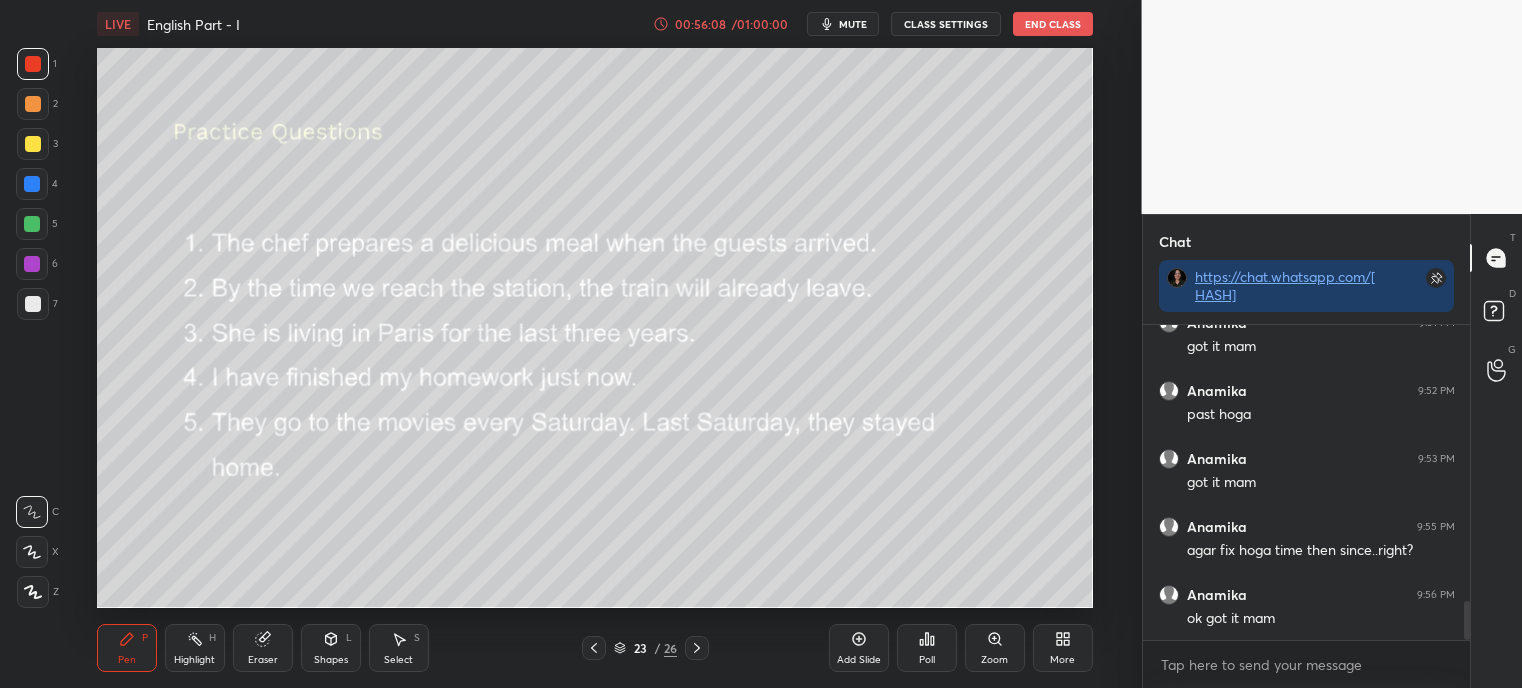 scroll, scrollTop: 2272, scrollLeft: 0, axis: vertical 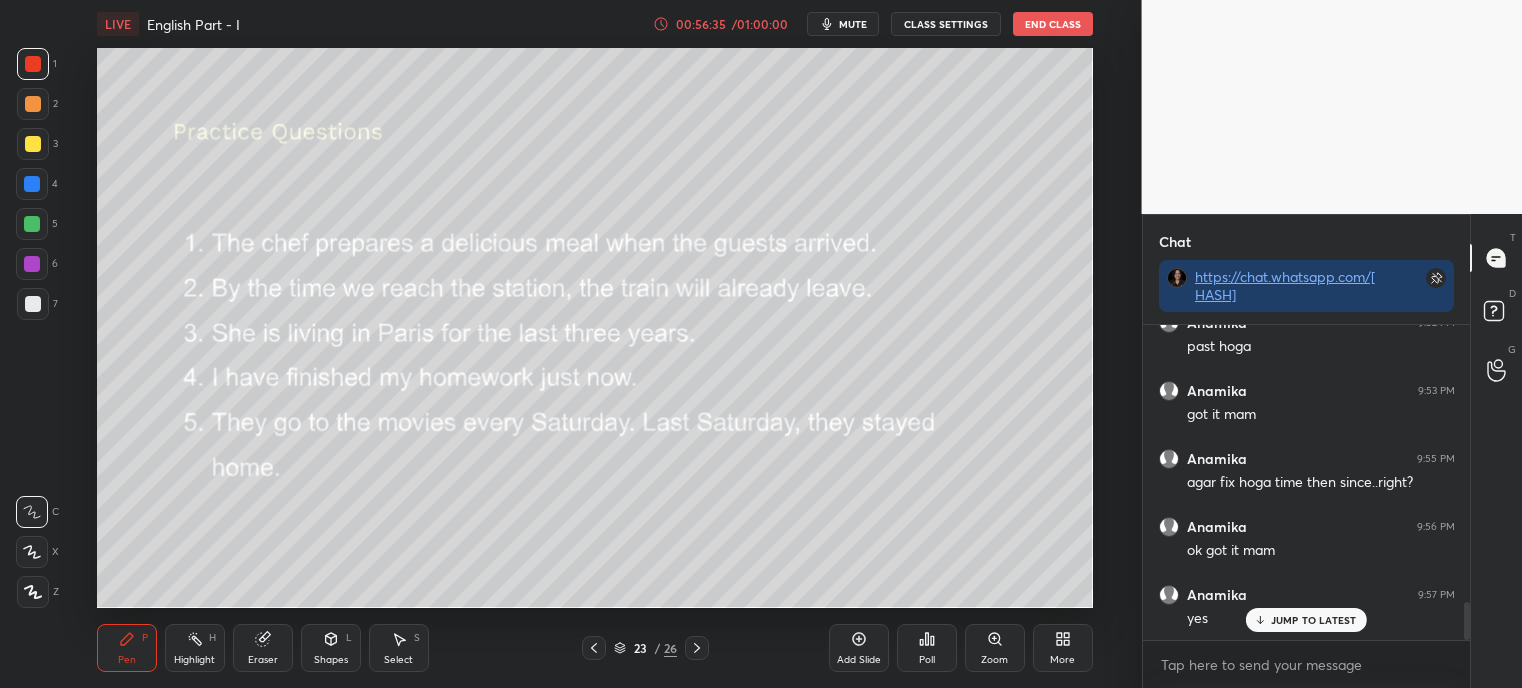 click on "JUMP TO LATEST" at bounding box center (1314, 620) 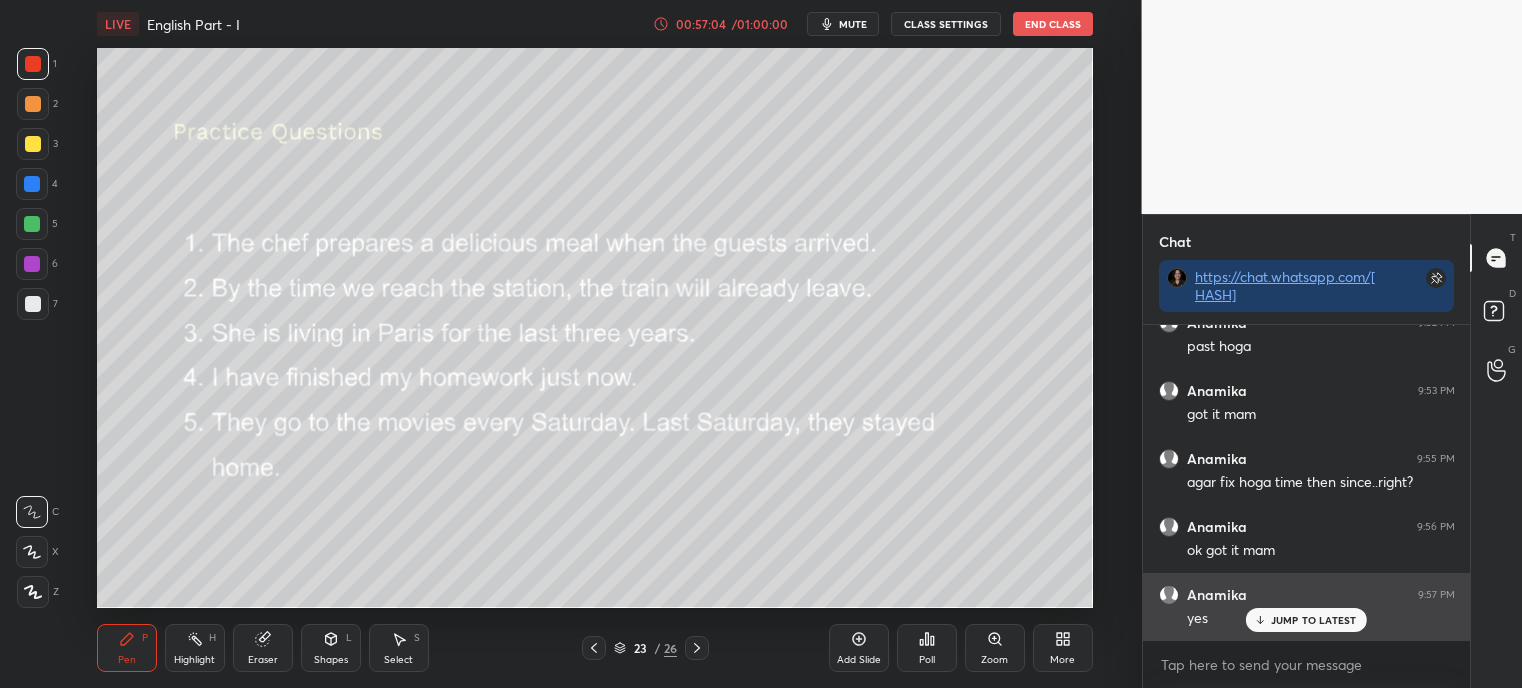 scroll, scrollTop: 2340, scrollLeft: 0, axis: vertical 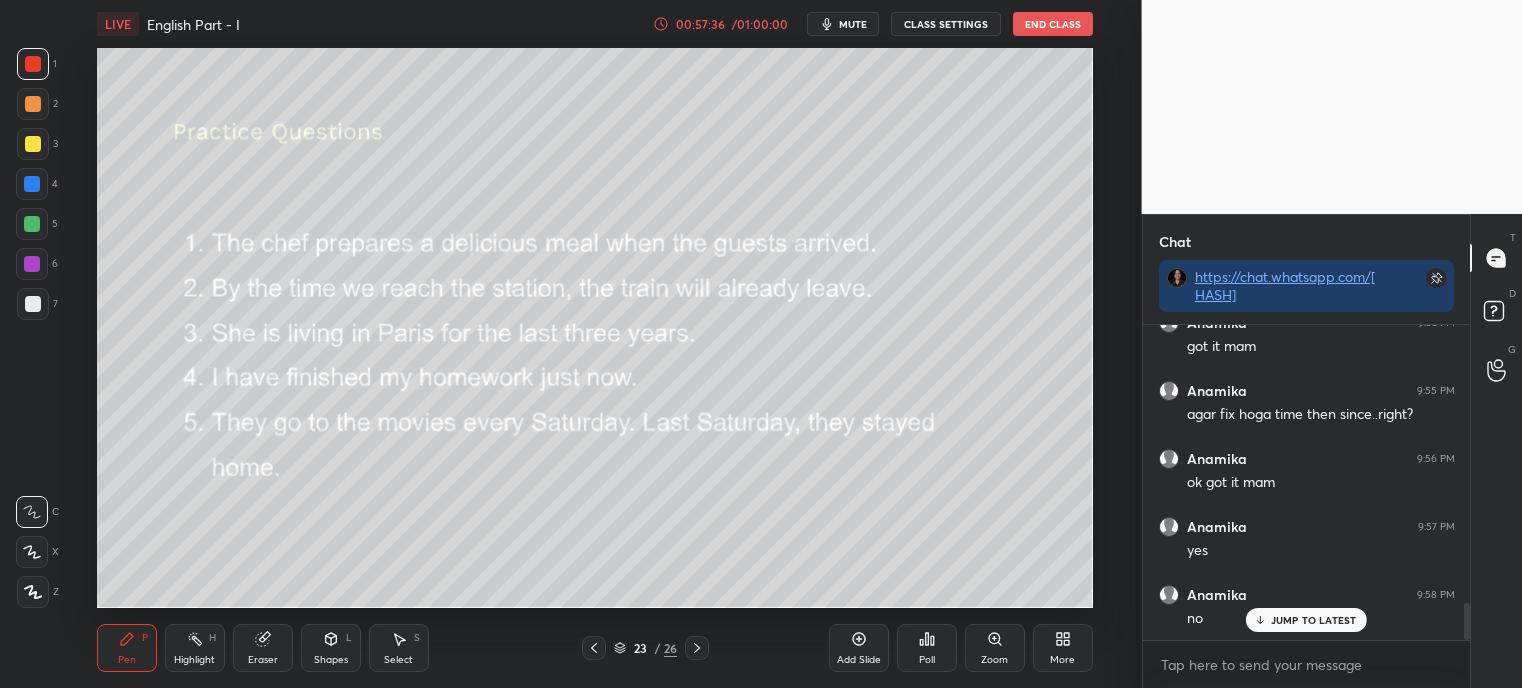 click on "JUMP TO LATEST" at bounding box center [1306, 620] 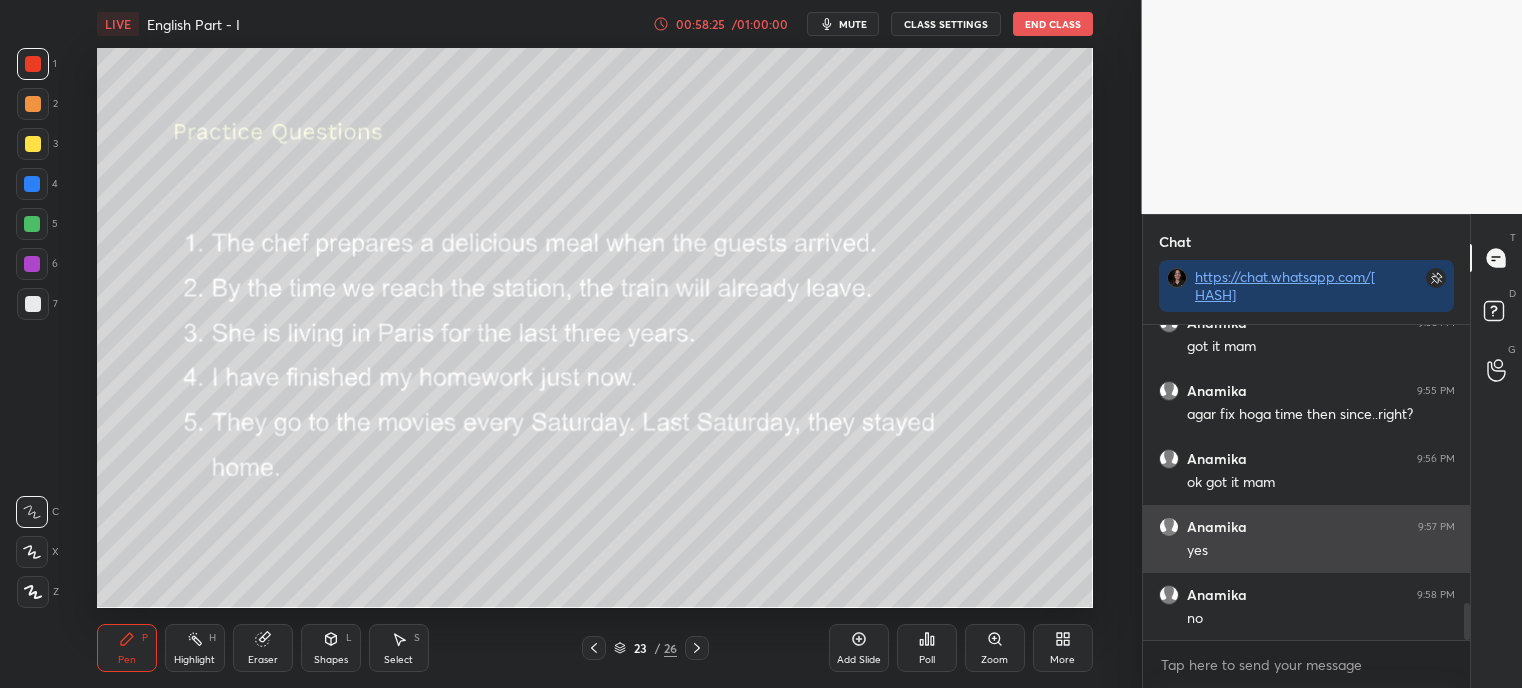 scroll, scrollTop: 2408, scrollLeft: 0, axis: vertical 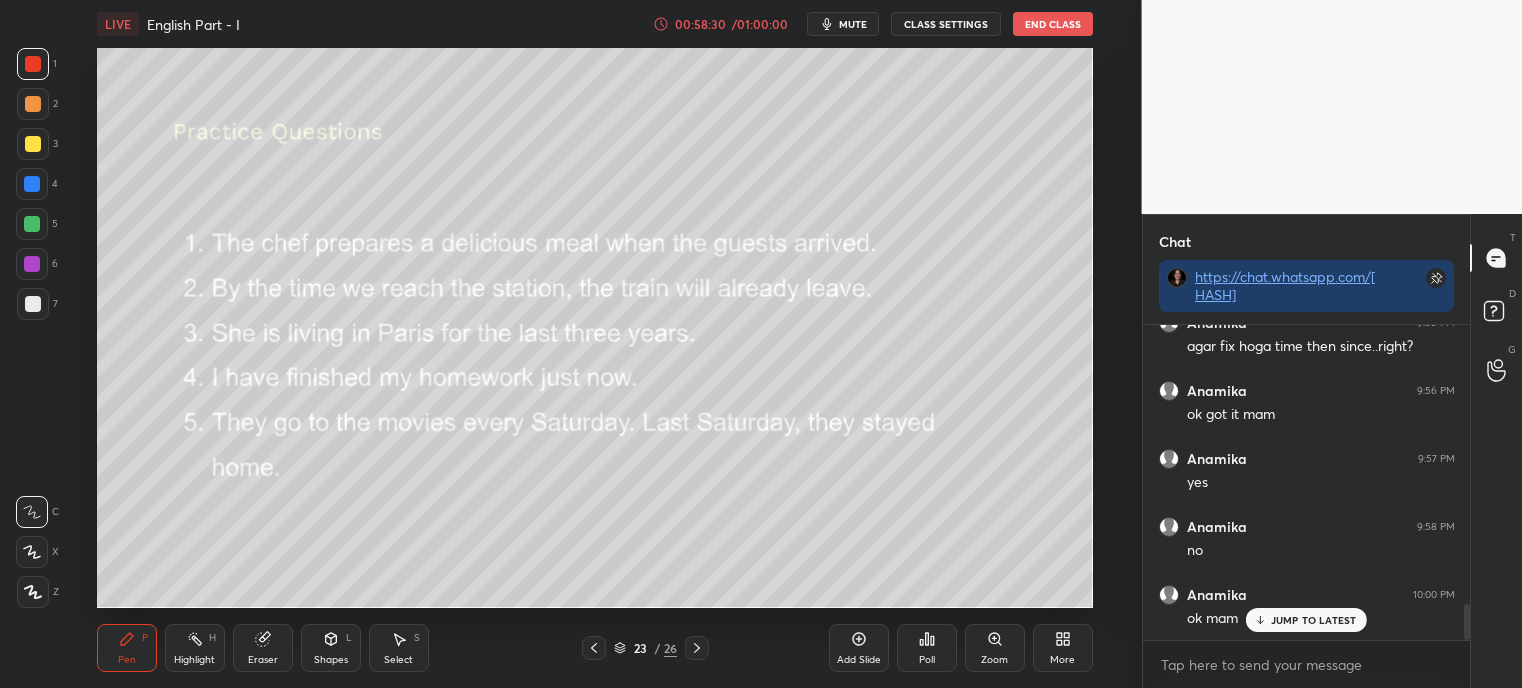 click on "JUMP TO LATEST" at bounding box center (1314, 620) 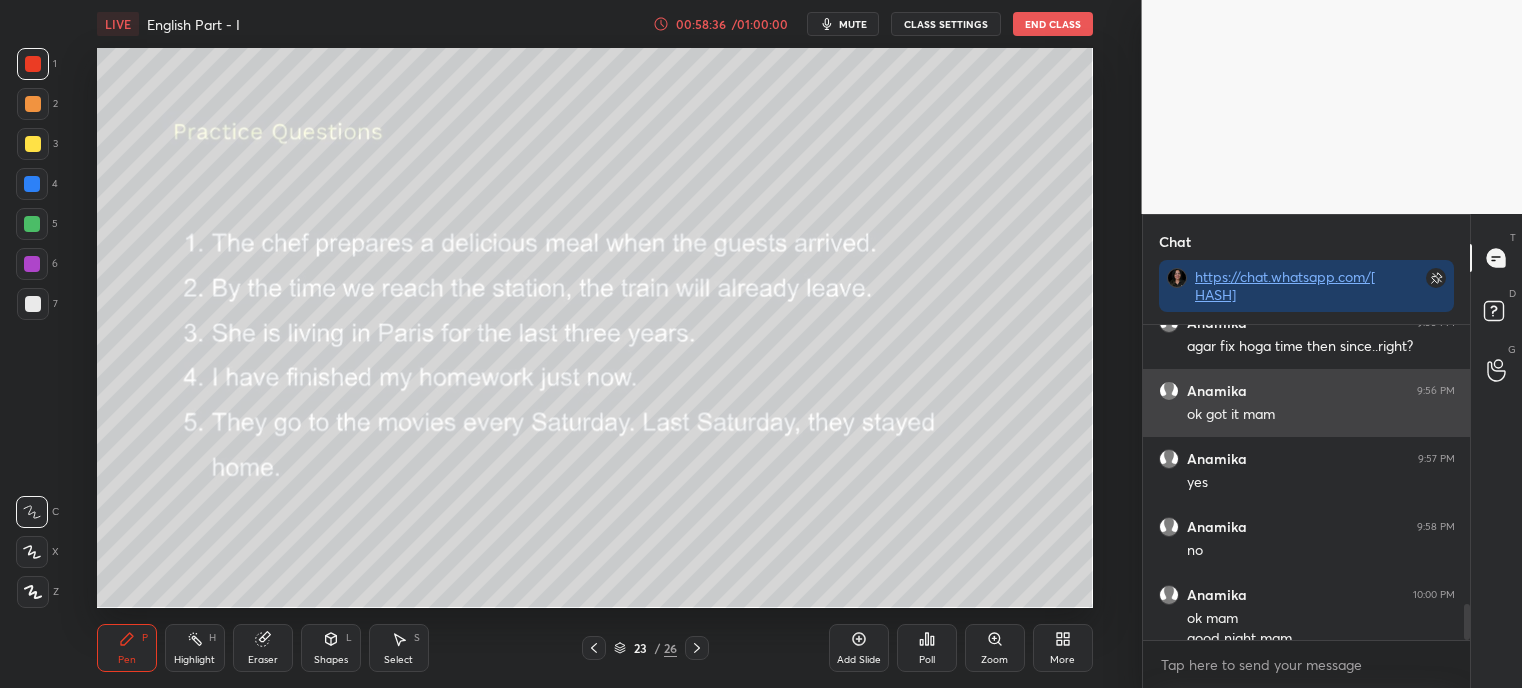 scroll, scrollTop: 2428, scrollLeft: 0, axis: vertical 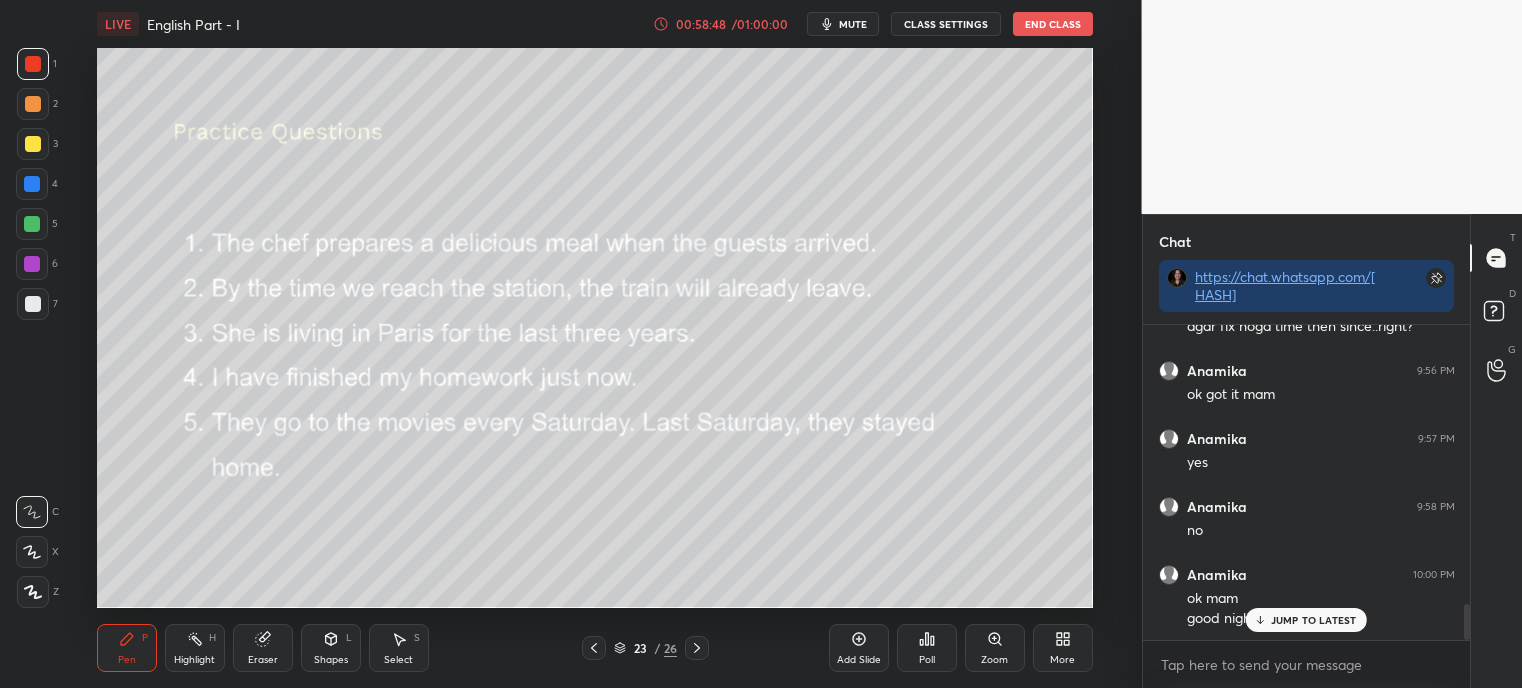 click on "JUMP TO LATEST" at bounding box center (1314, 620) 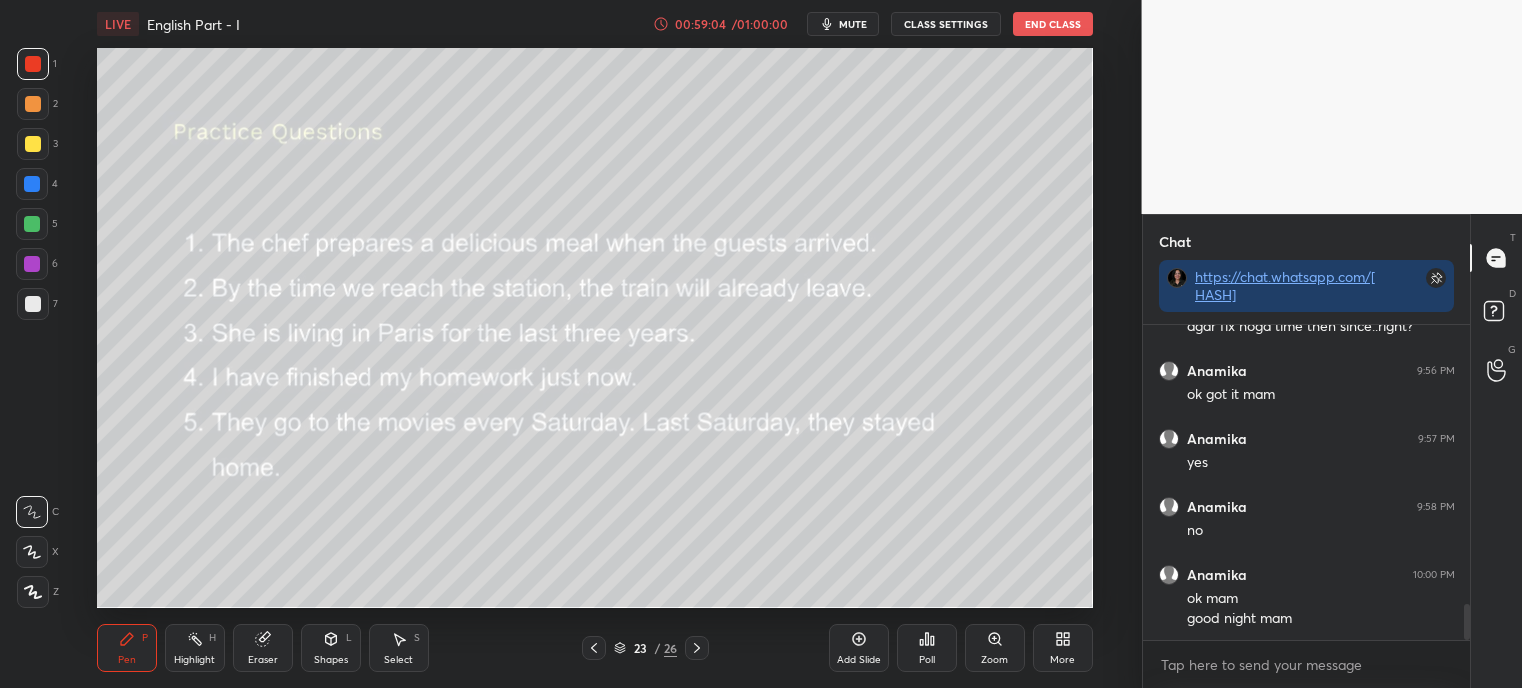 click on "mute" at bounding box center (853, 24) 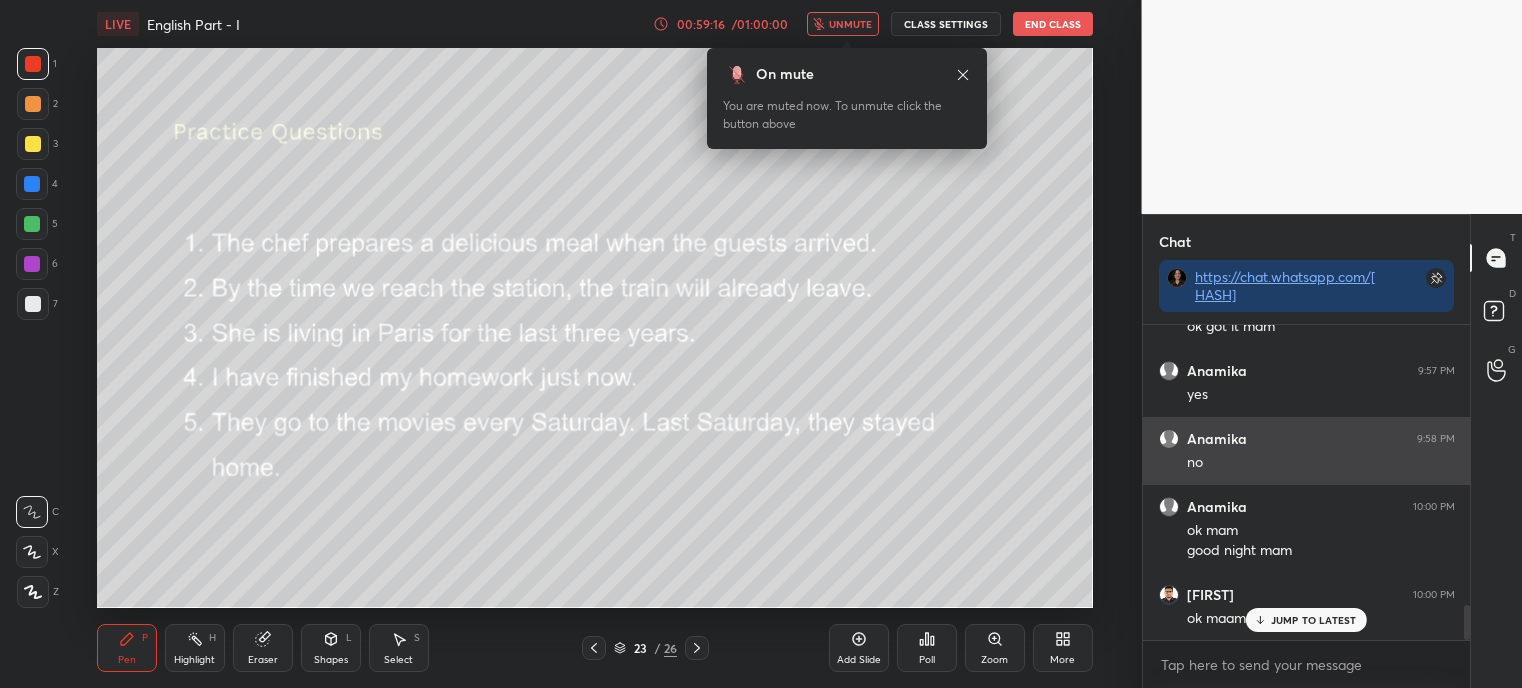 scroll, scrollTop: 2564, scrollLeft: 0, axis: vertical 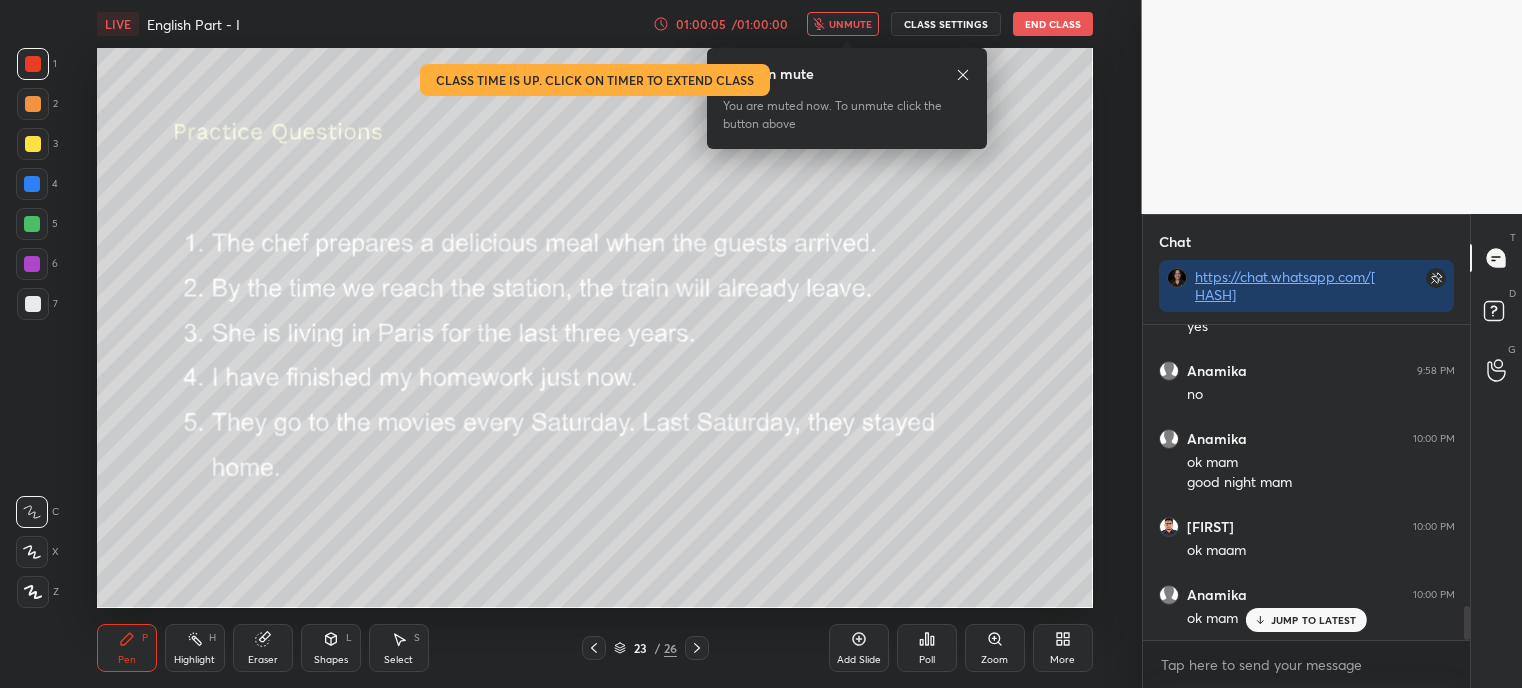 click on "End Class" at bounding box center [1053, 24] 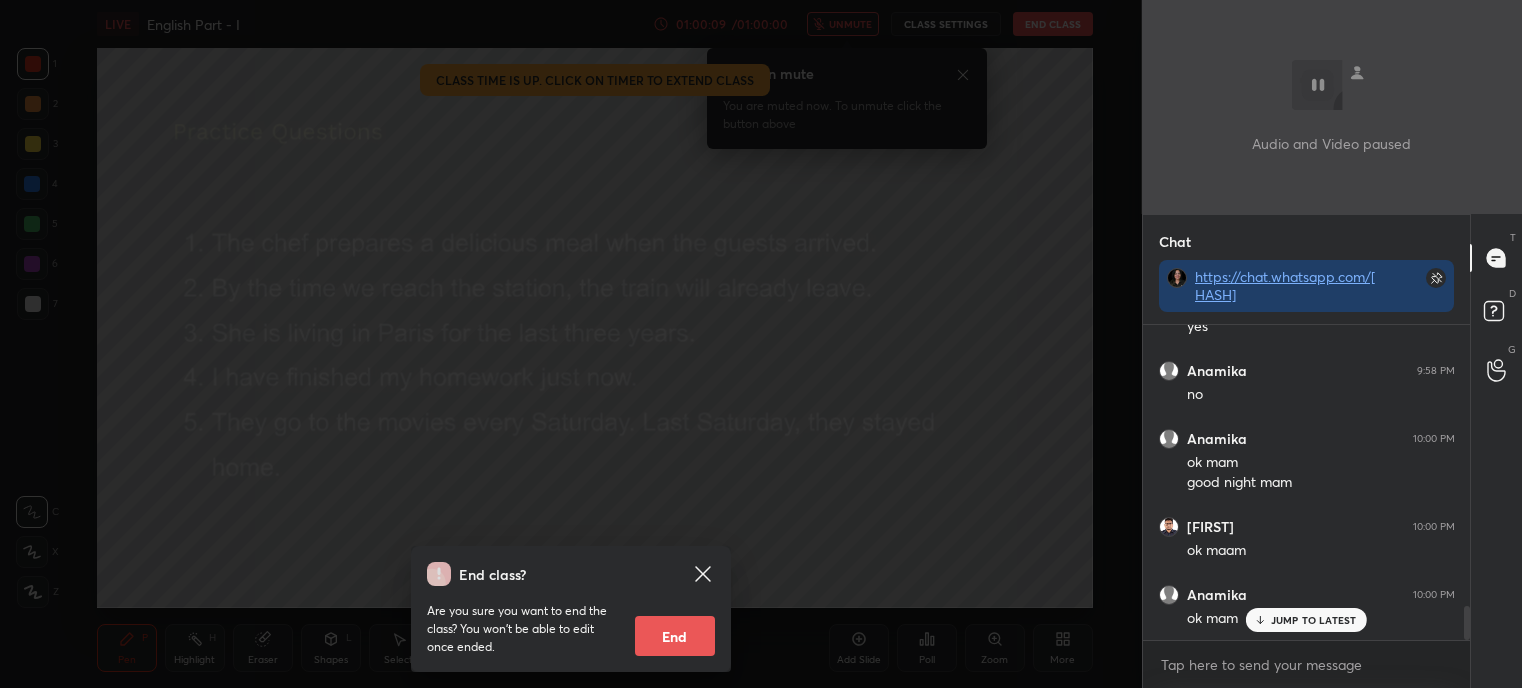 click on "End" at bounding box center [675, 636] 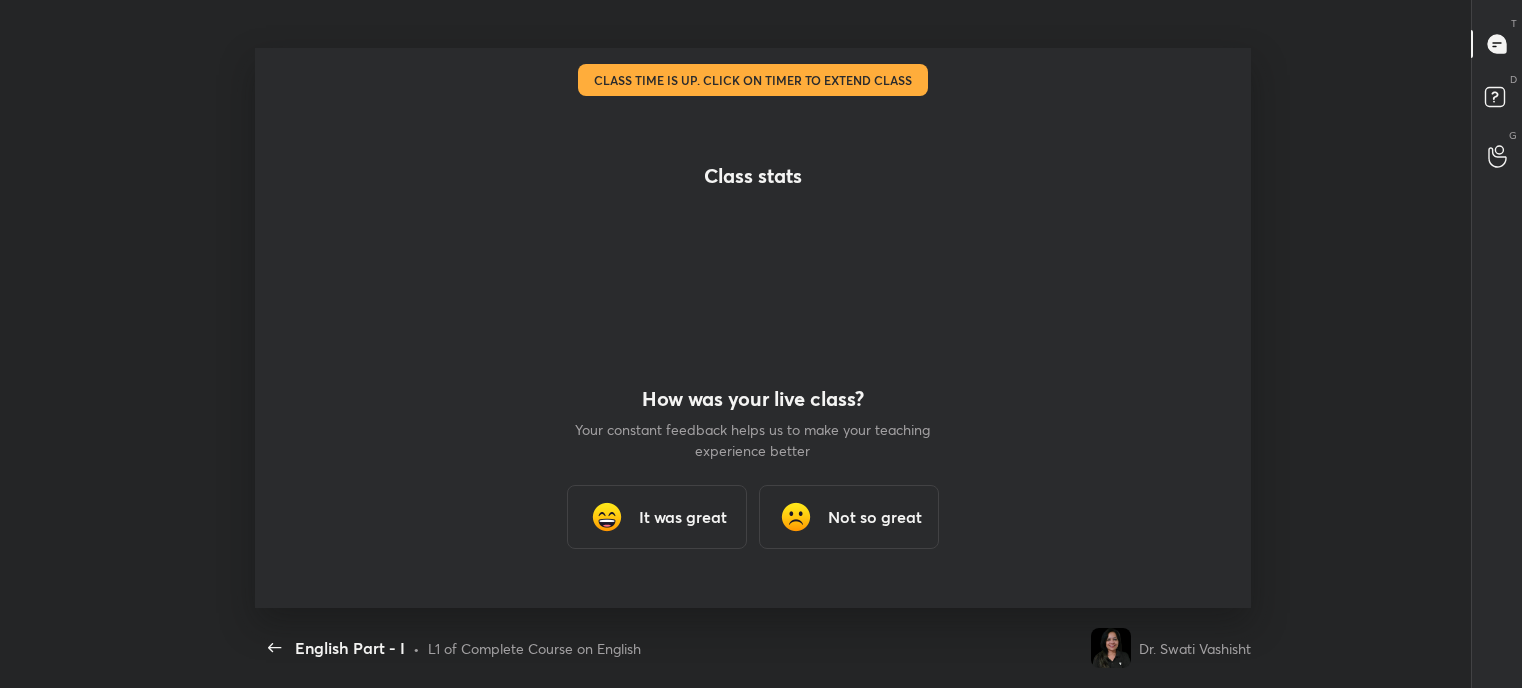 scroll, scrollTop: 99440, scrollLeft: 98818, axis: both 